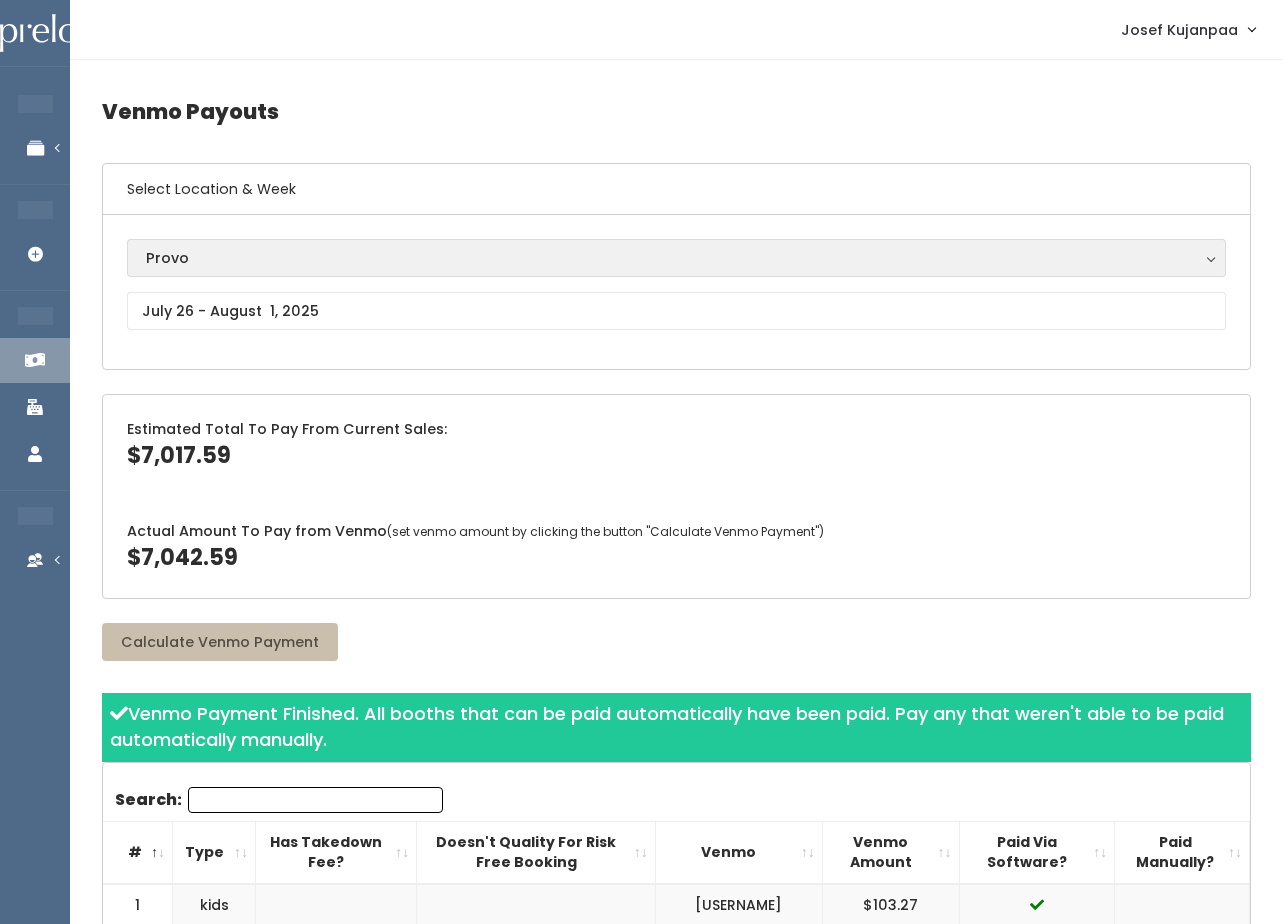scroll, scrollTop: 0, scrollLeft: 0, axis: both 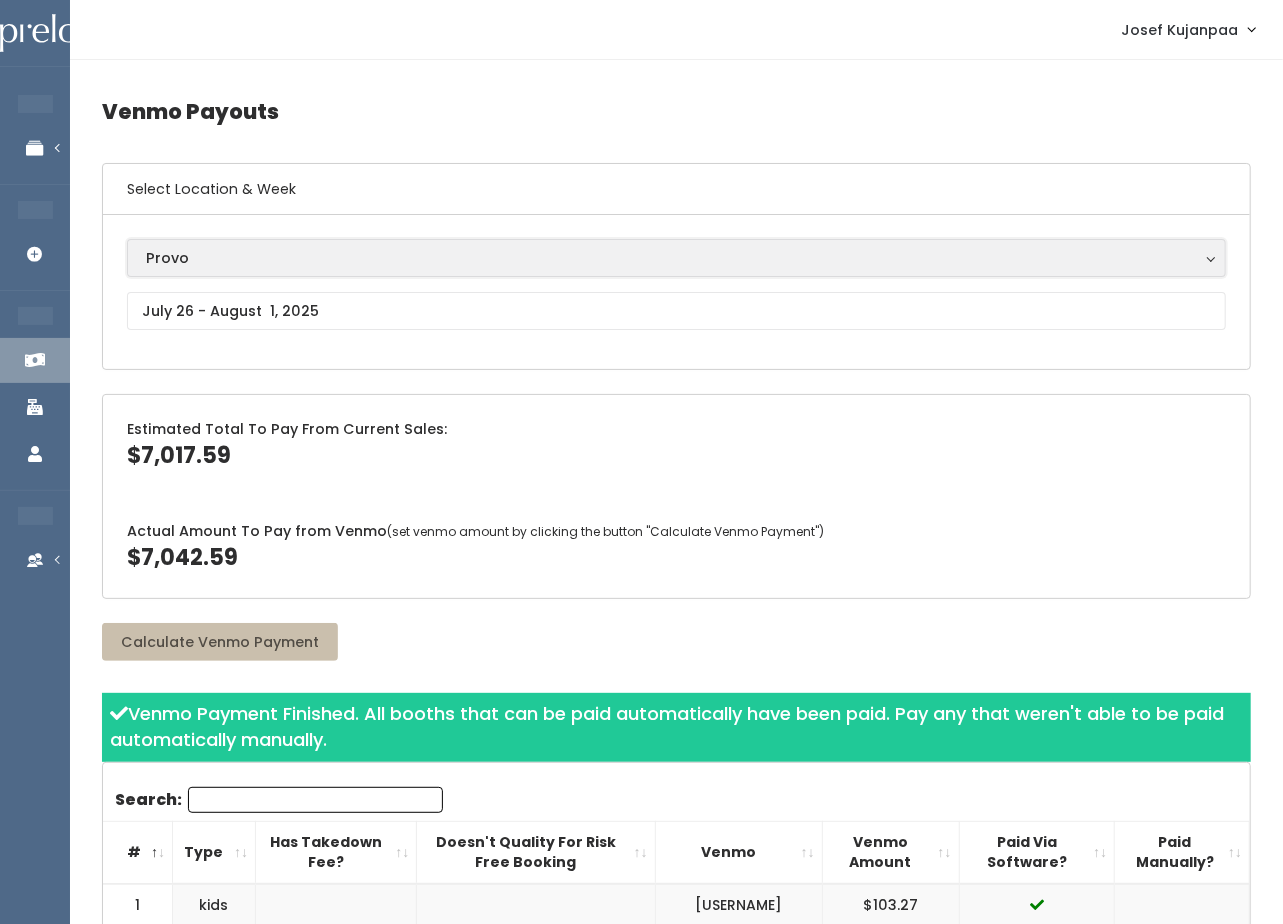 click on "Provo" at bounding box center (676, 258) 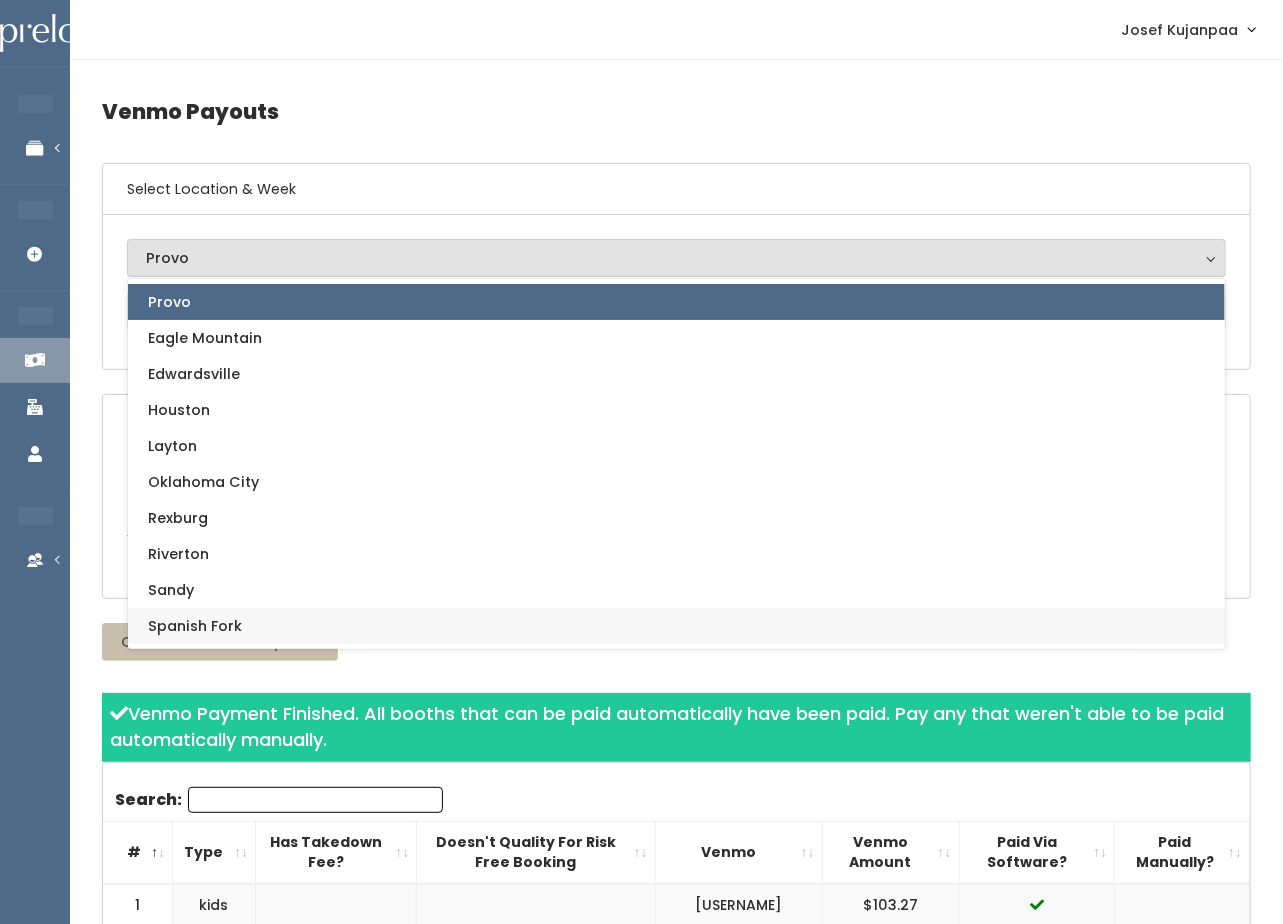 click on "Spanish Fork" at bounding box center [195, 626] 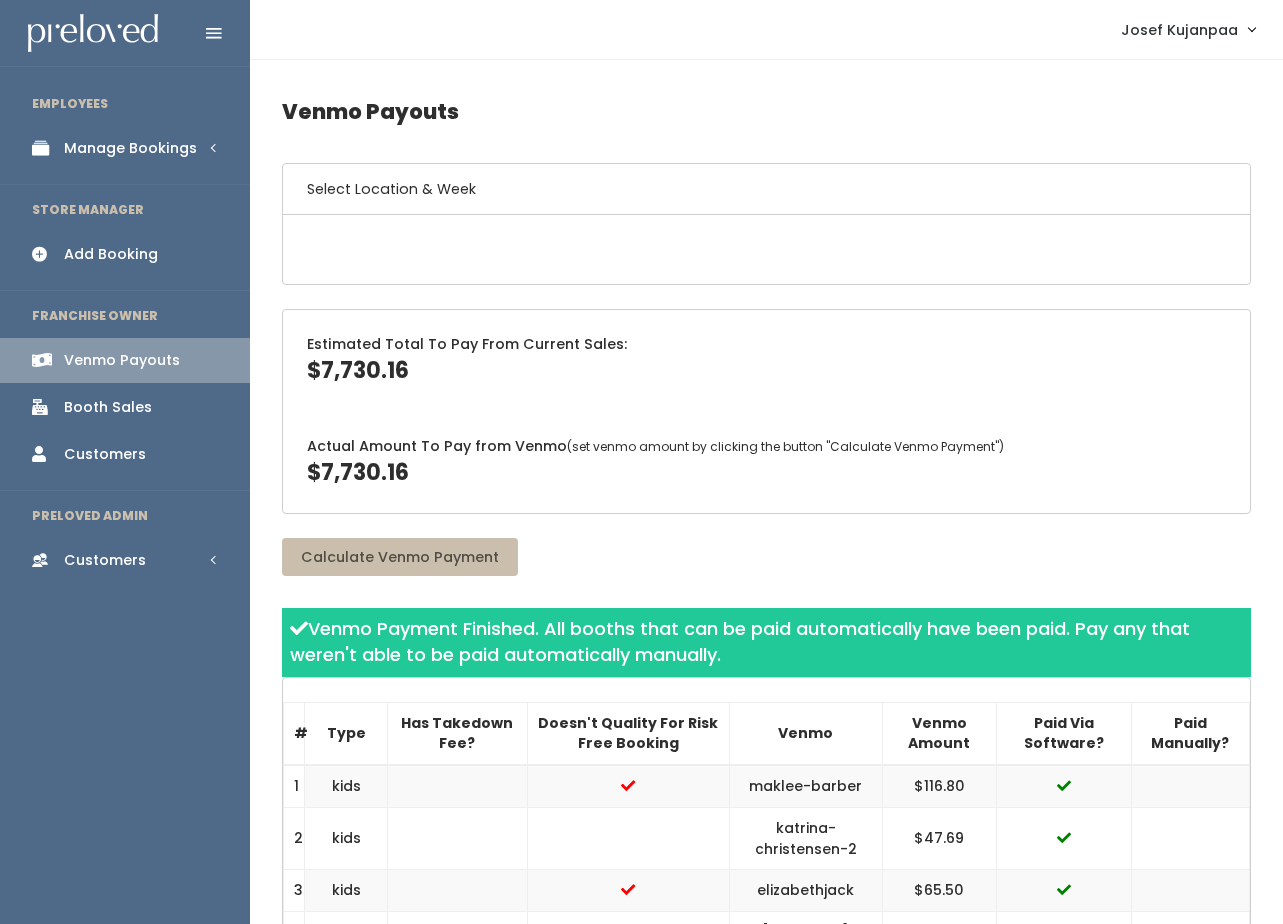 scroll, scrollTop: 0, scrollLeft: 0, axis: both 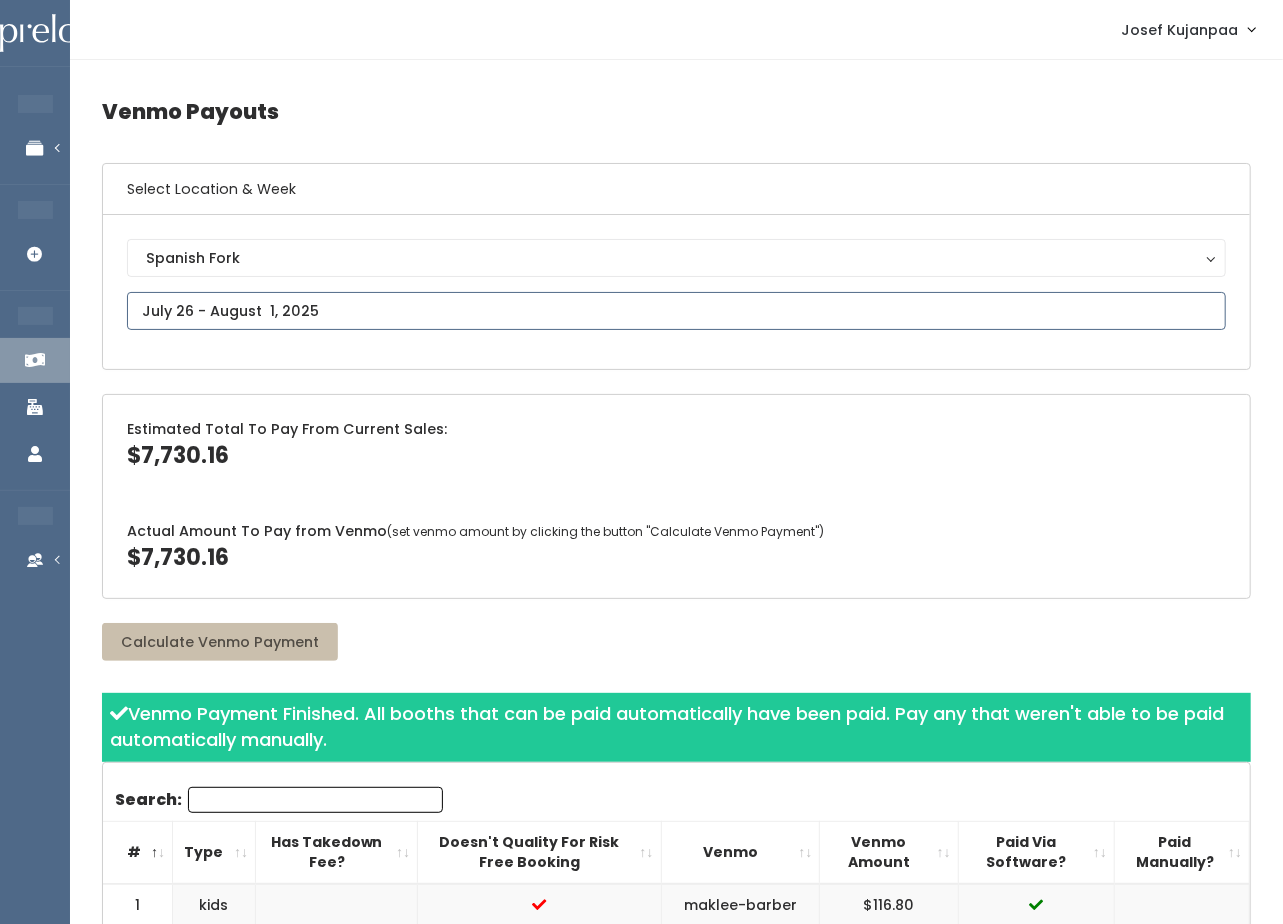 click at bounding box center [676, 311] 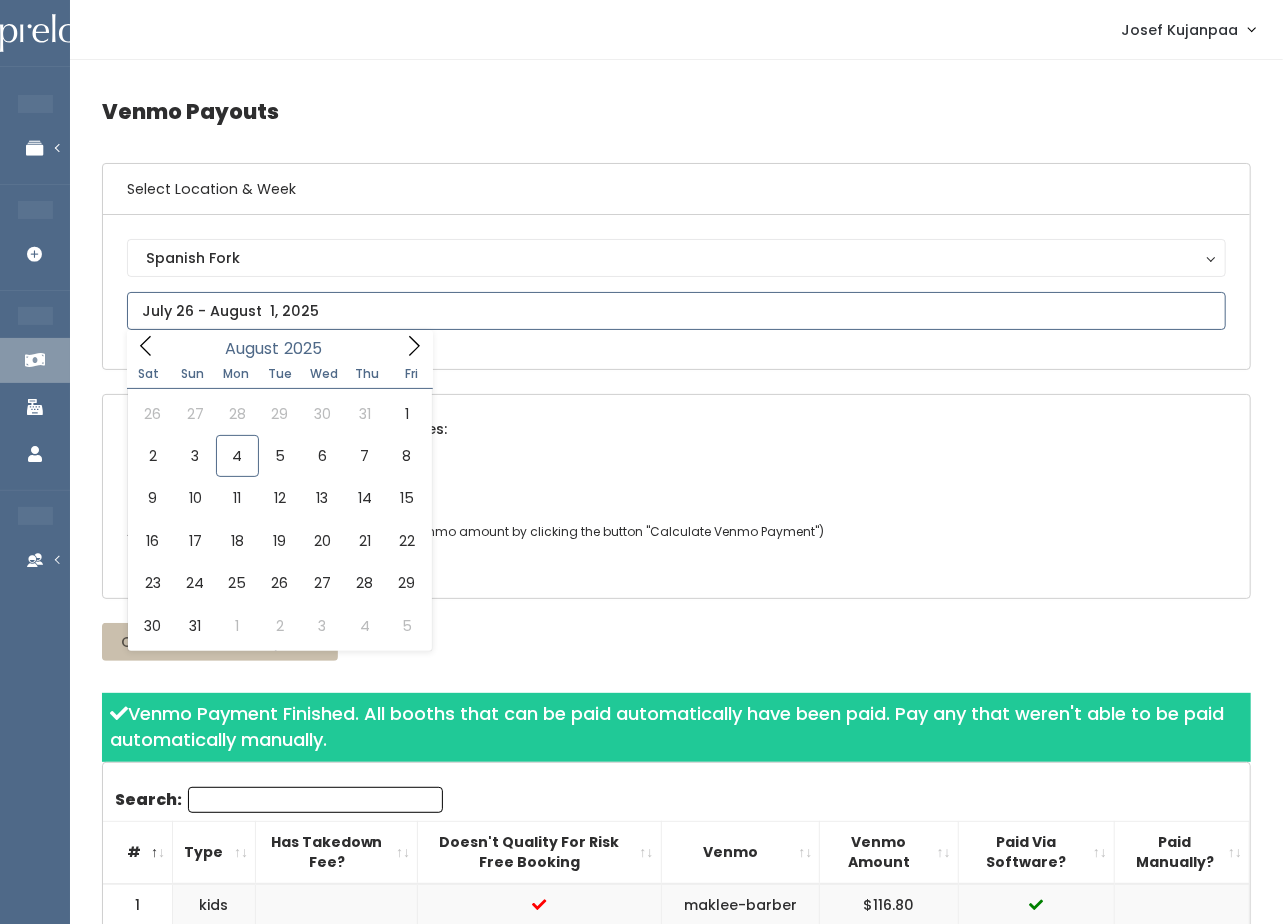 click 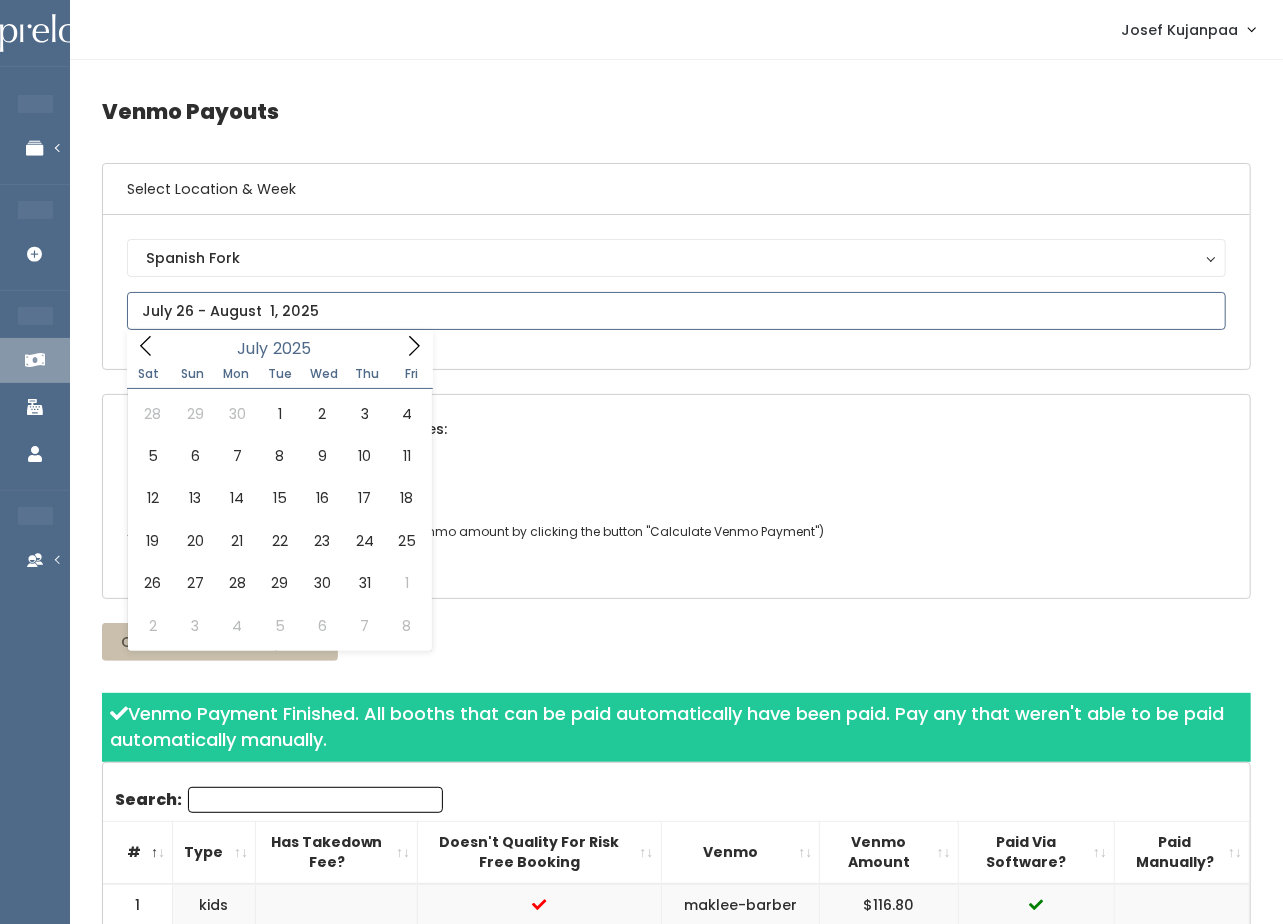 click 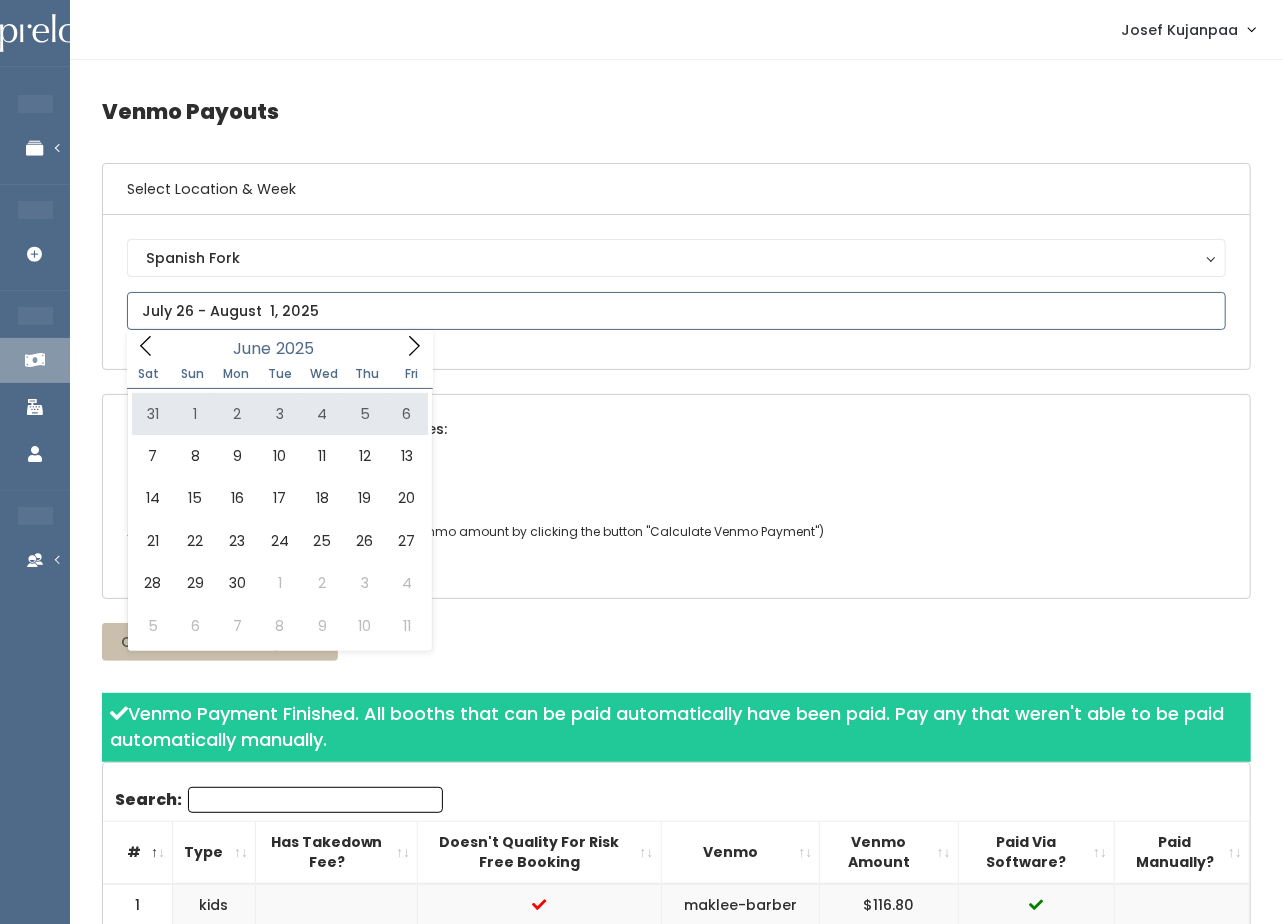 type on "May 31 to June 6" 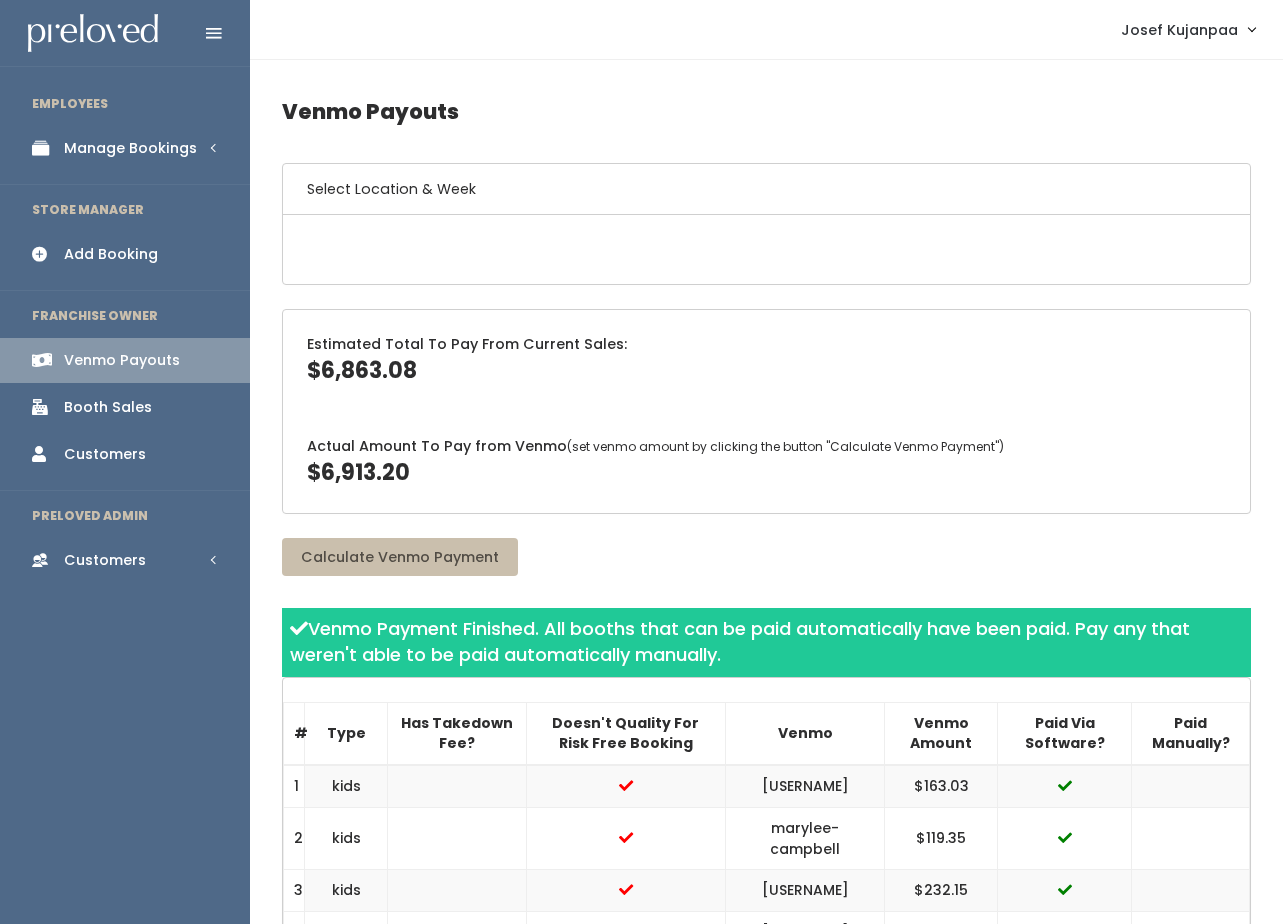 scroll, scrollTop: 0, scrollLeft: 0, axis: both 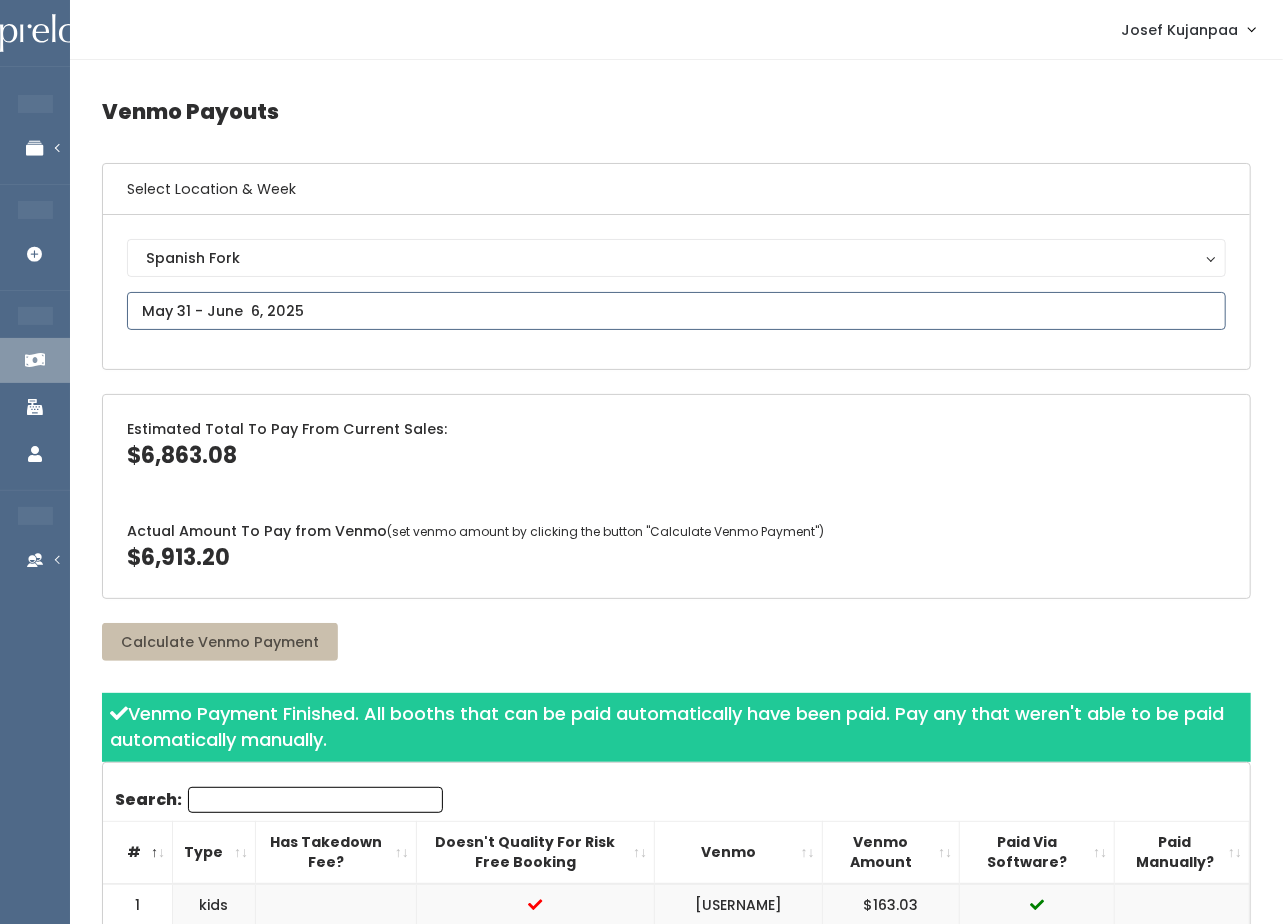 click at bounding box center (676, 311) 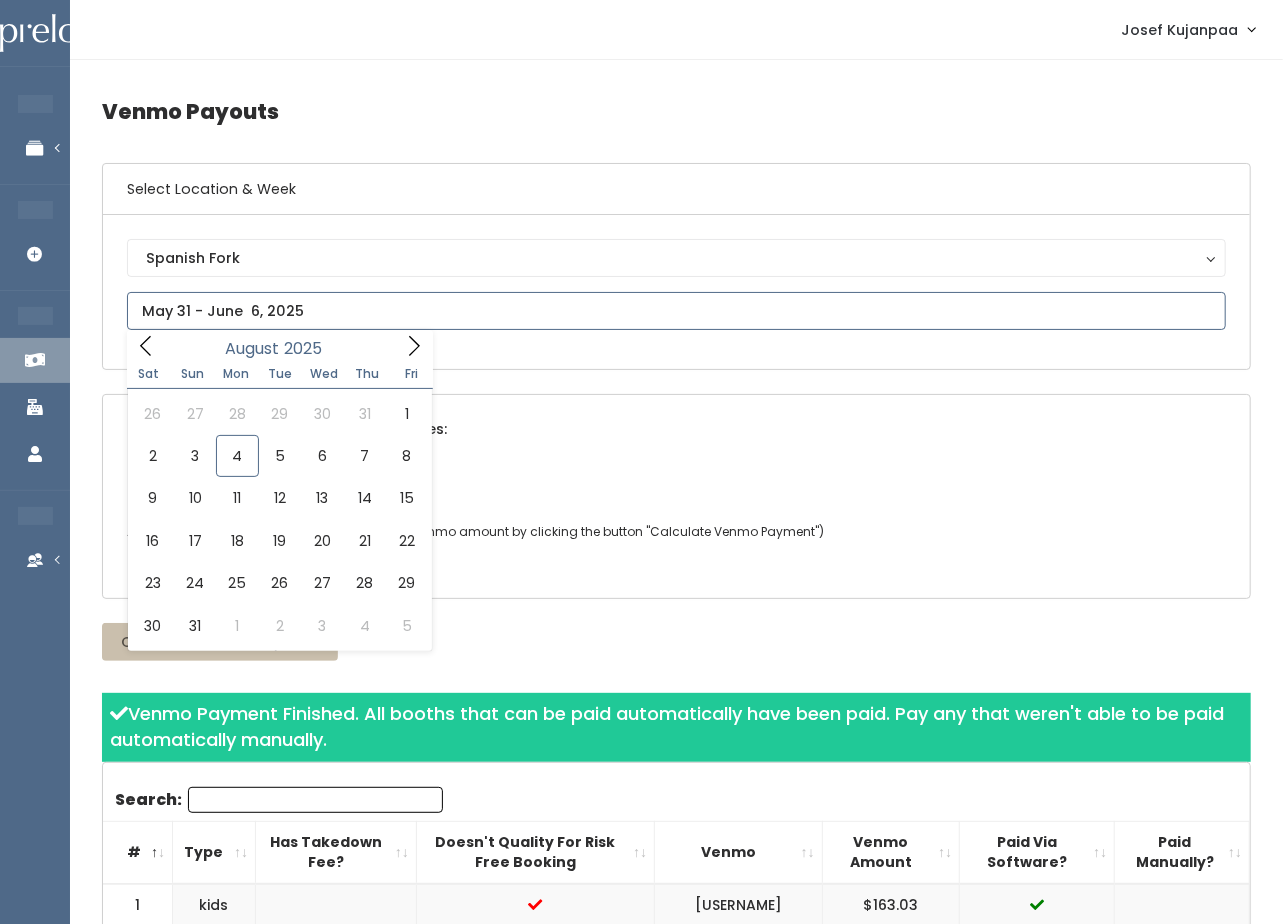 click 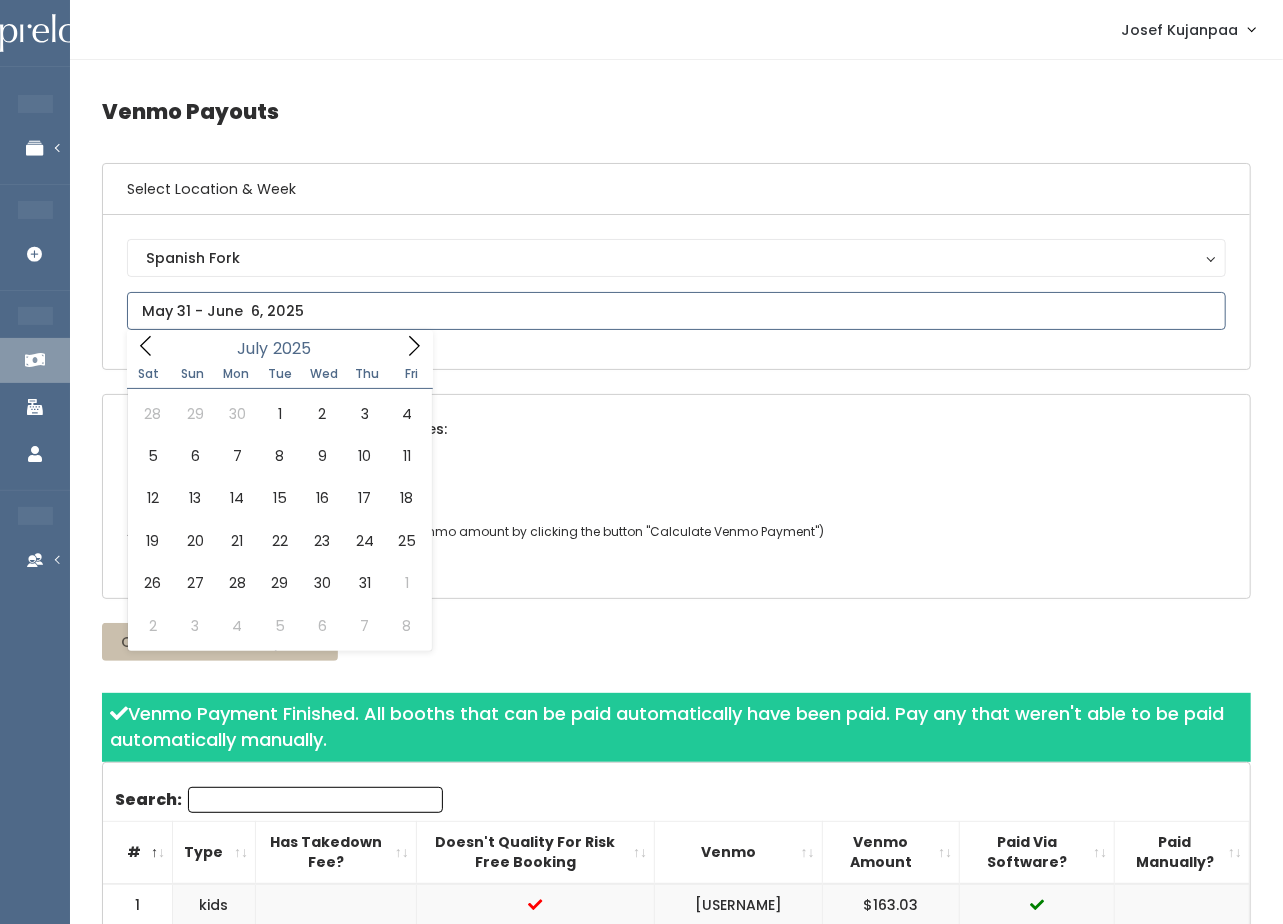 click 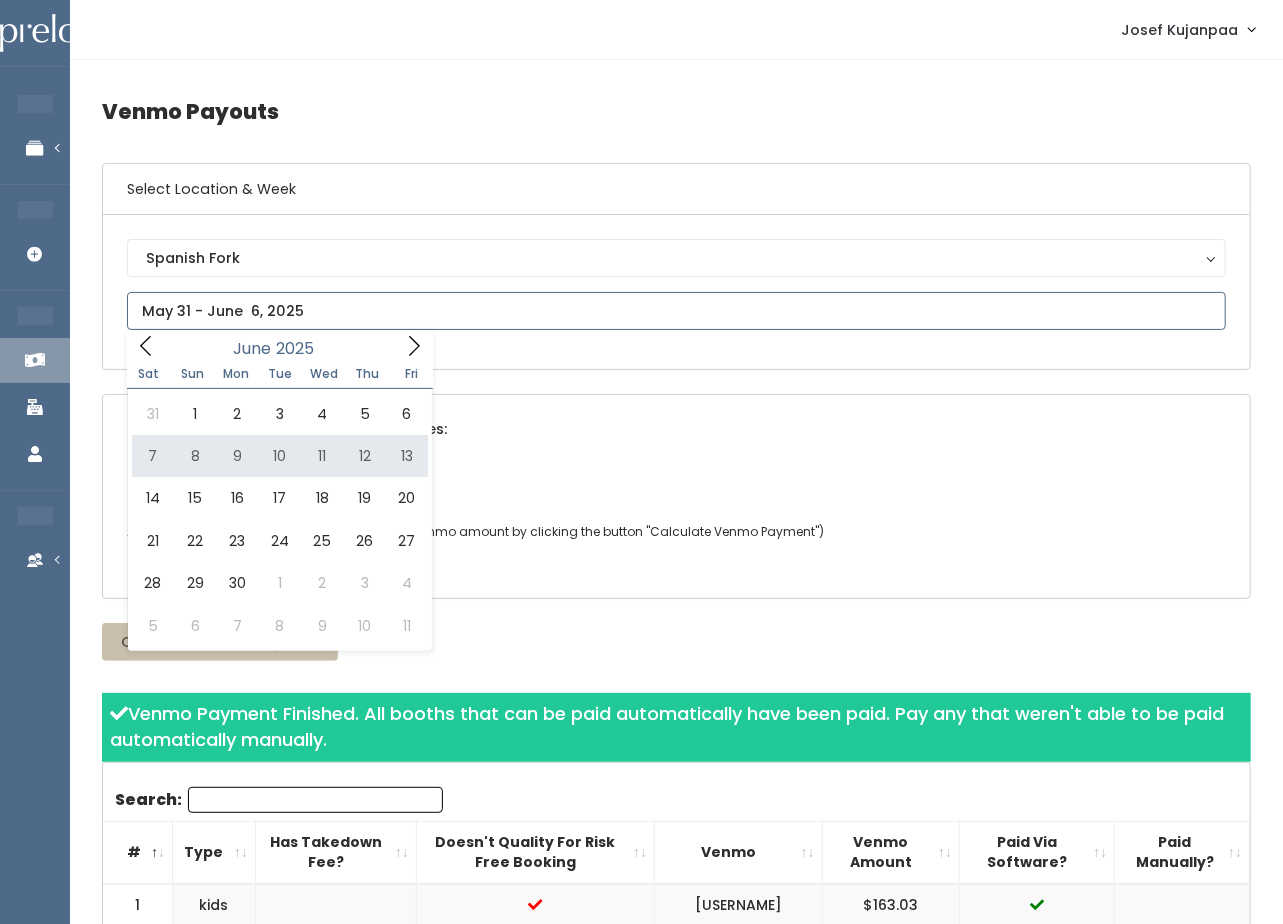 type on "June 7 to June 13" 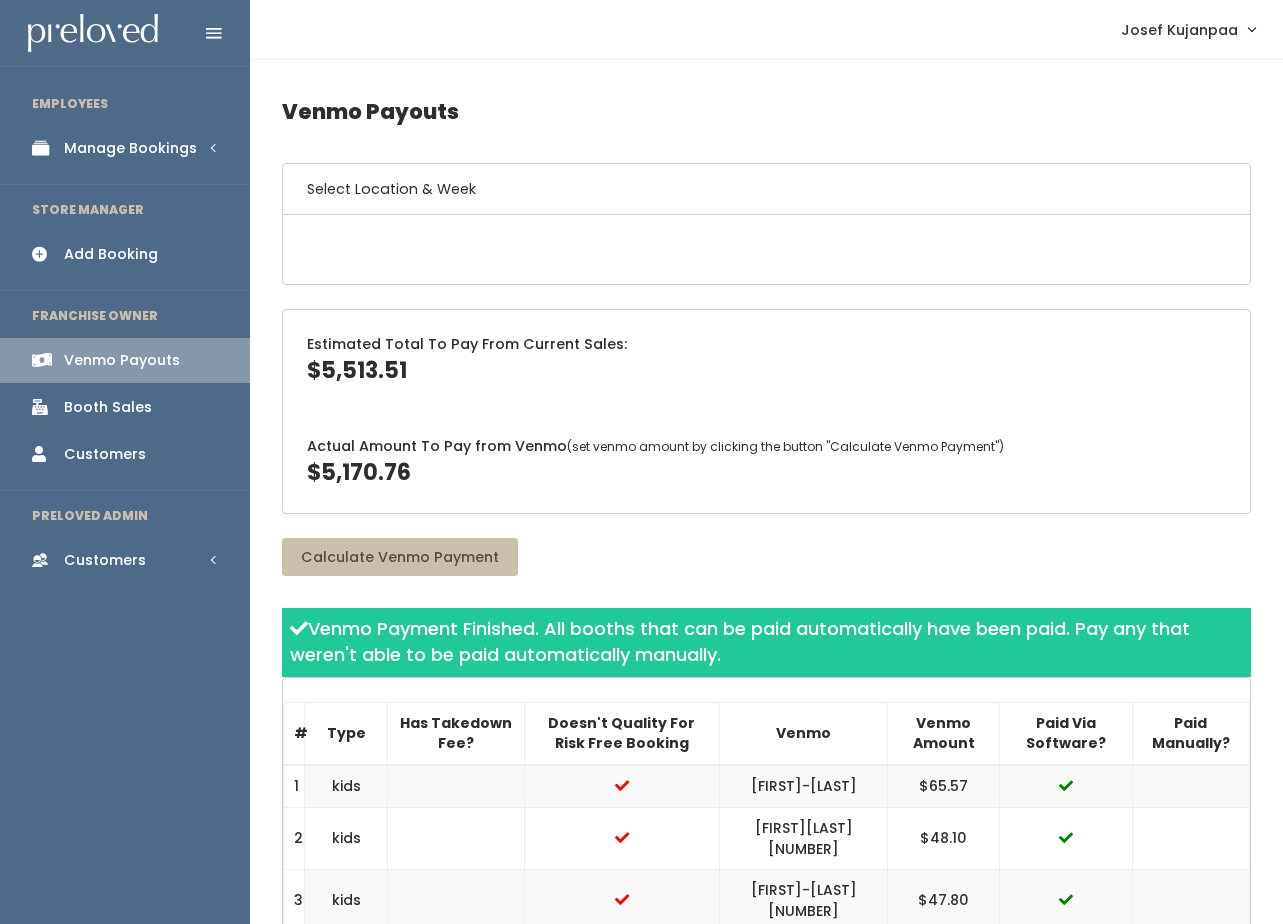 scroll, scrollTop: 0, scrollLeft: 0, axis: both 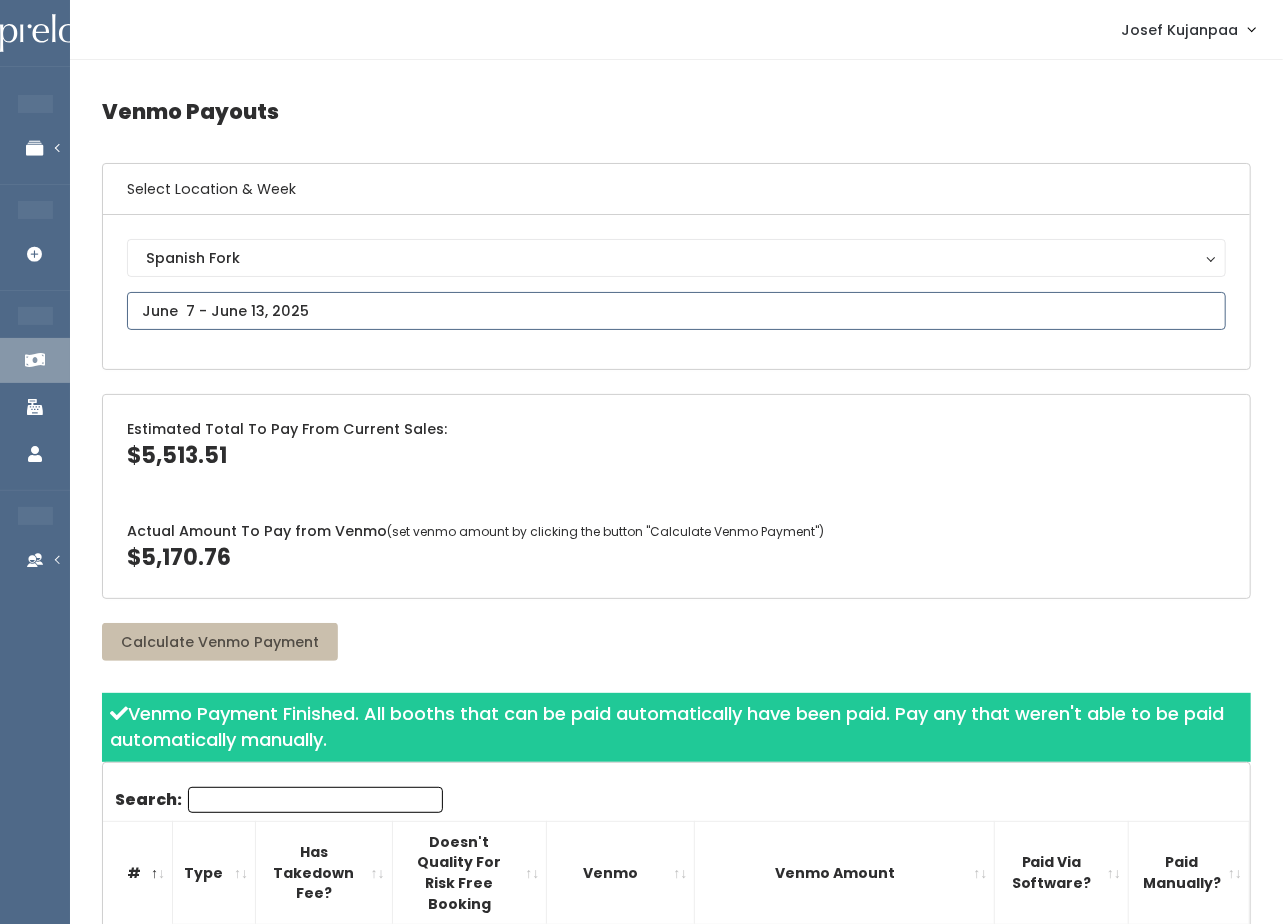 click at bounding box center [676, 311] 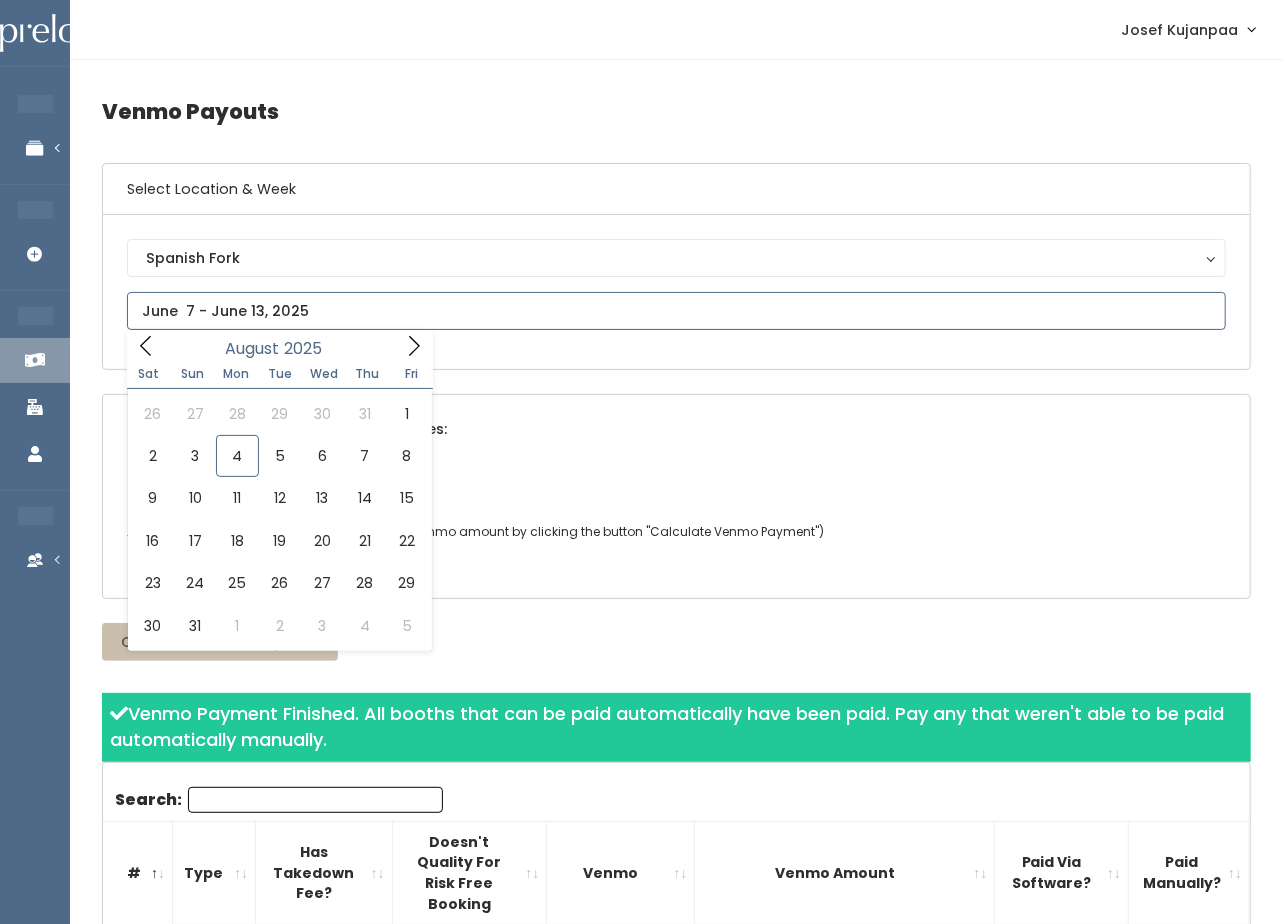 click 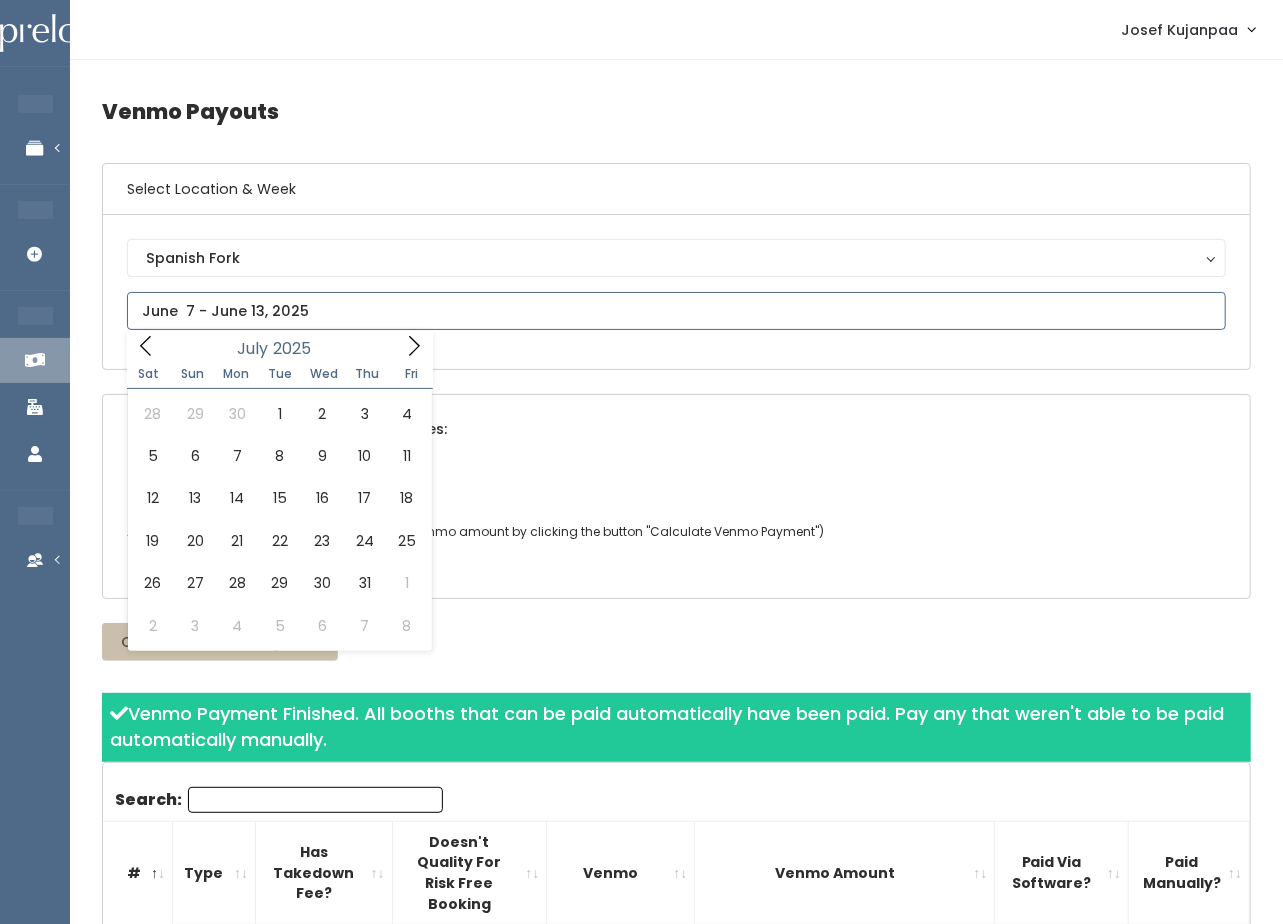 click 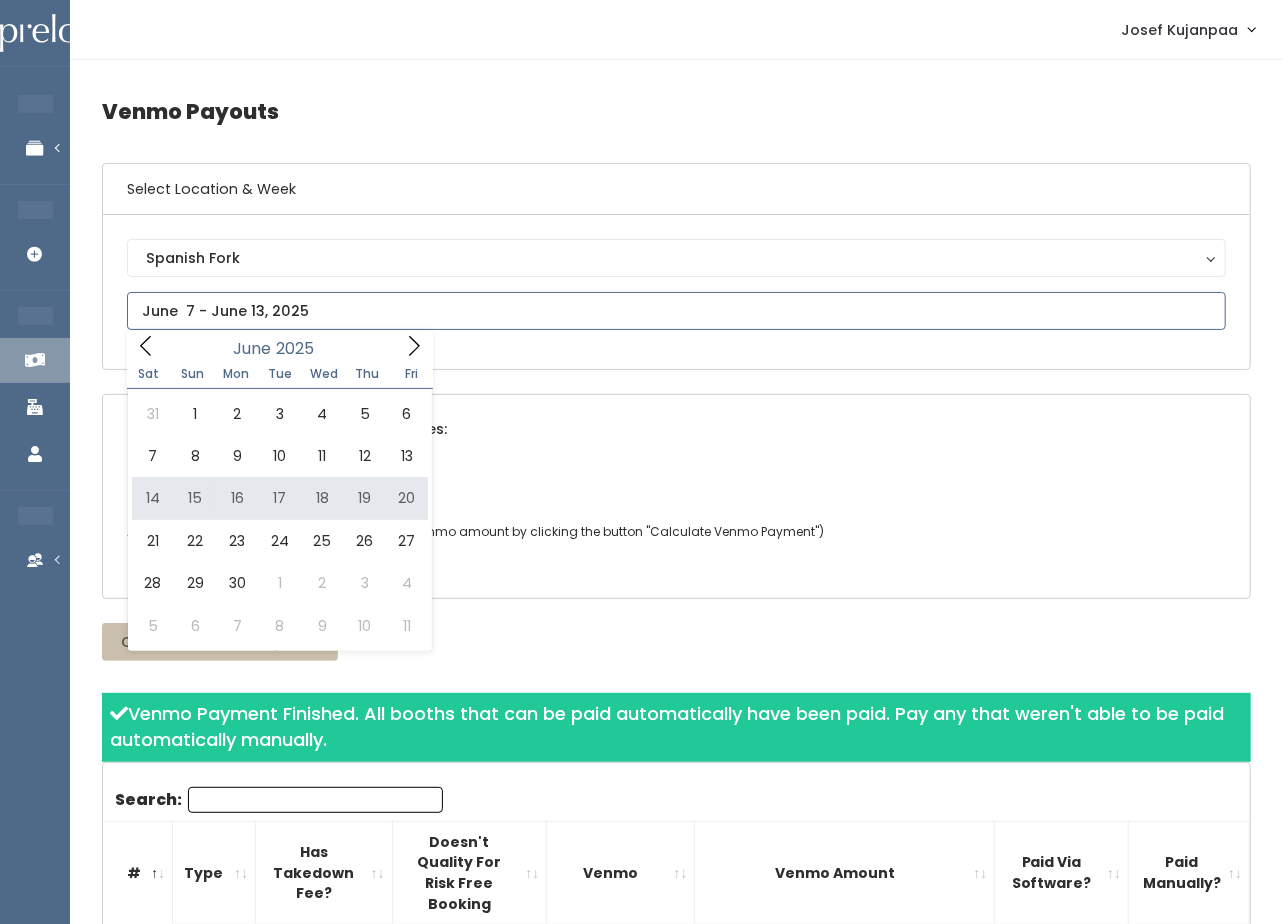 type on "[MONTH] [NUMBER] to [MONTH] [NUMBER]" 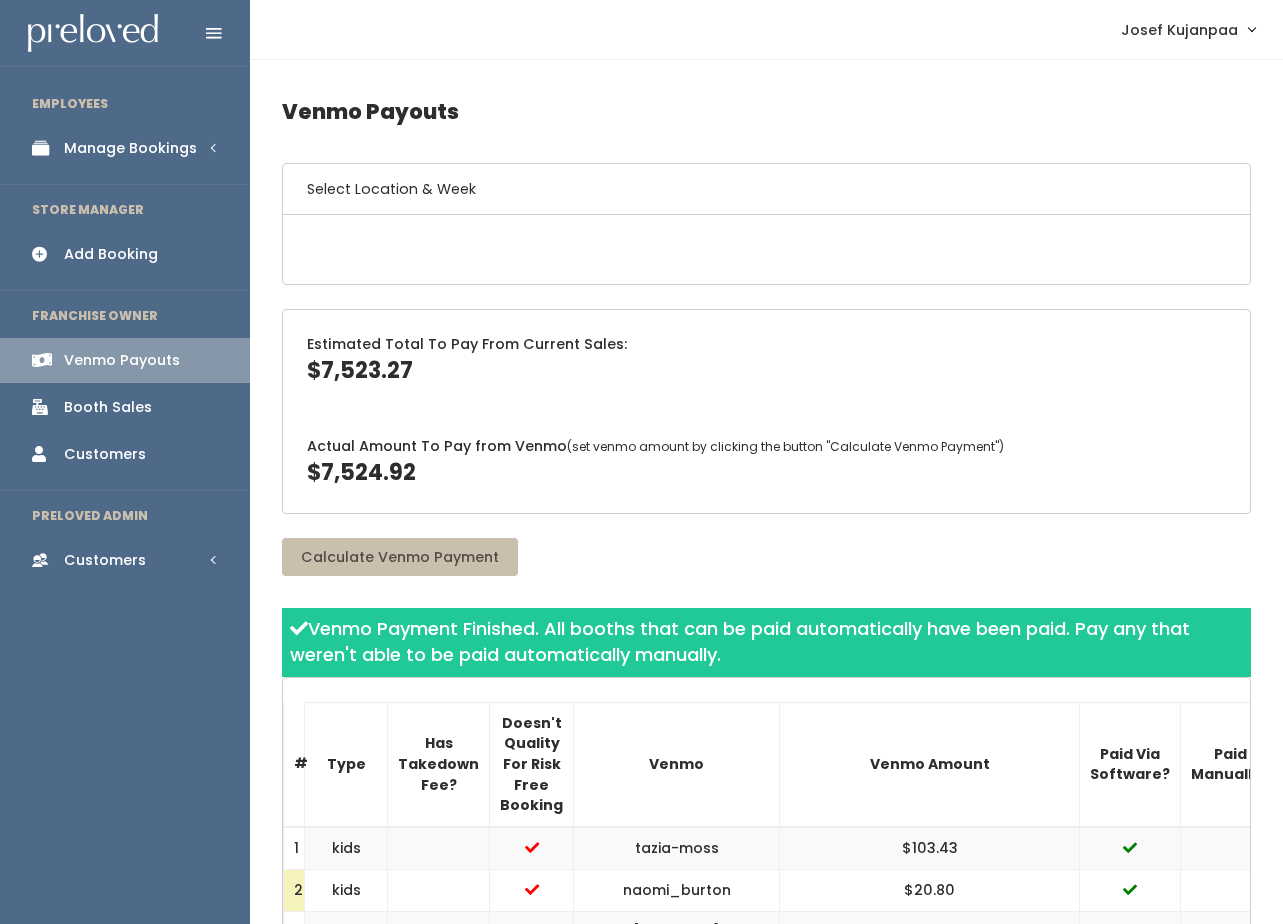 scroll, scrollTop: 0, scrollLeft: 0, axis: both 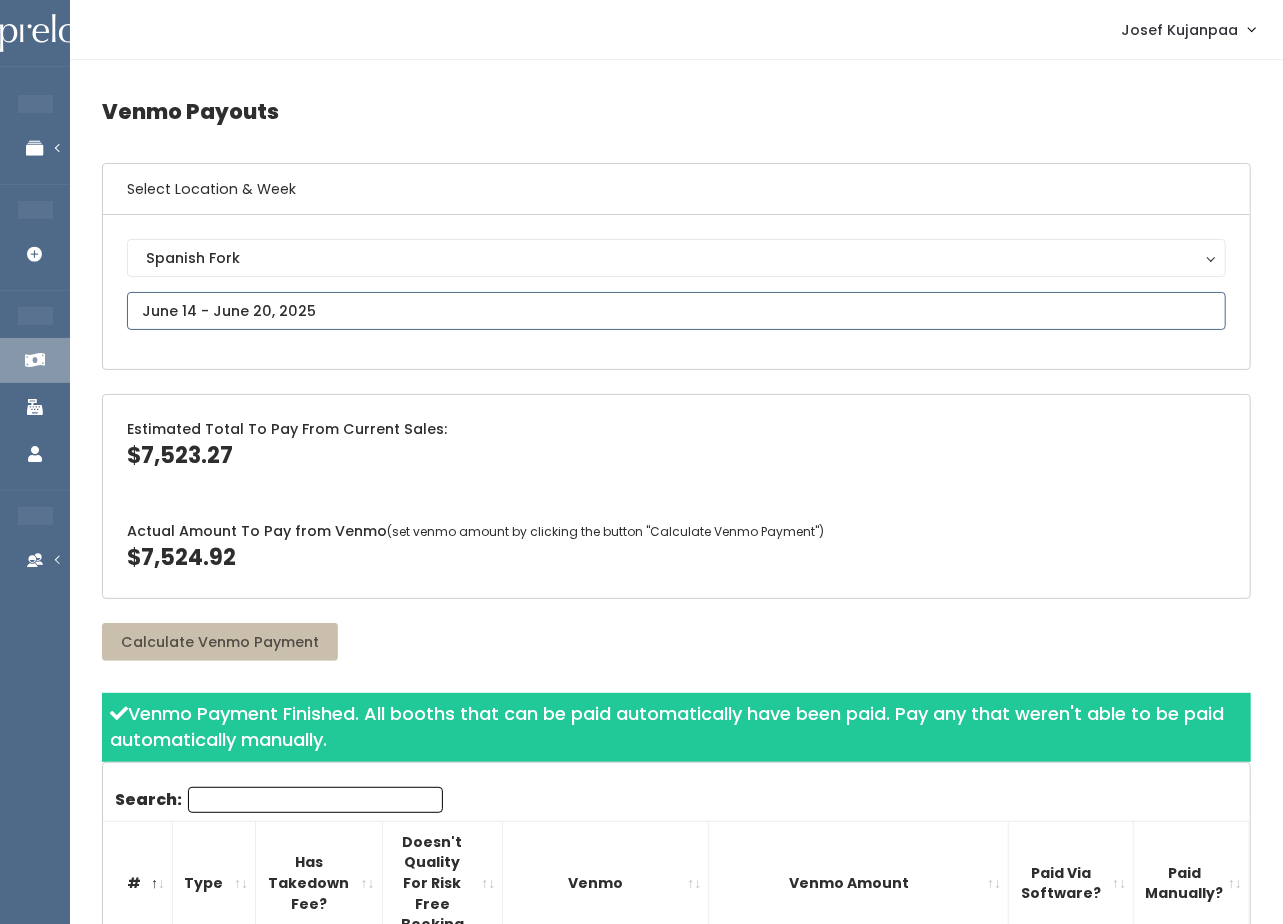 click at bounding box center (676, 311) 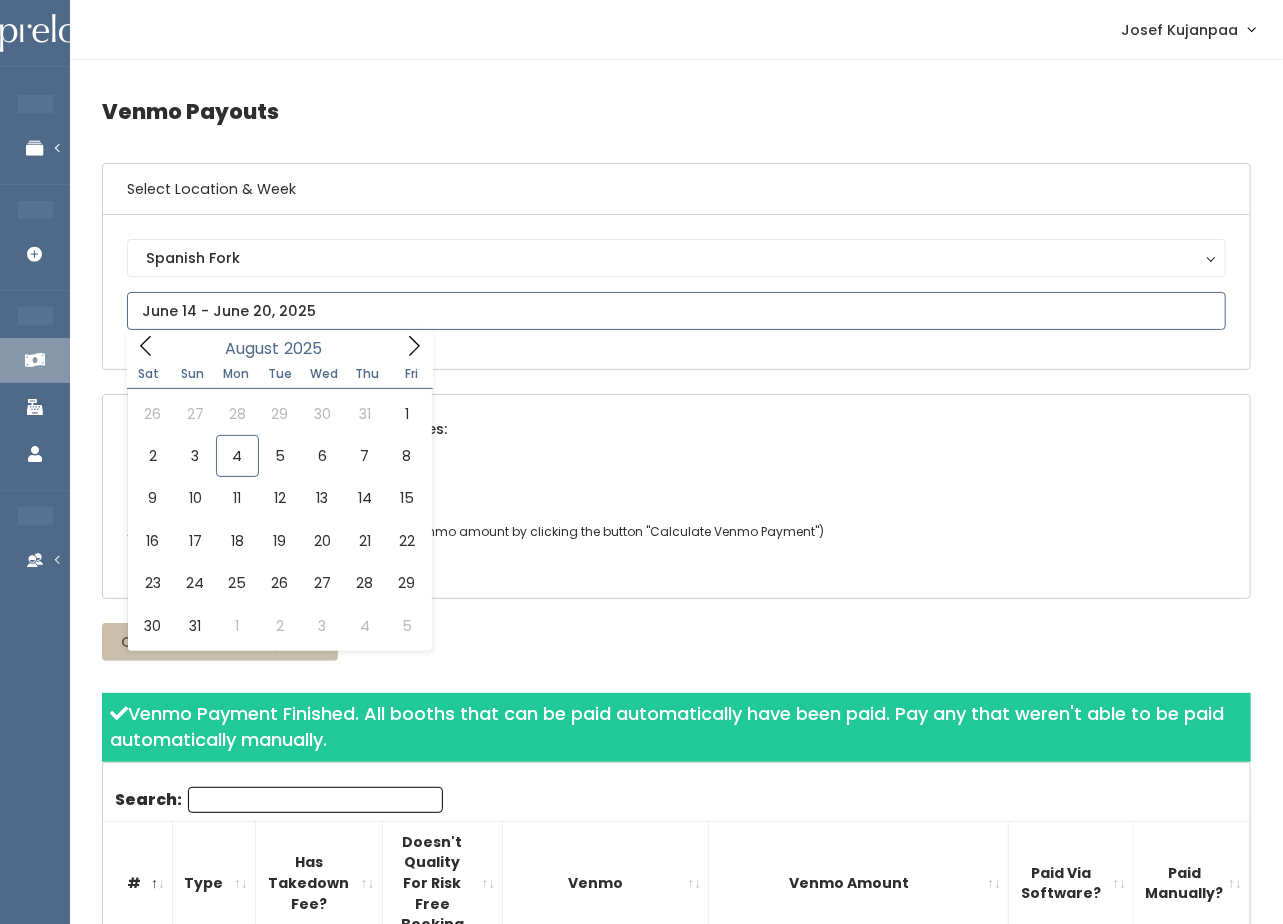 click 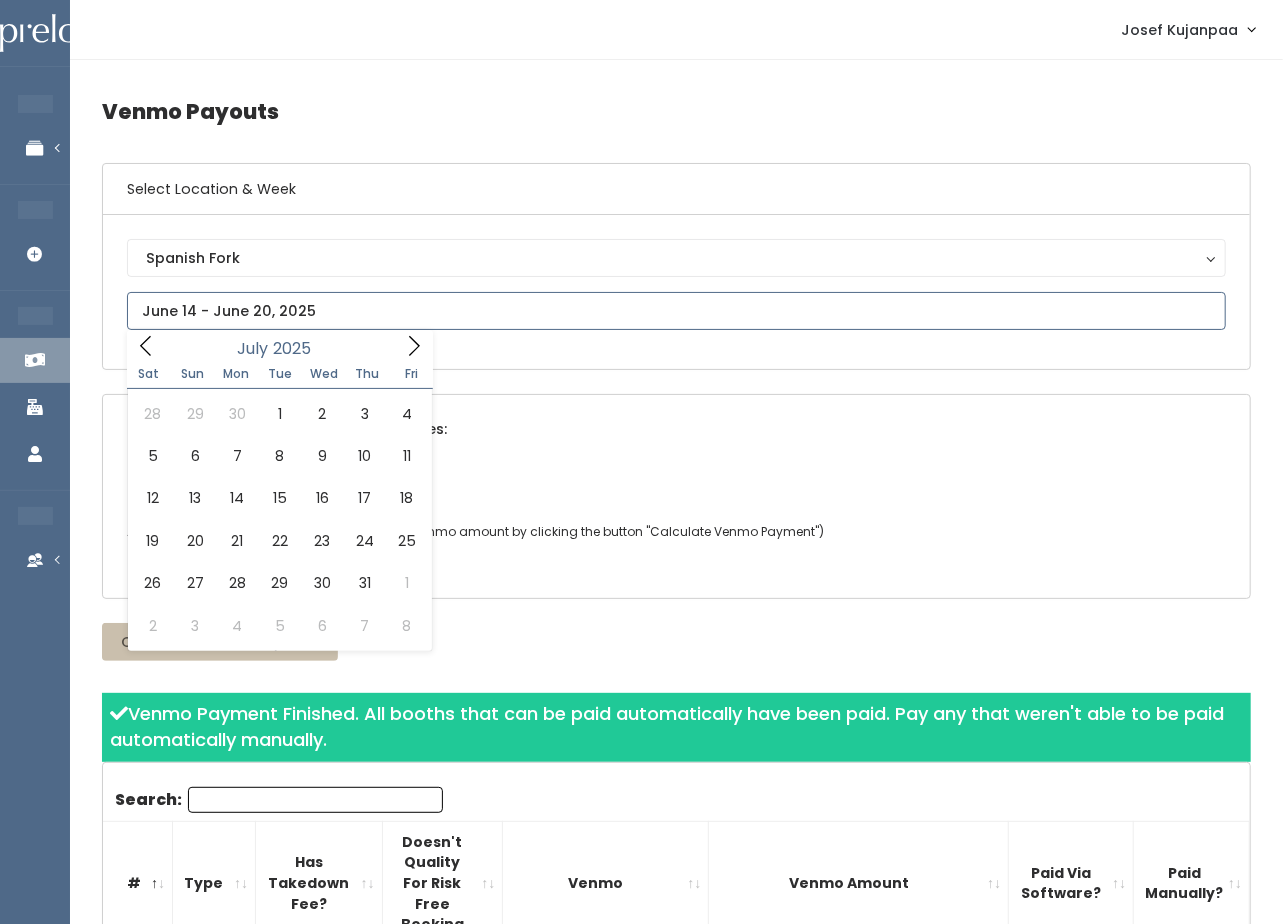 click 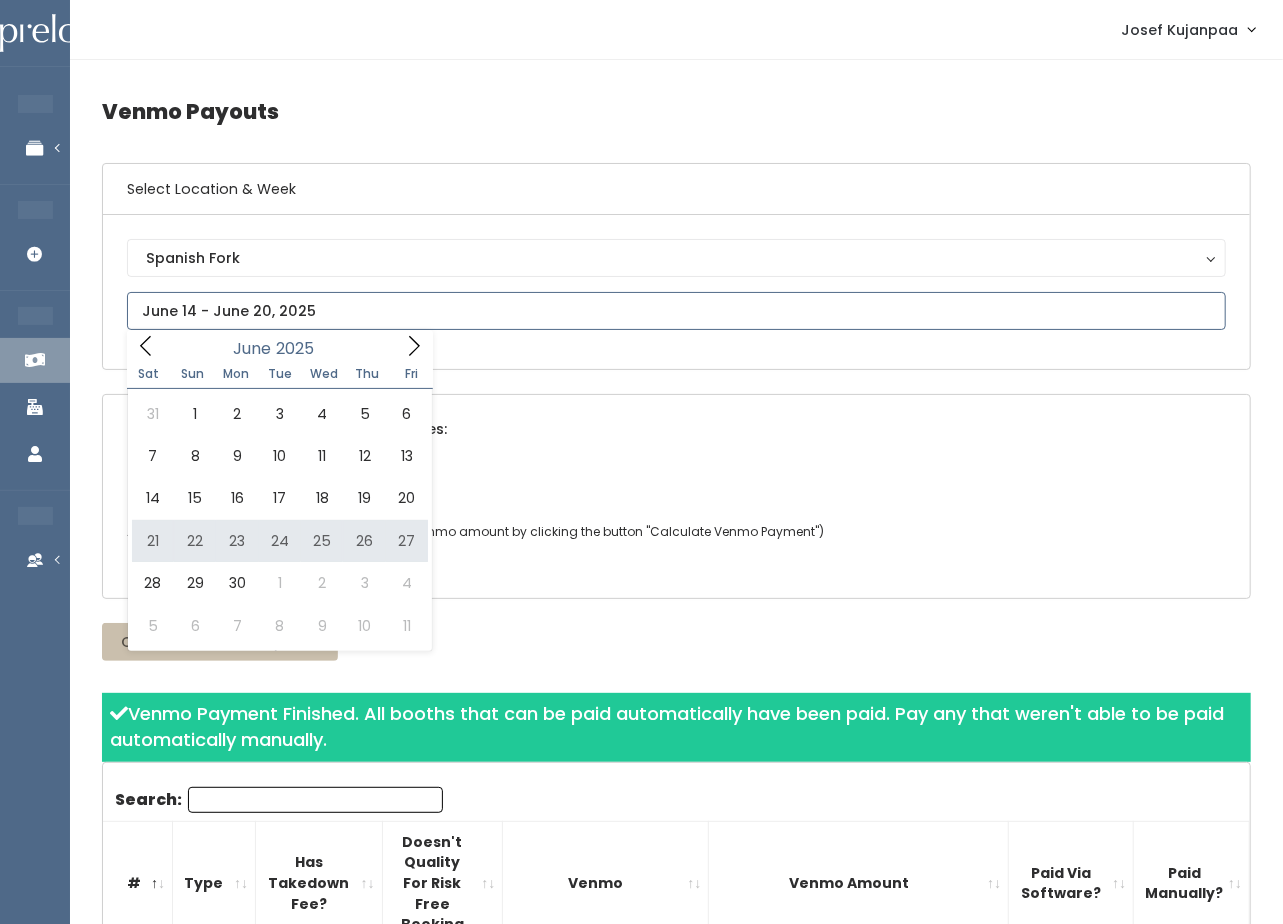 type on "June 21 to June 27" 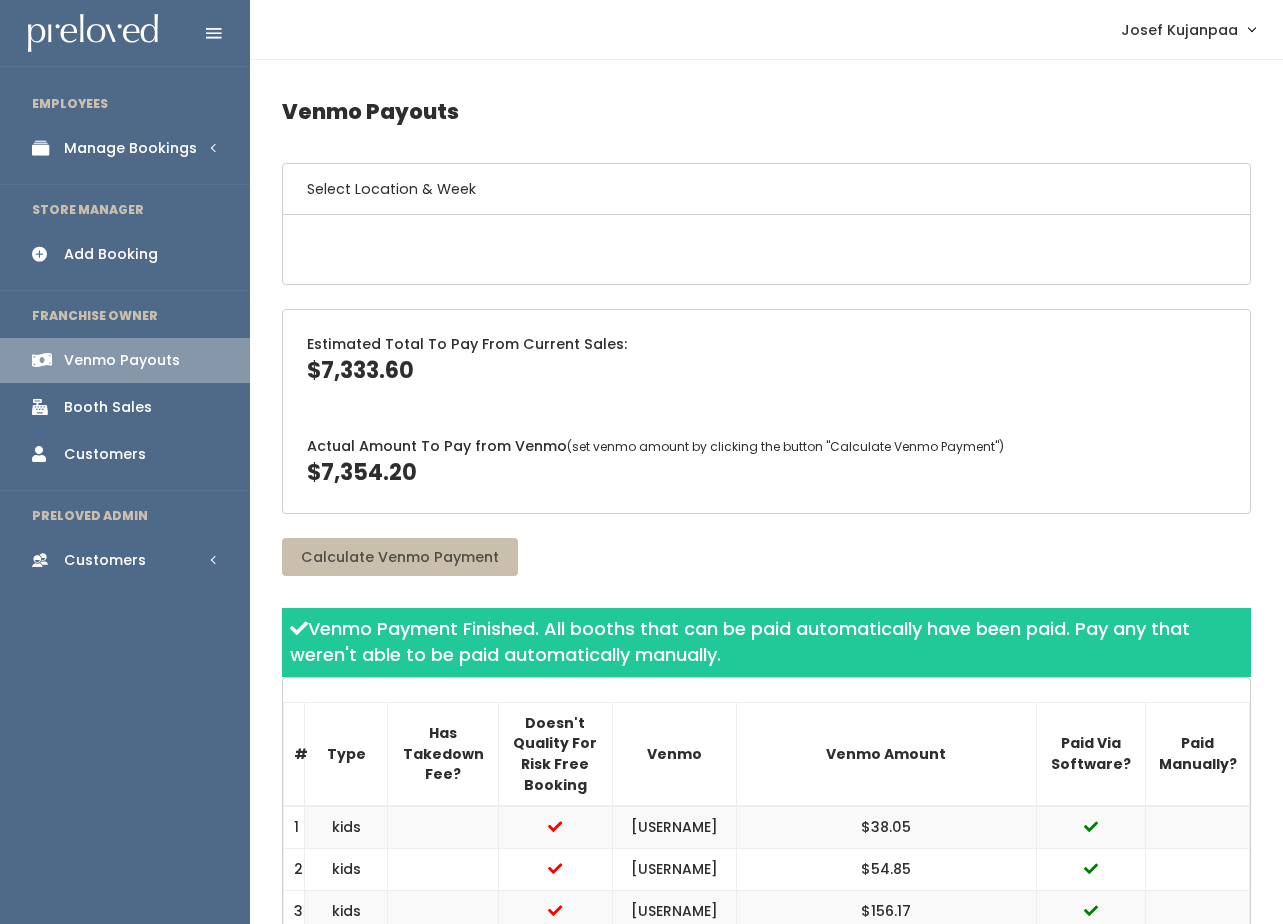 scroll, scrollTop: 0, scrollLeft: 0, axis: both 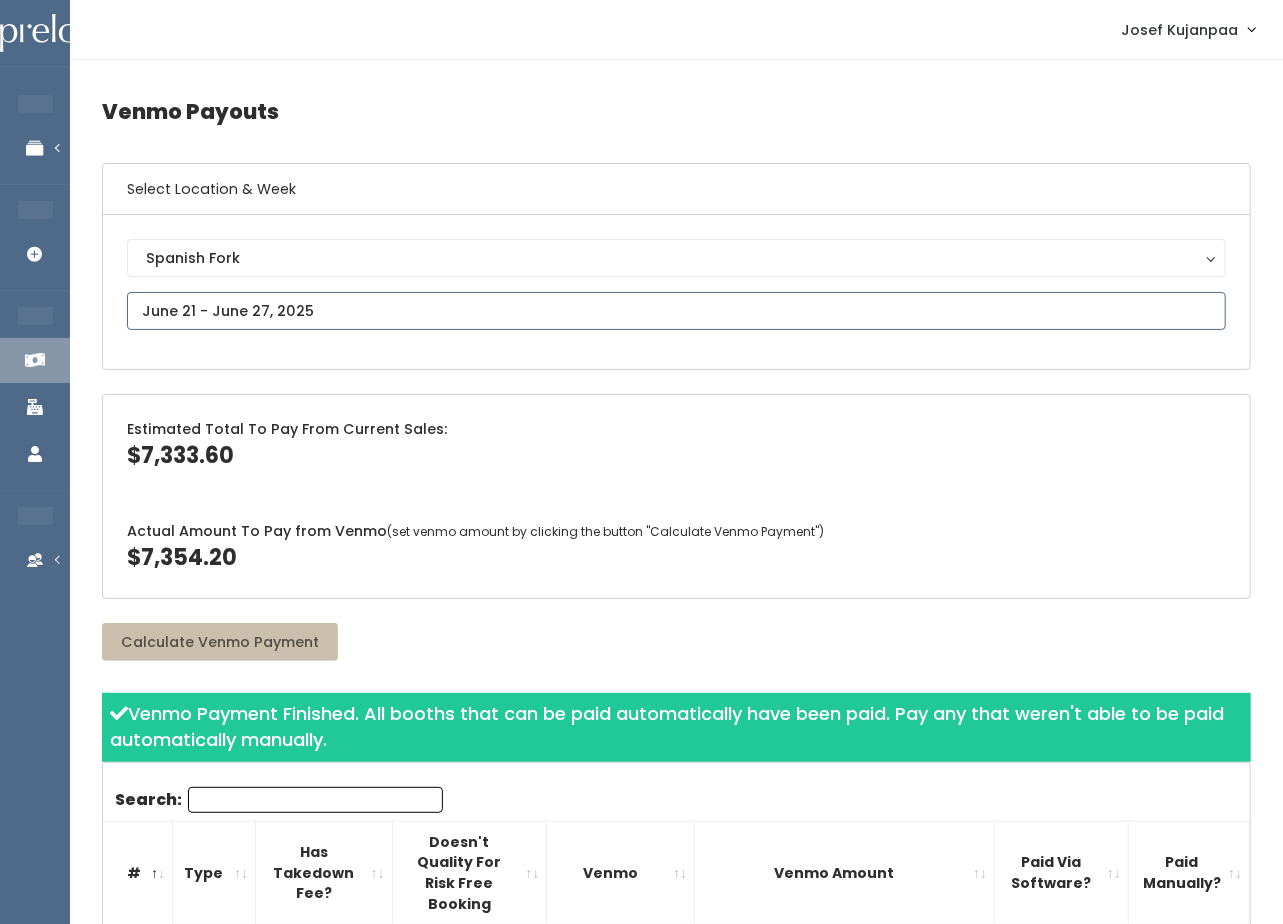 click on "EMPLOYEES
Manage Bookings
Booths by Week
All Bookings
Bookings with Booths
Booth Discounts
Seller Check-in
STORE MANAGER
Add Booking
FRANCHISE OWNER
Venmo Payouts
Booth Sales
Customers
PRELOVED ADMIN
Customers
All Customers" at bounding box center [641, 2169] 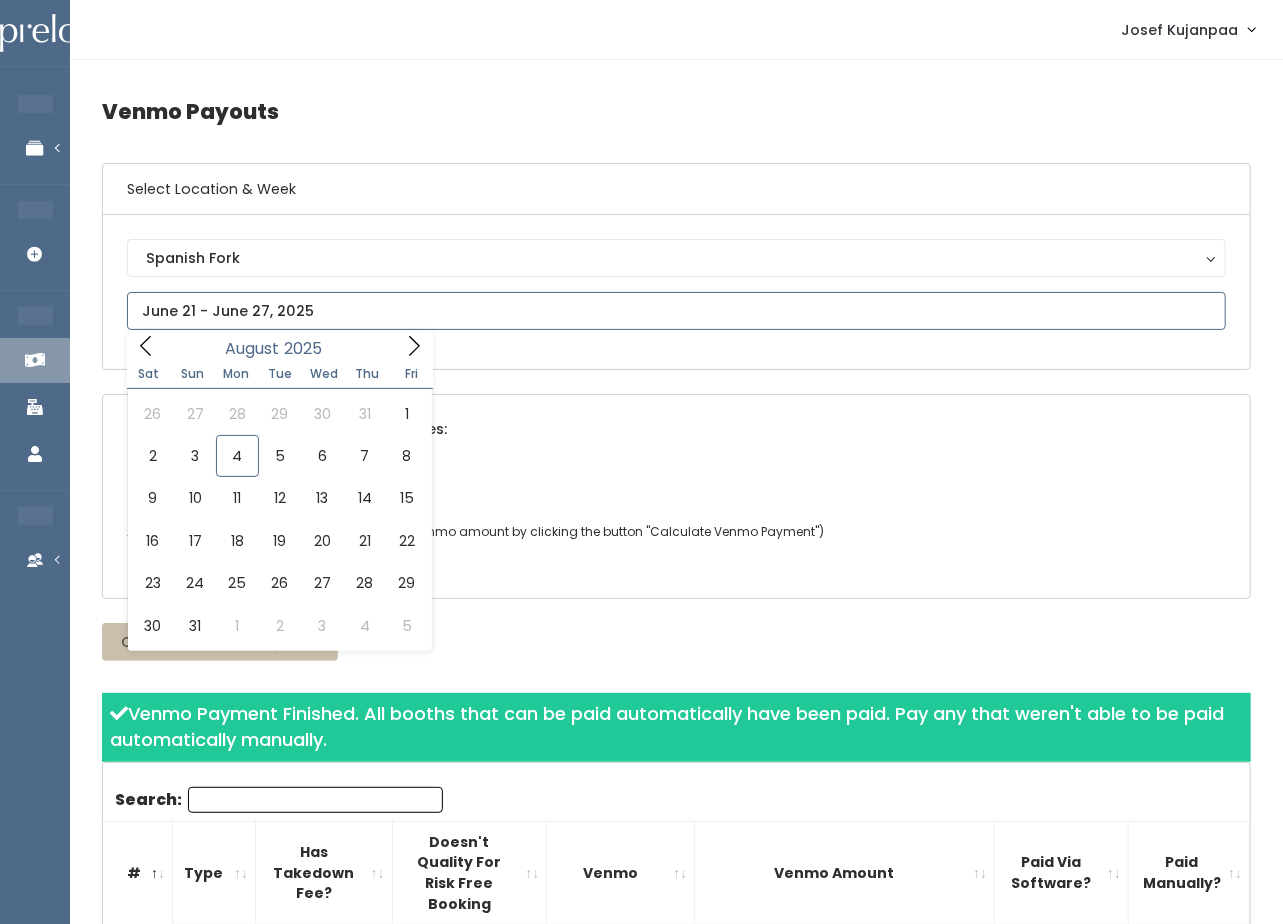click 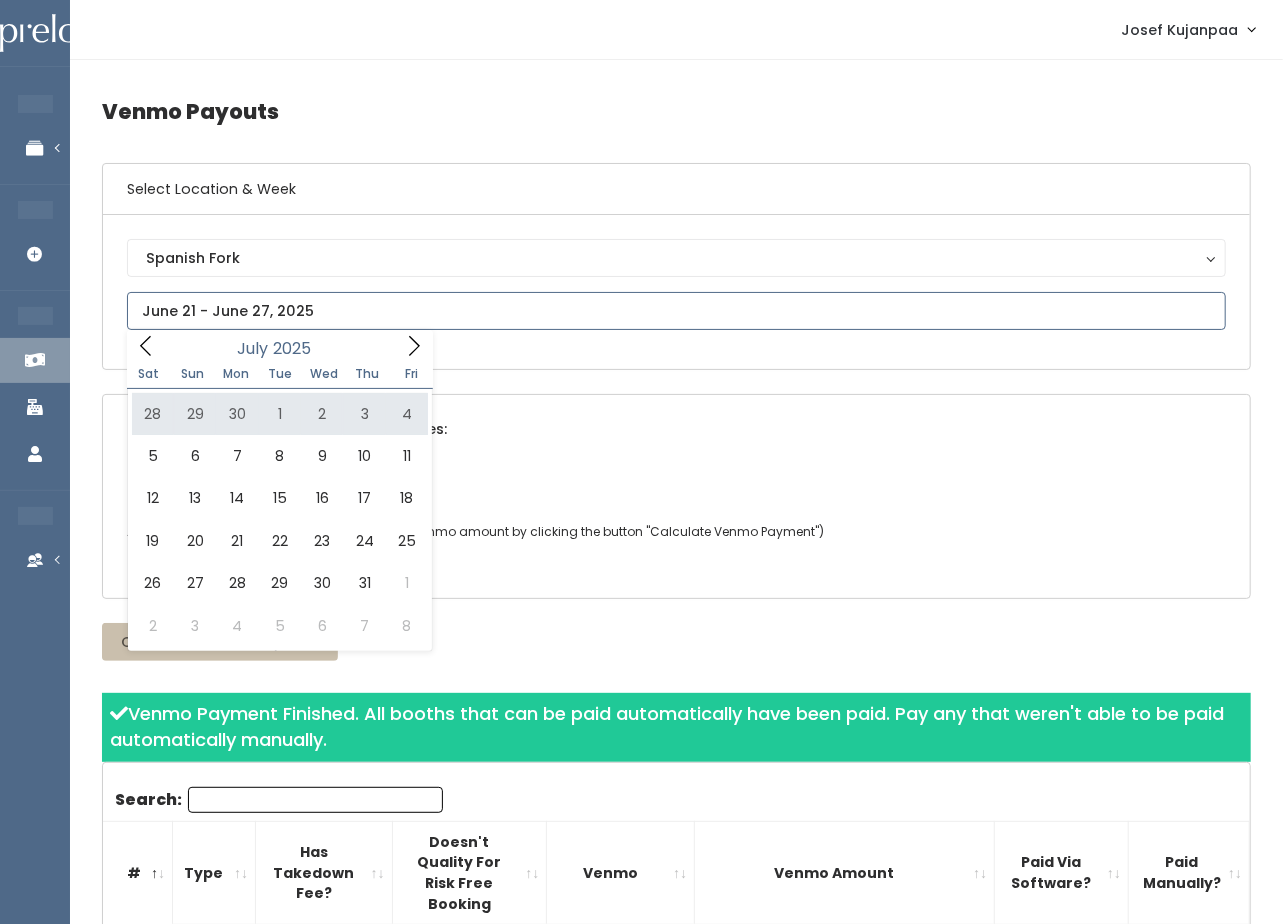 type on "June 28 to July 4" 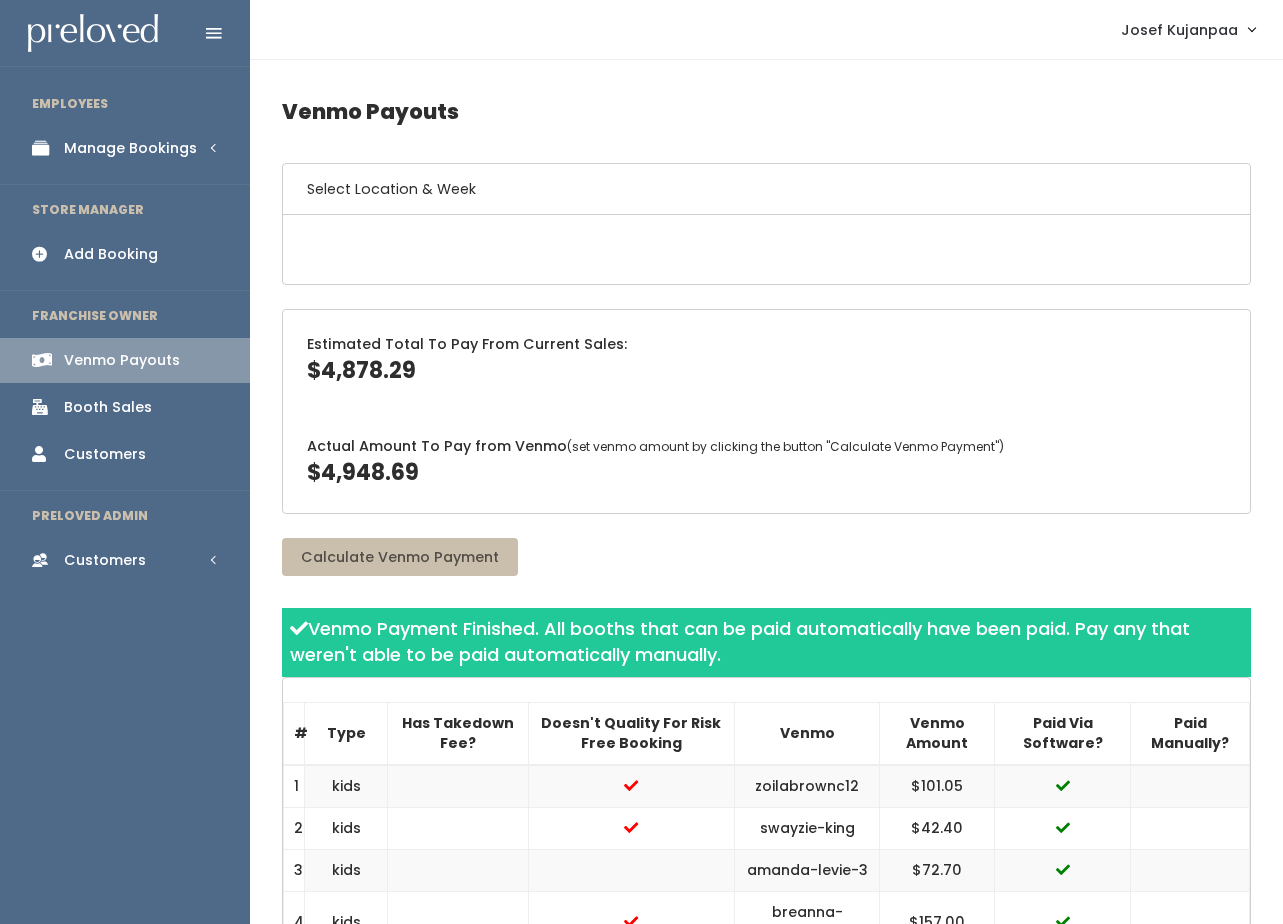 scroll, scrollTop: 0, scrollLeft: 0, axis: both 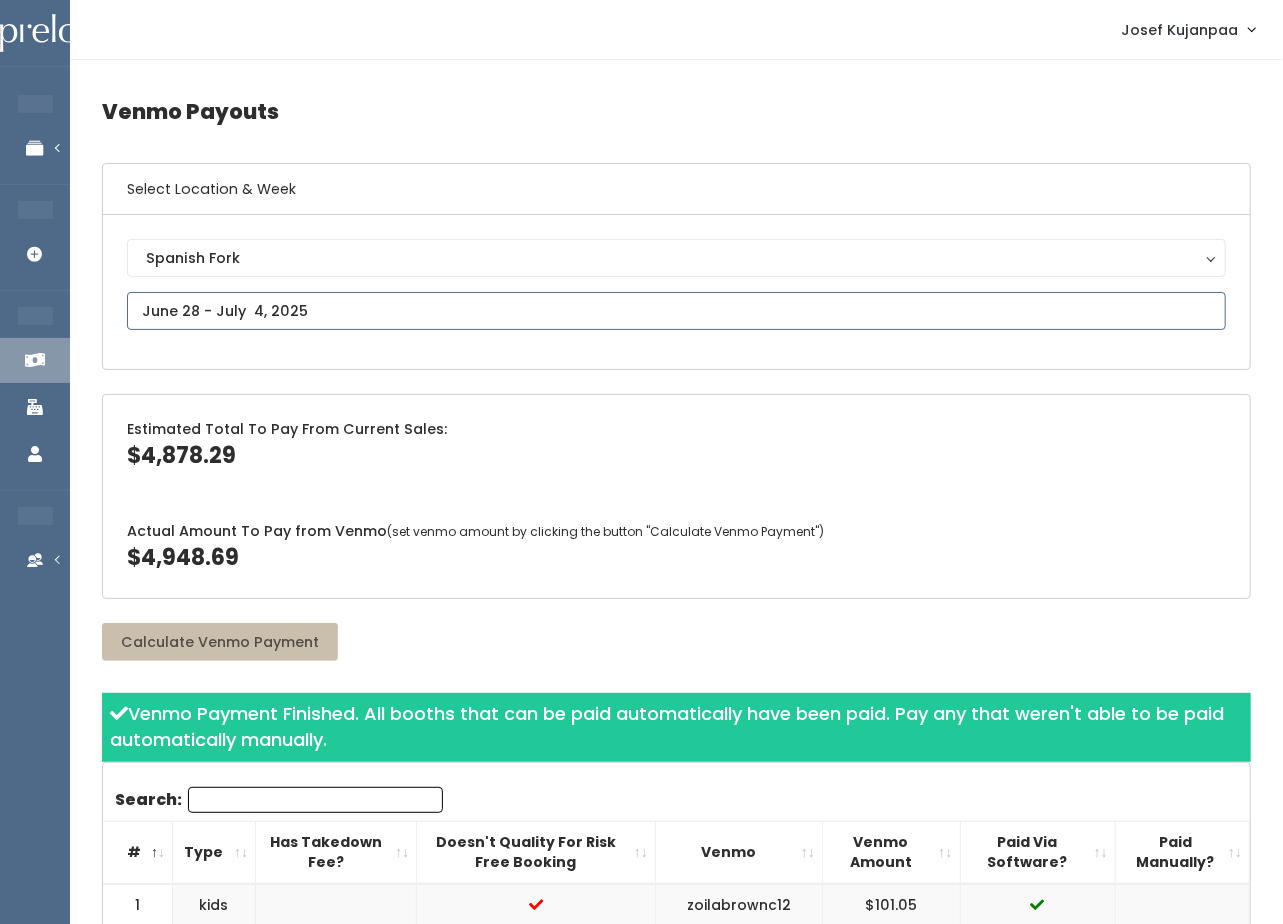 click on "EMPLOYEES
Manage Bookings
Booths by Week
All Bookings
Bookings with Booths
Booth Discounts
Seller Check-in
STORE MANAGER
Add Booking
FRANCHISE OWNER
Venmo Payouts
Booth Sales
Customers
PRELOVED ADMIN
Customers
All Customers" at bounding box center (641, 2108) 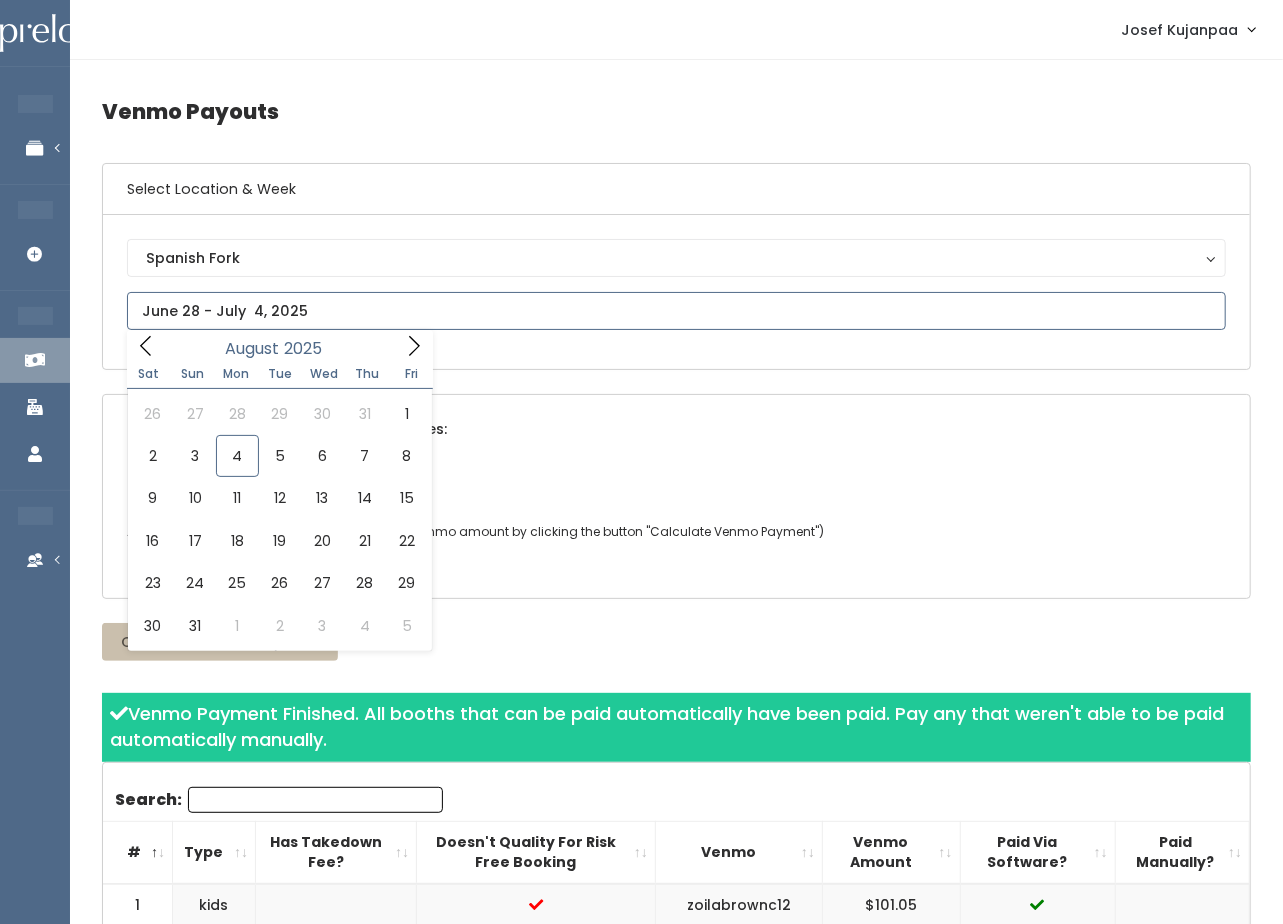click 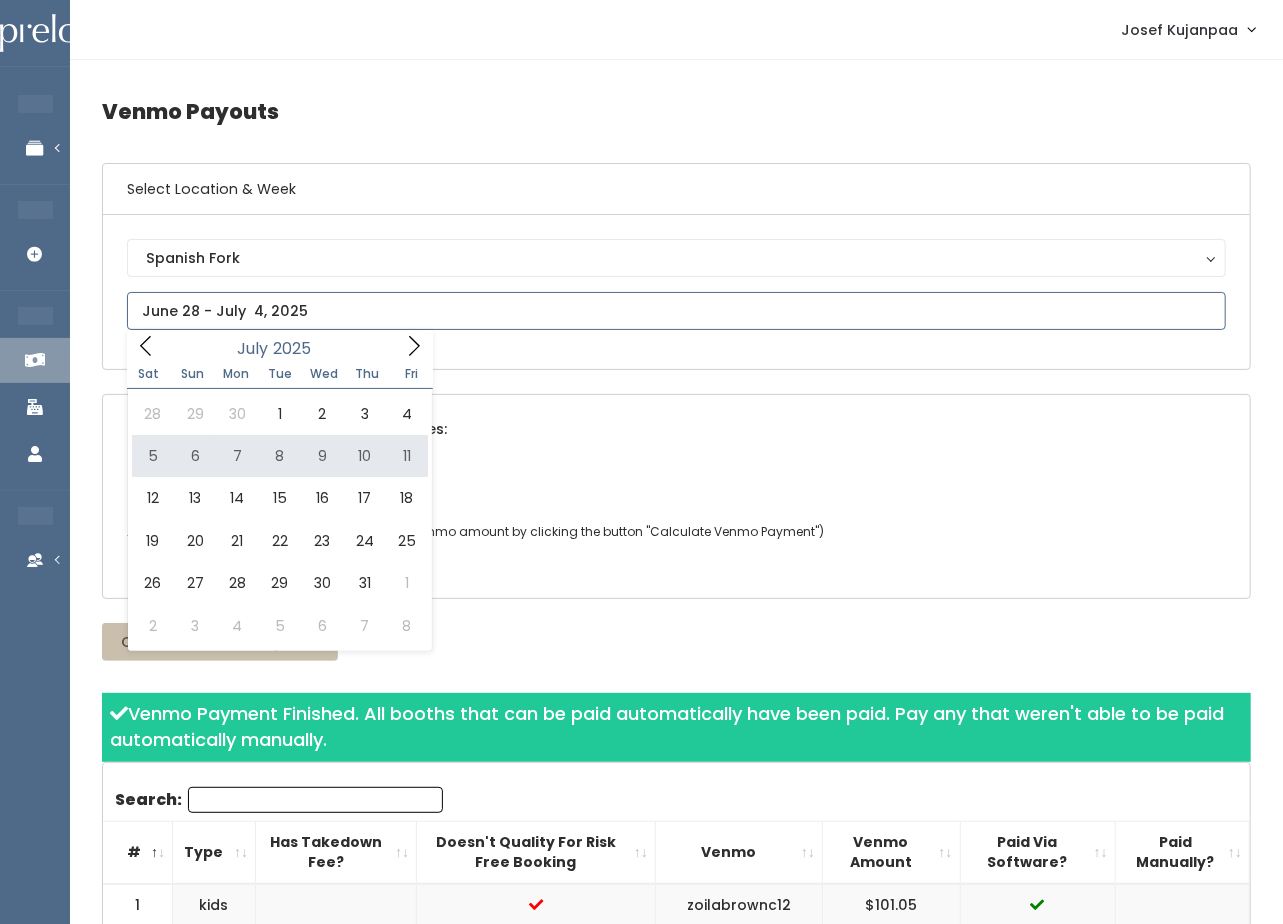 type on "[MONTH] [NUMBER] to [MONTH] [NUMBER]" 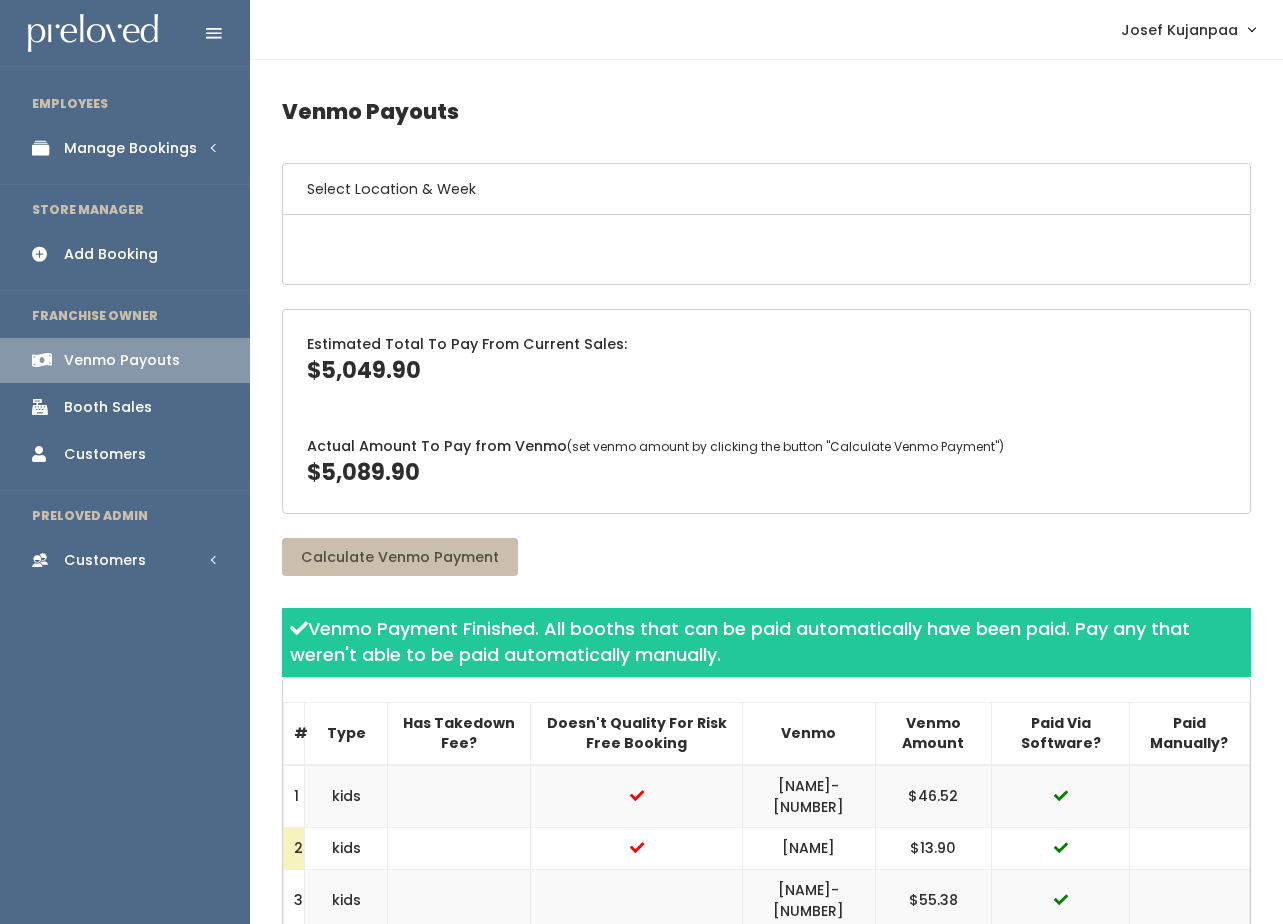 scroll, scrollTop: 0, scrollLeft: 0, axis: both 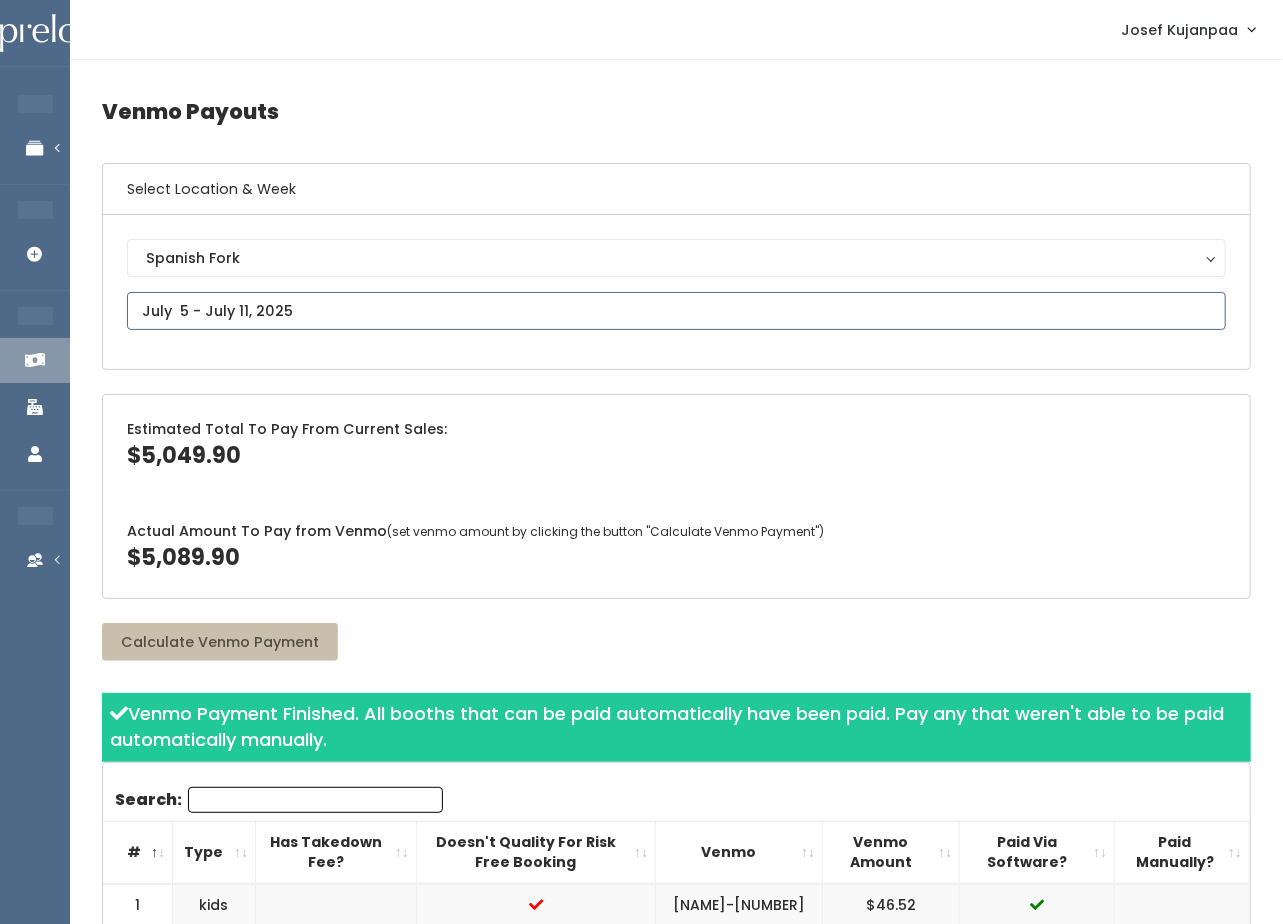 click on "EMPLOYEES
Manage Bookings
Booths by Week
All Bookings
Bookings with Booths
Booth Discounts
Seller Check-in
STORE MANAGER
Add Booking
FRANCHISE OWNER
Venmo Payouts
Booth Sales
Customers
PRELOVED ADMIN
Customers
All Customers" at bounding box center [641, 2088] 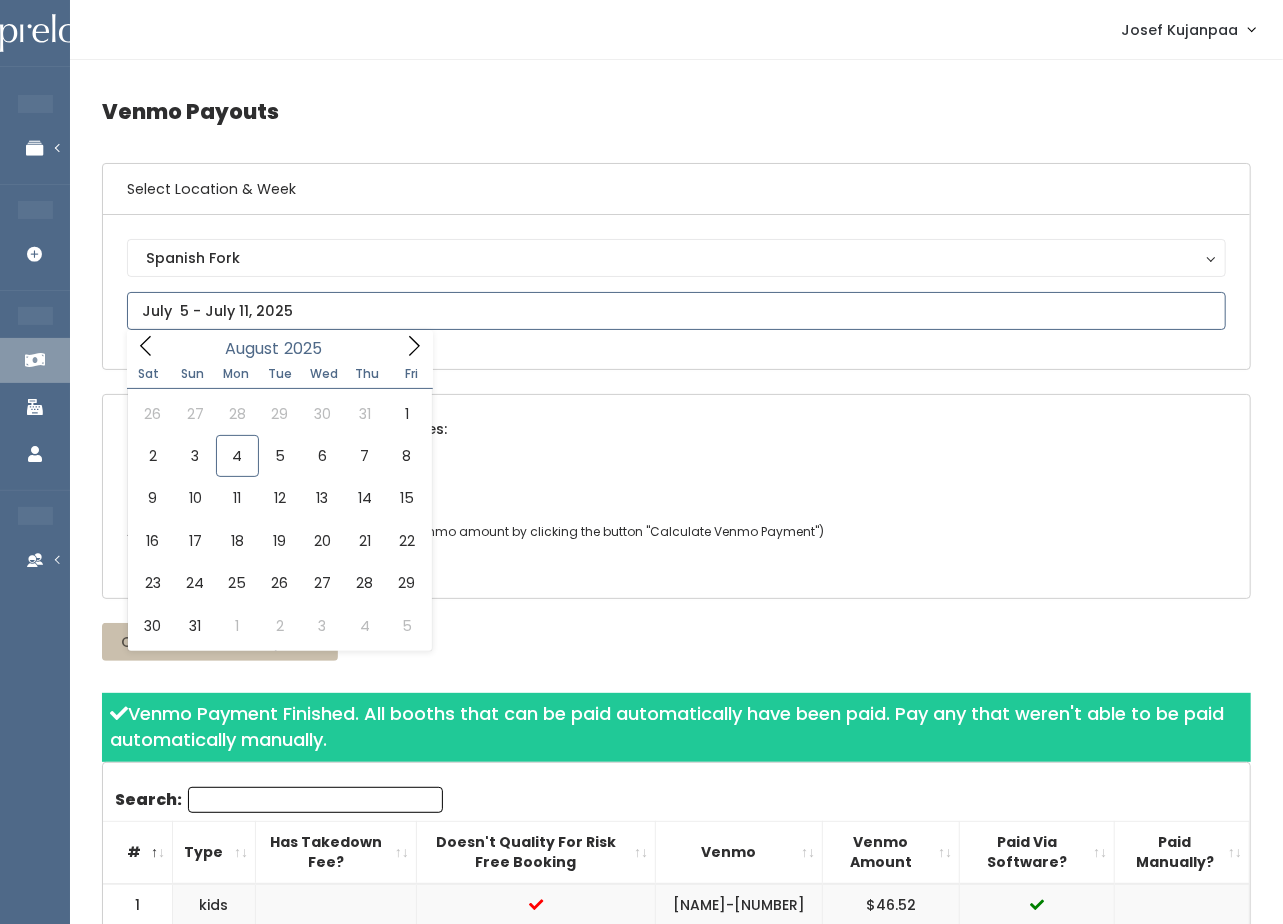 click 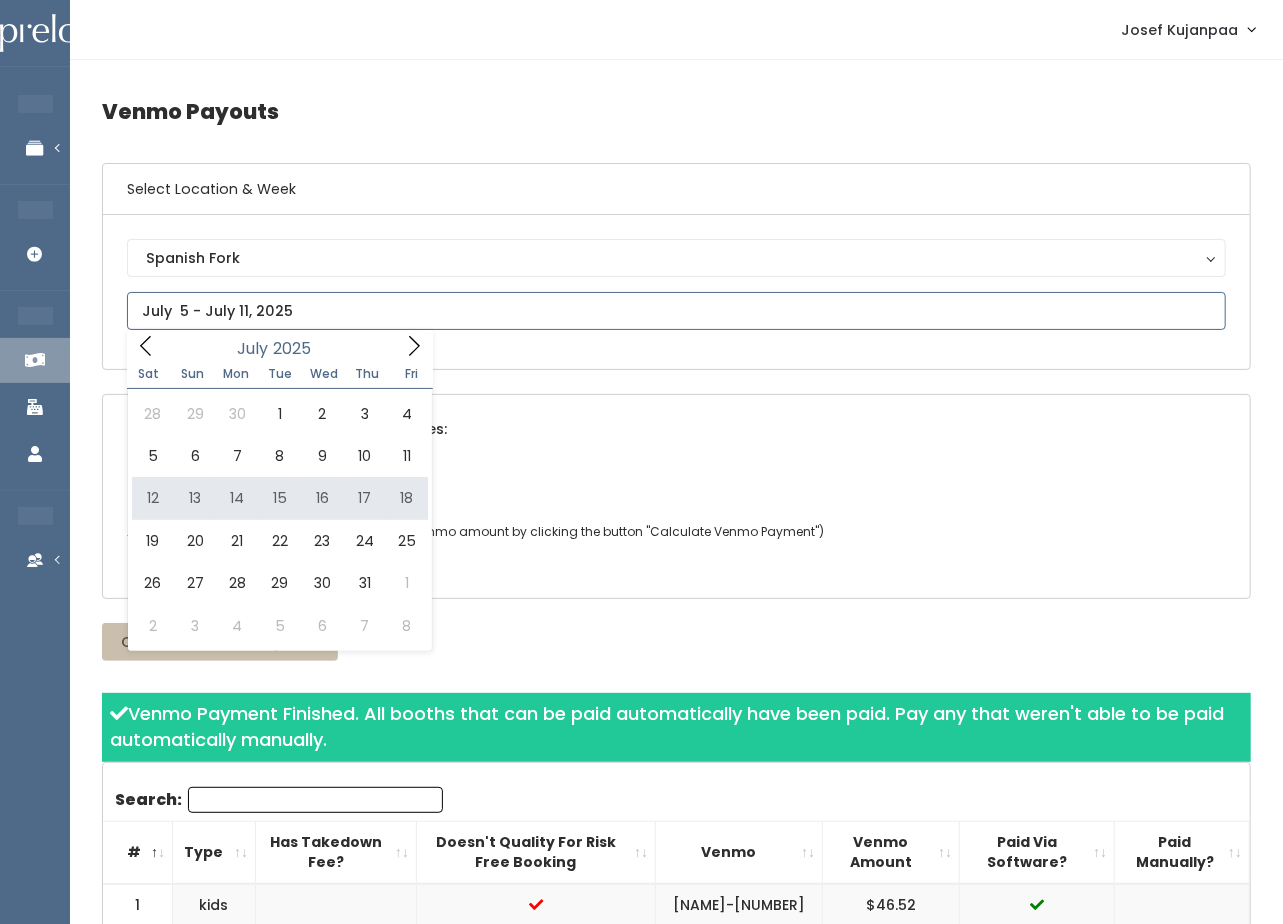 type on "July 12 to July 18" 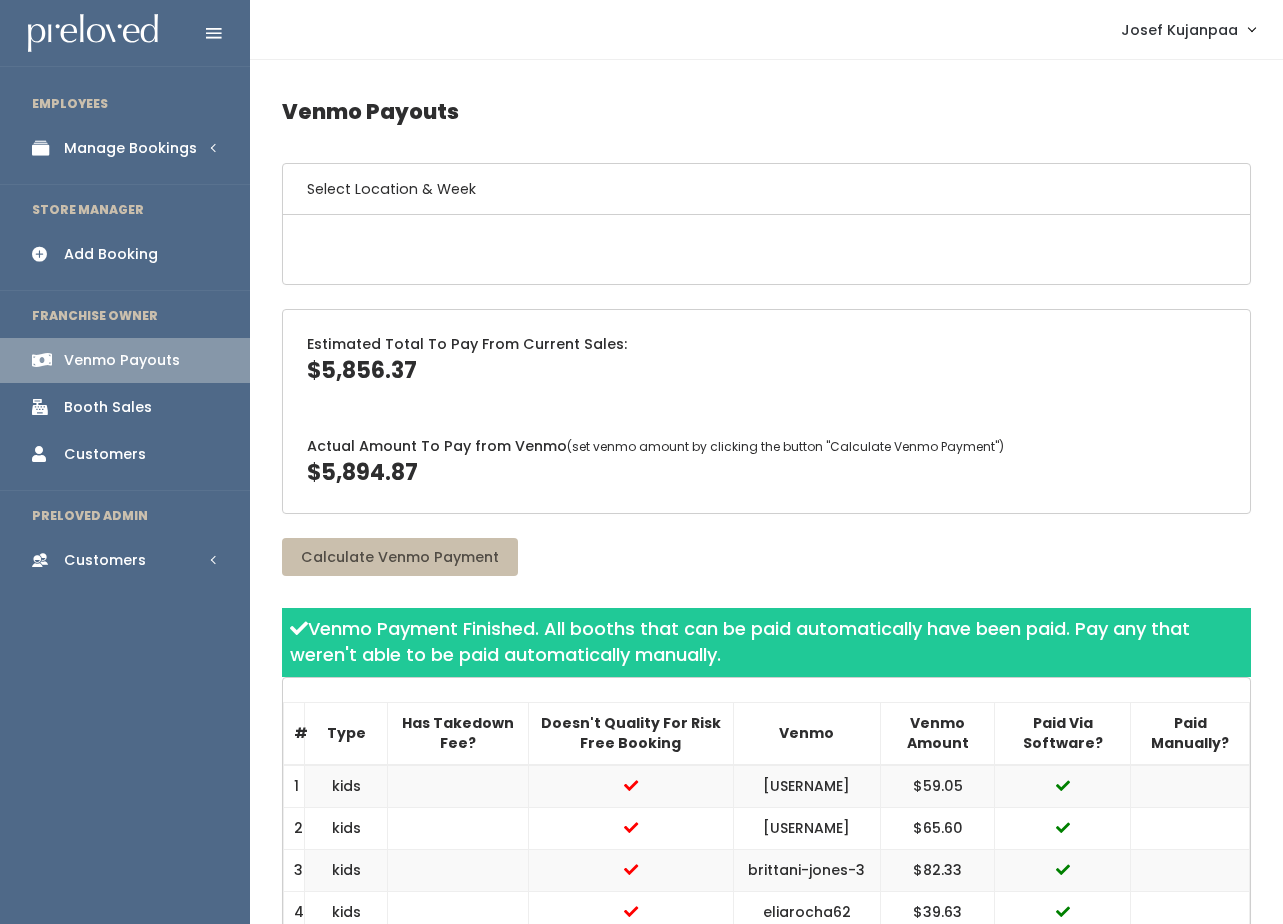 scroll, scrollTop: 0, scrollLeft: 0, axis: both 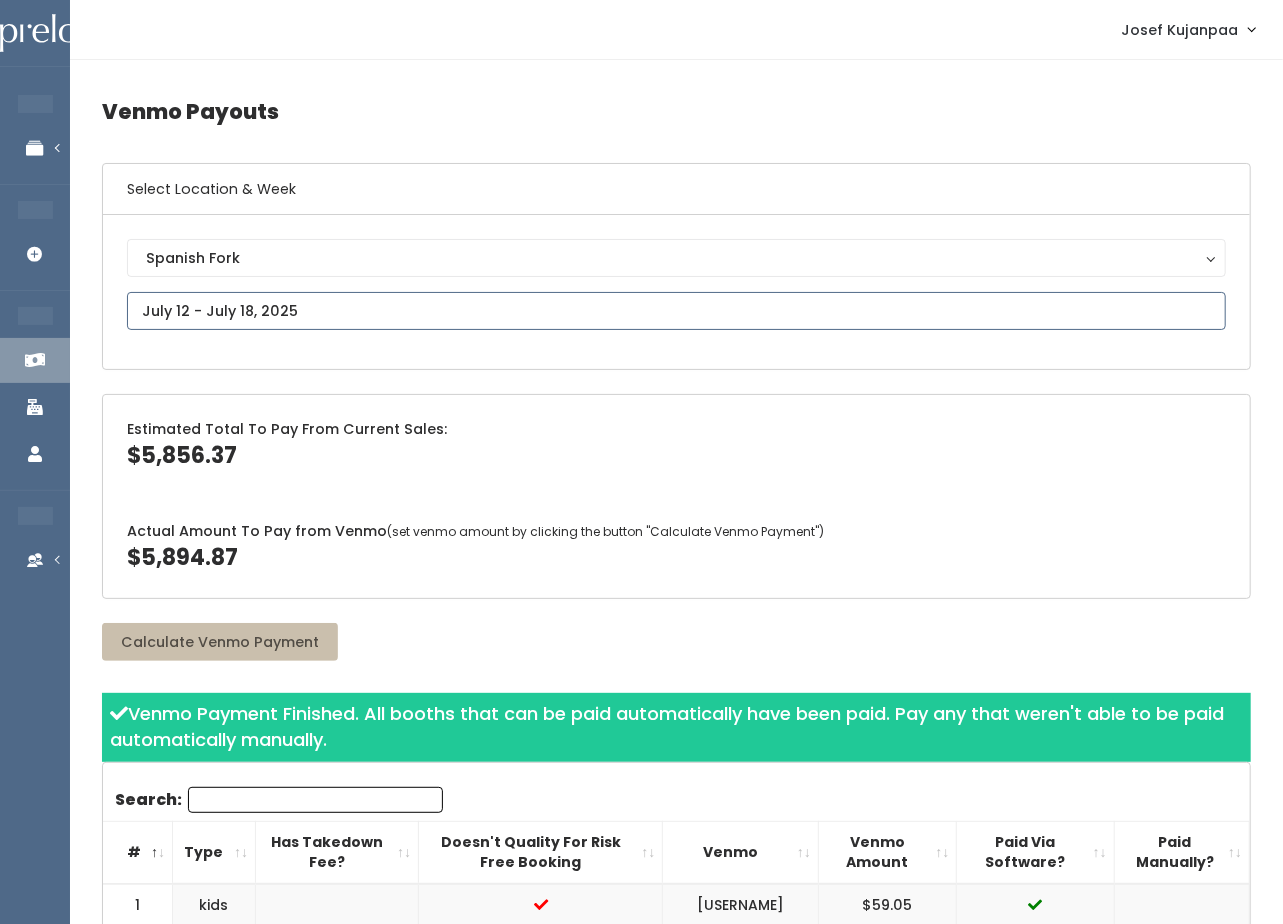 click at bounding box center [676, 311] 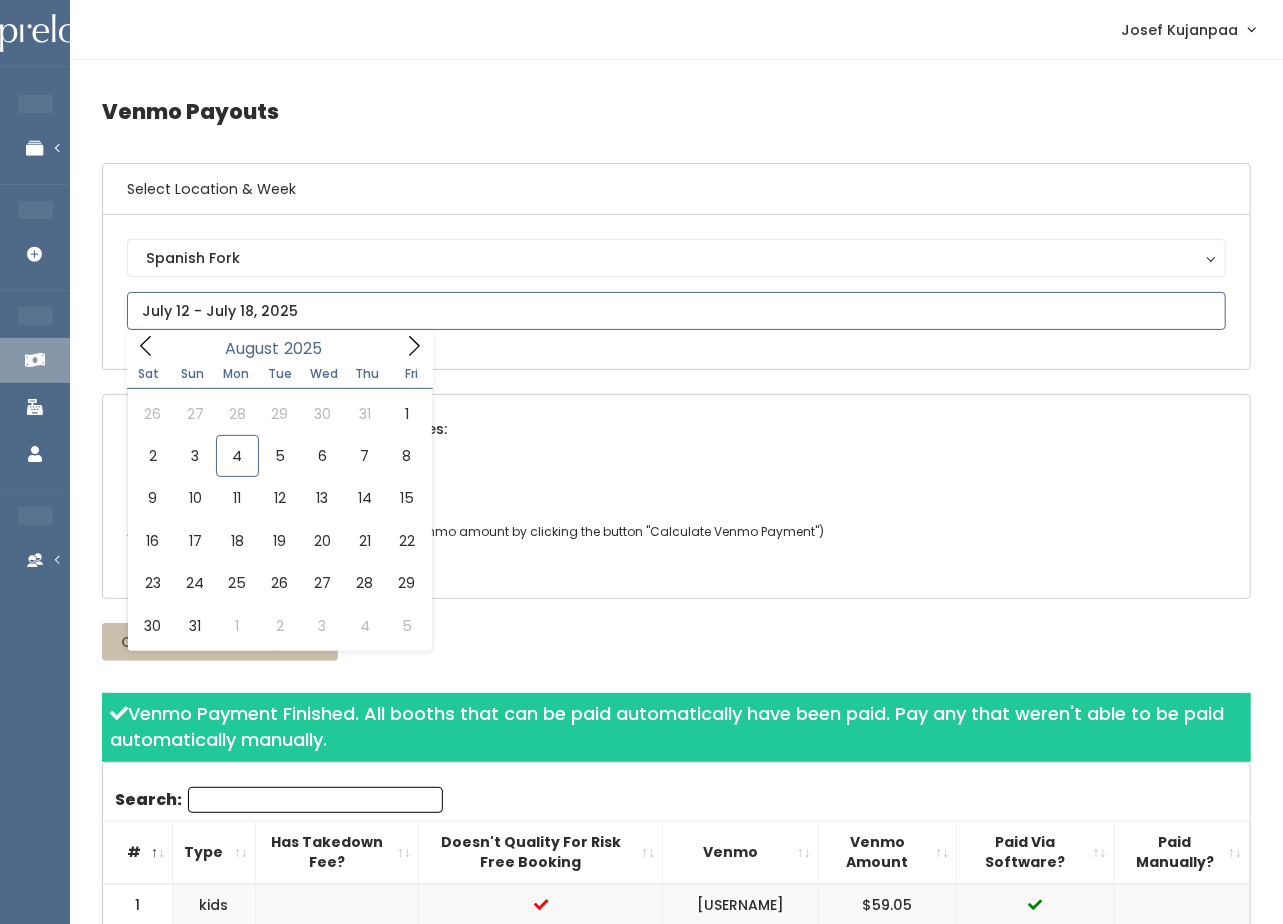 click 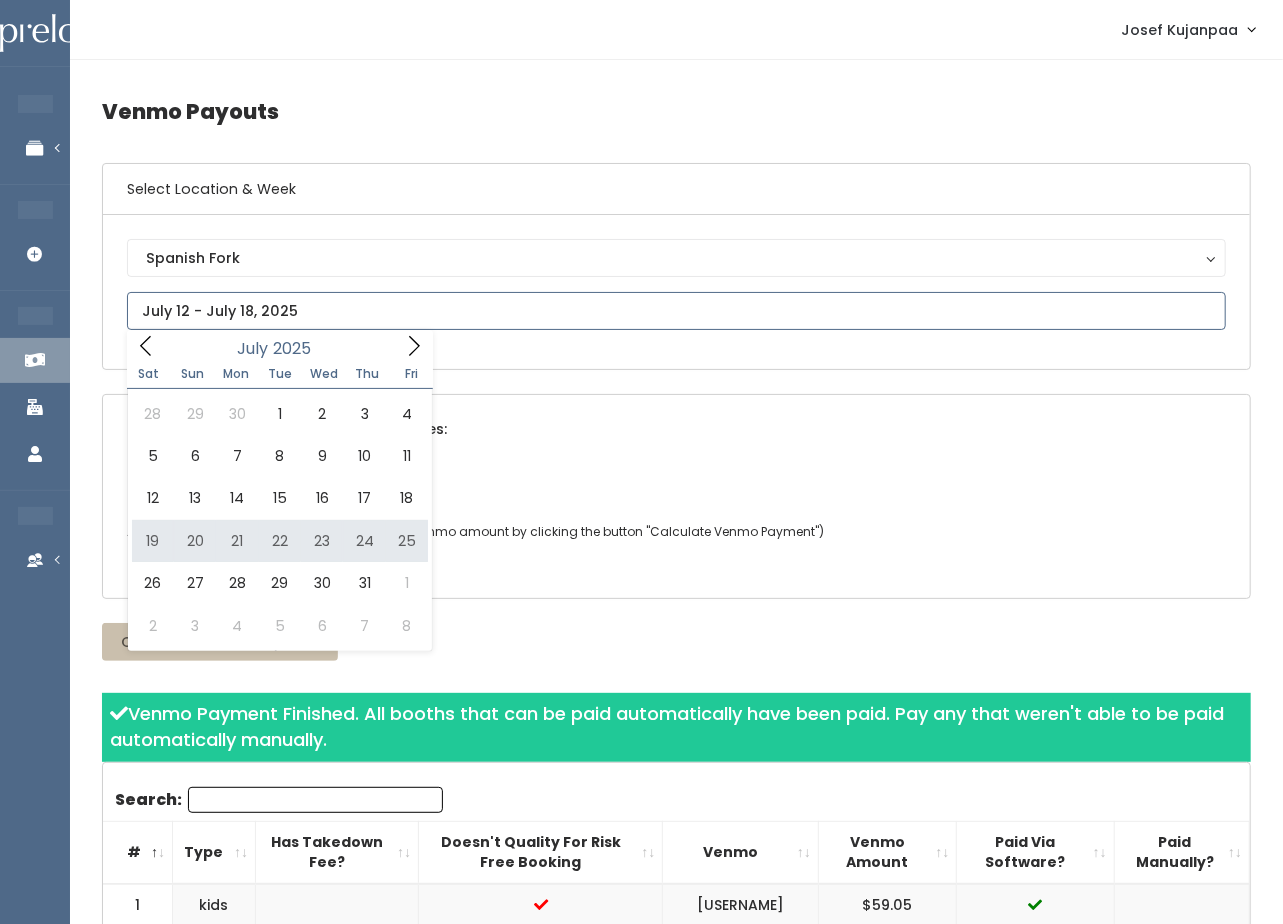 type on "July 19 to July 25" 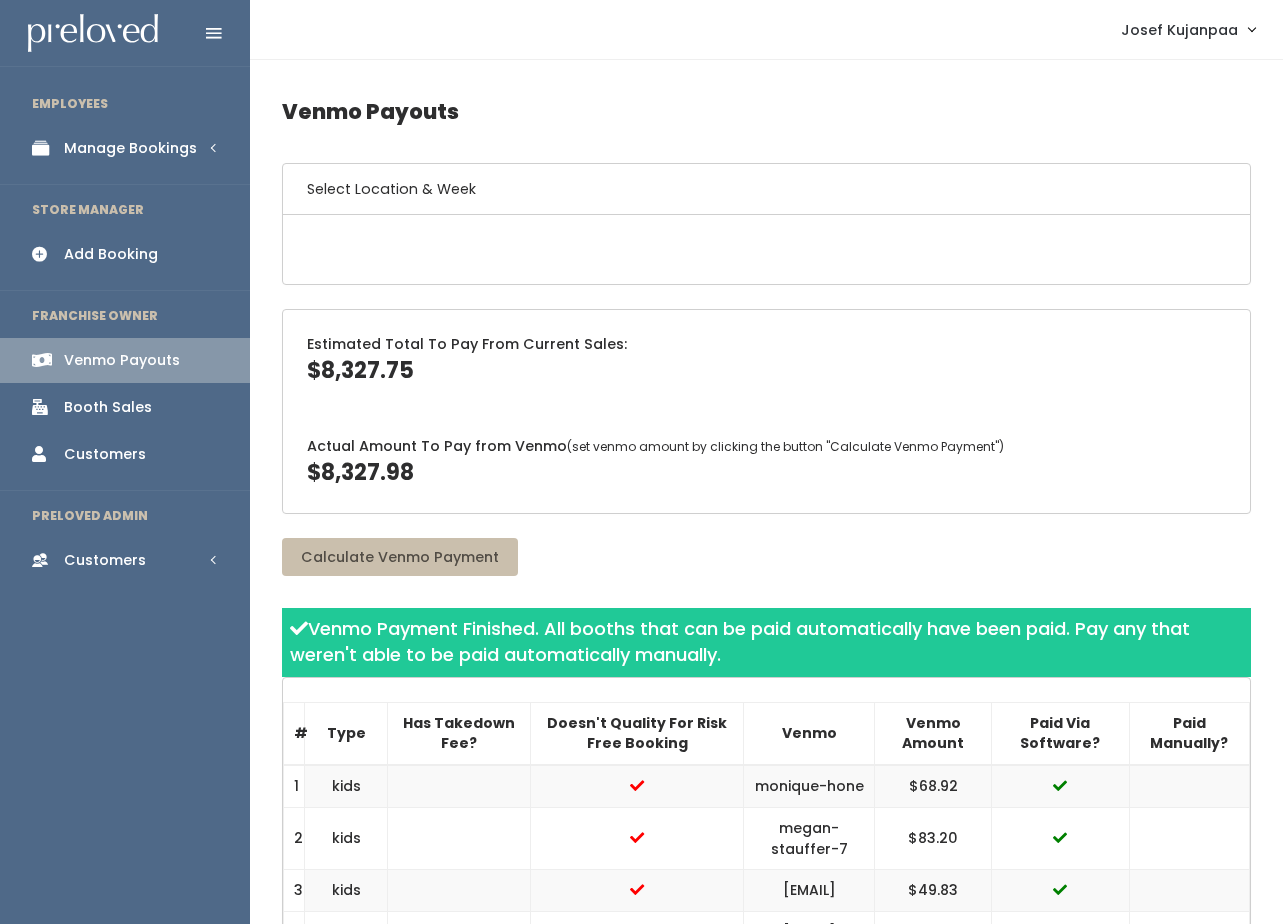 scroll, scrollTop: 0, scrollLeft: 0, axis: both 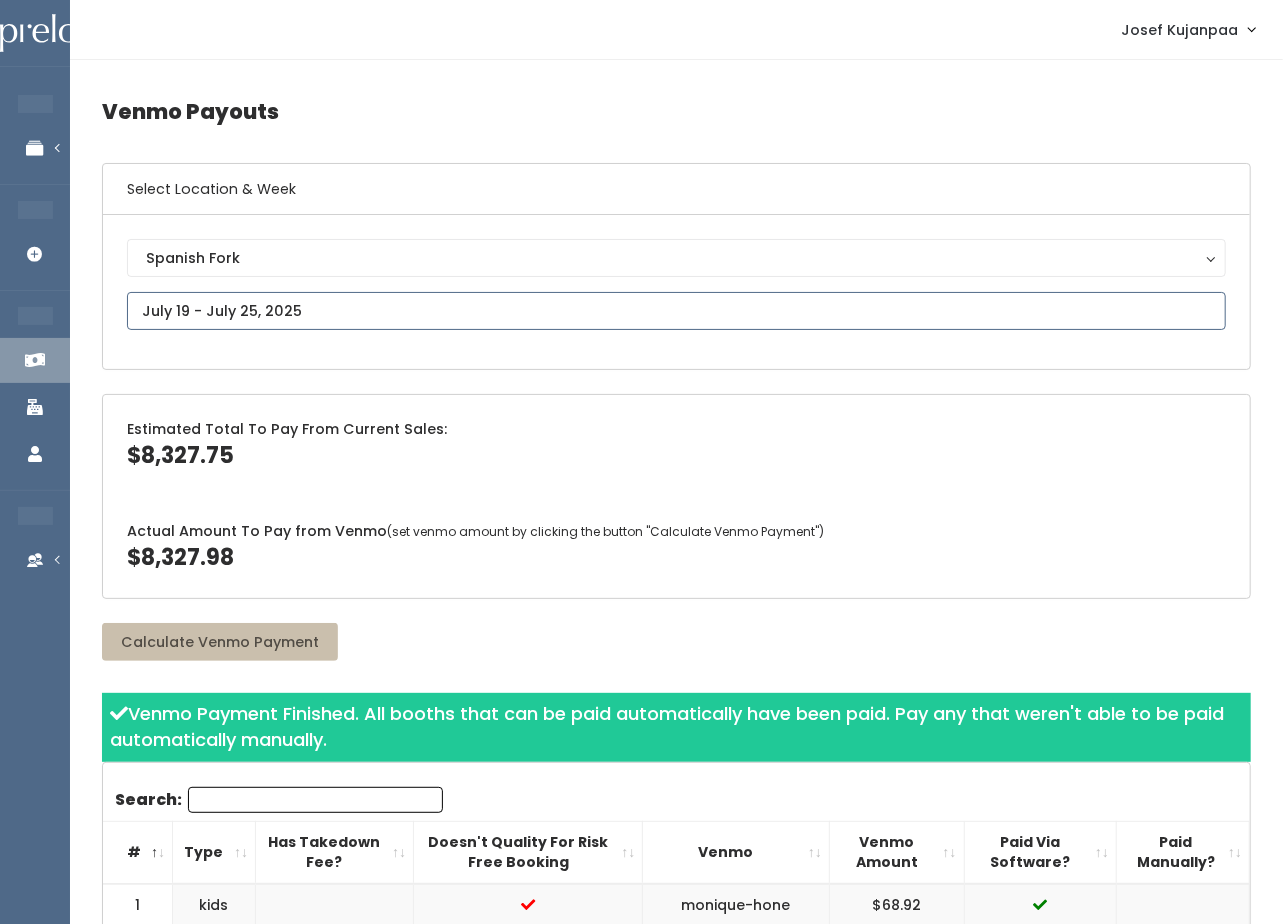 click at bounding box center [676, 311] 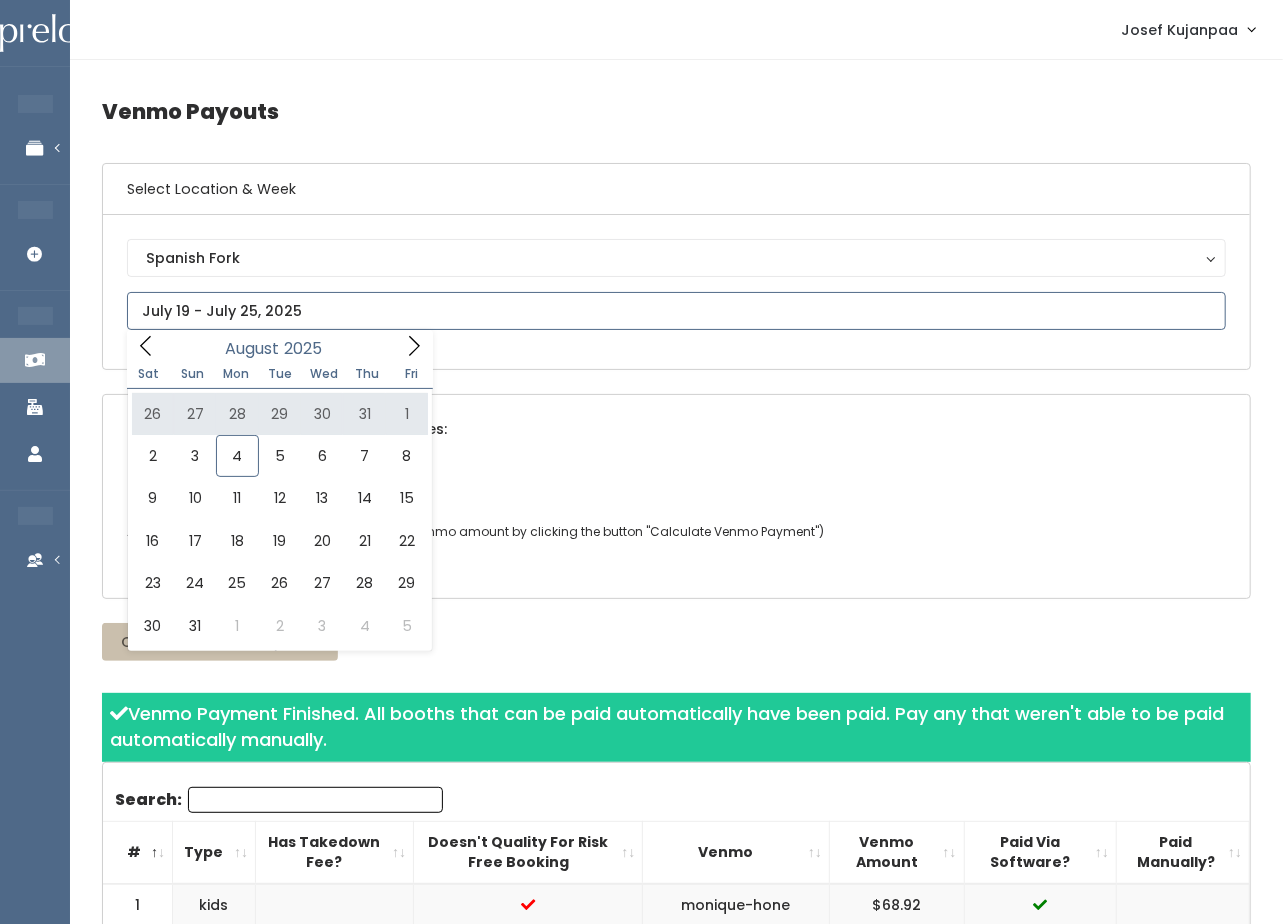 type on "[MONTH] [NUMBER] to [MONTH] [NUMBER]" 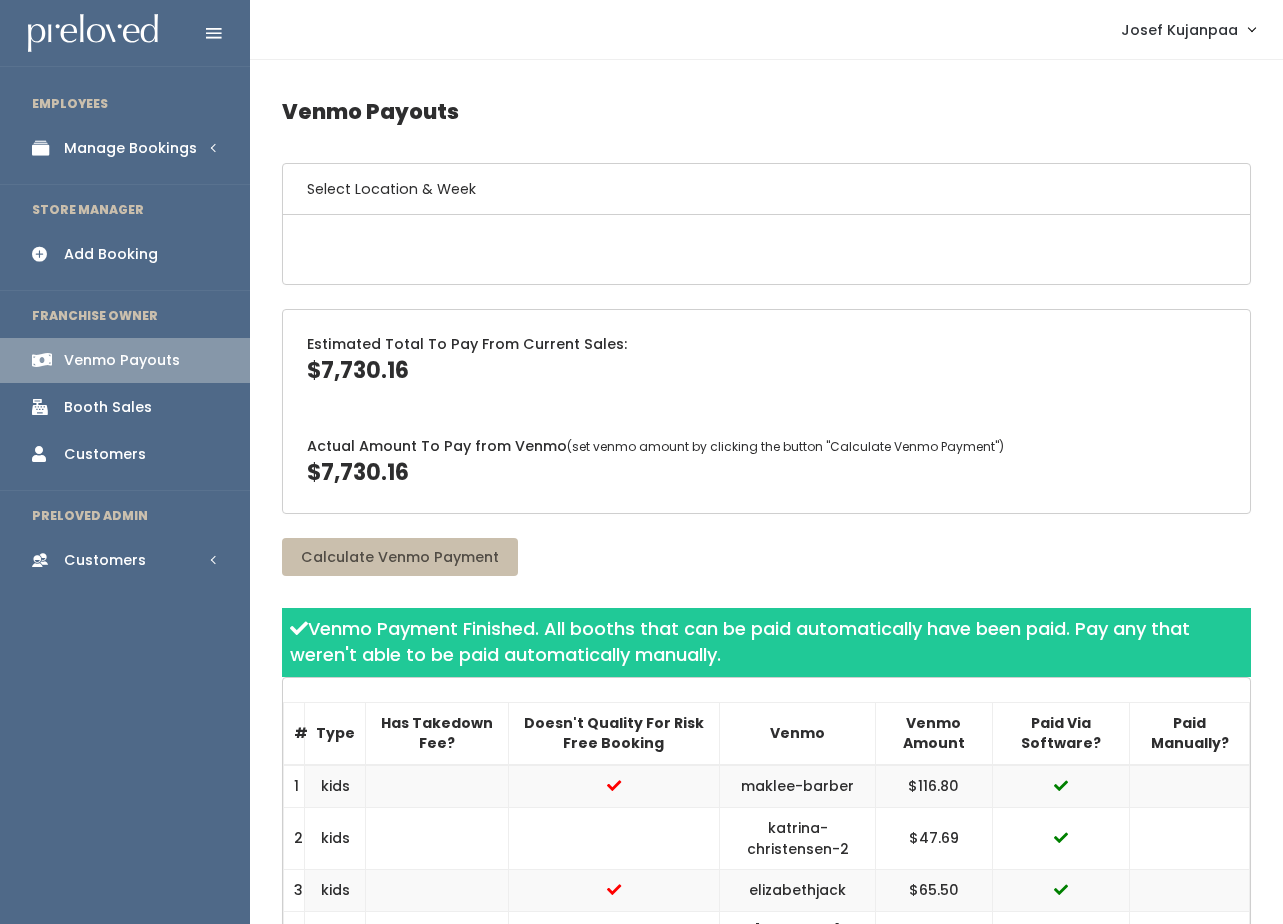 scroll, scrollTop: 0, scrollLeft: 0, axis: both 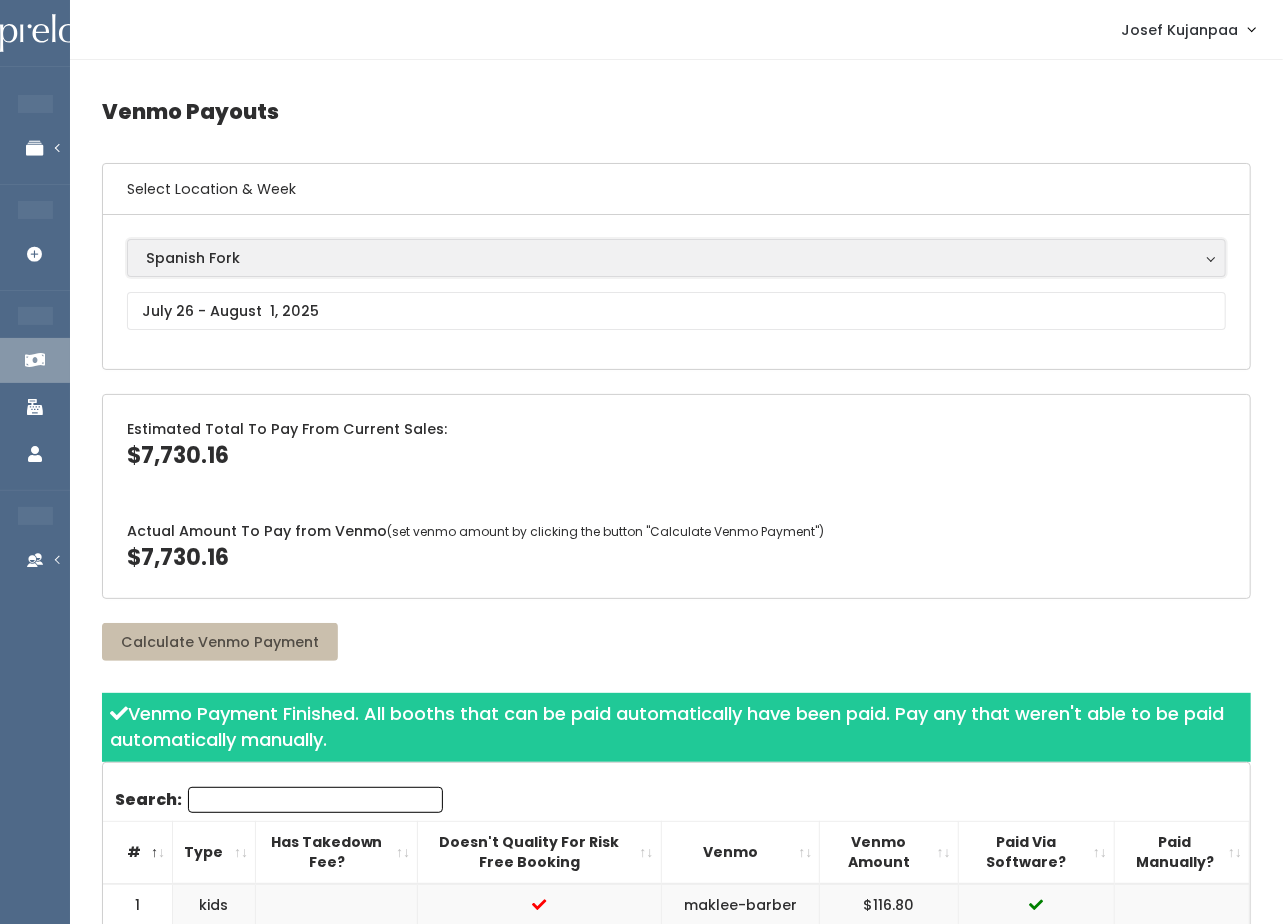 click on "Spanish Fork" at bounding box center (676, 258) 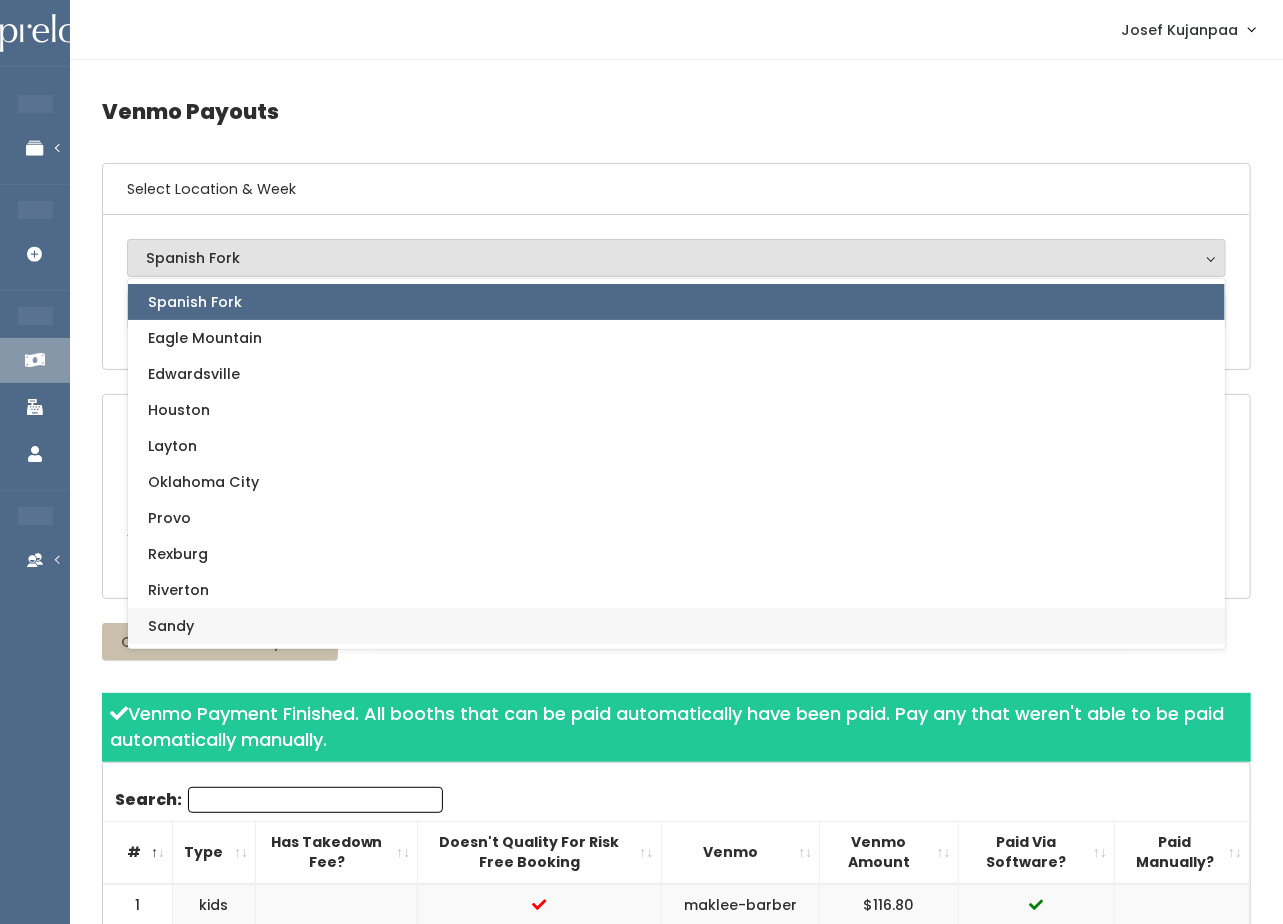 click on "Sandy" at bounding box center (171, 626) 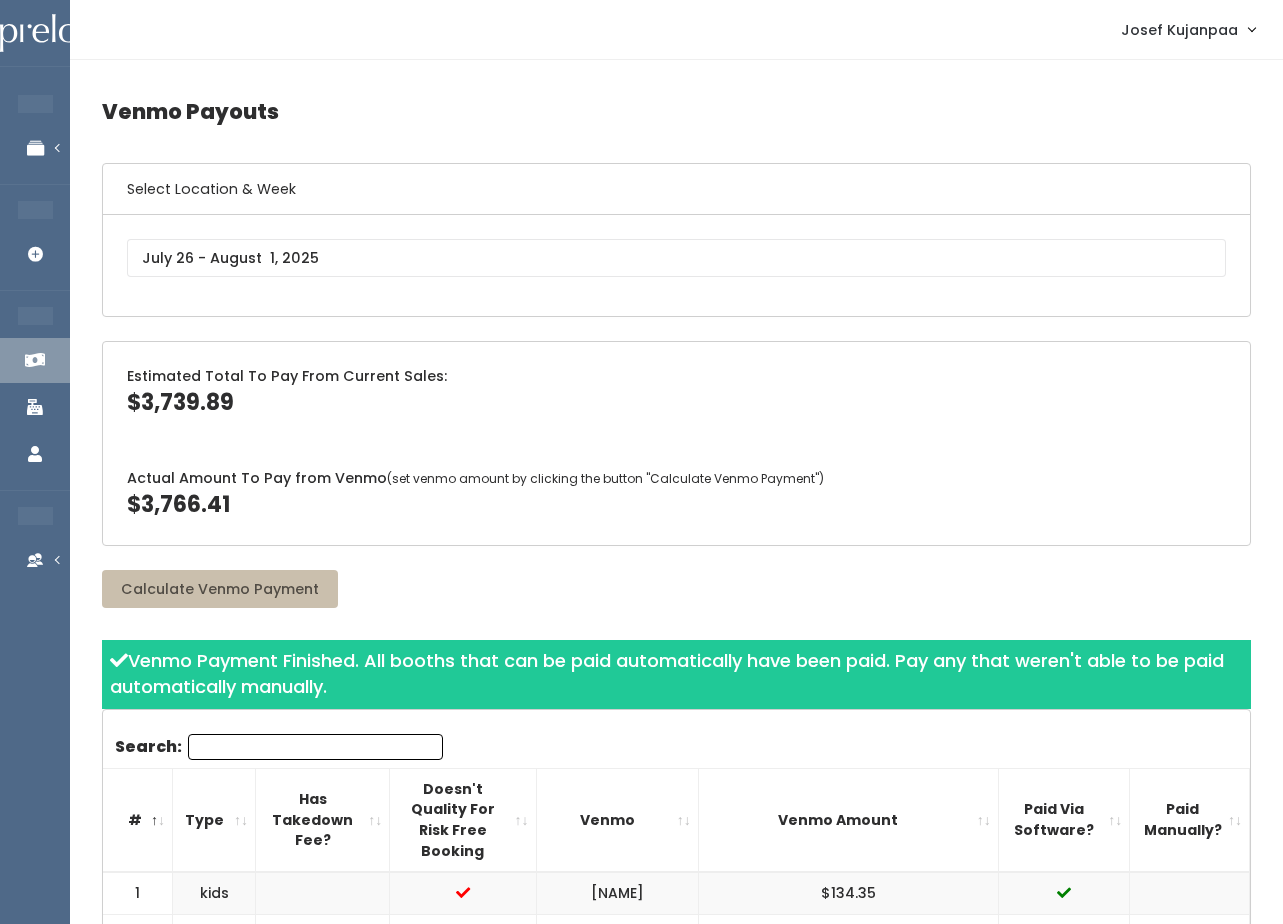 scroll, scrollTop: 0, scrollLeft: 0, axis: both 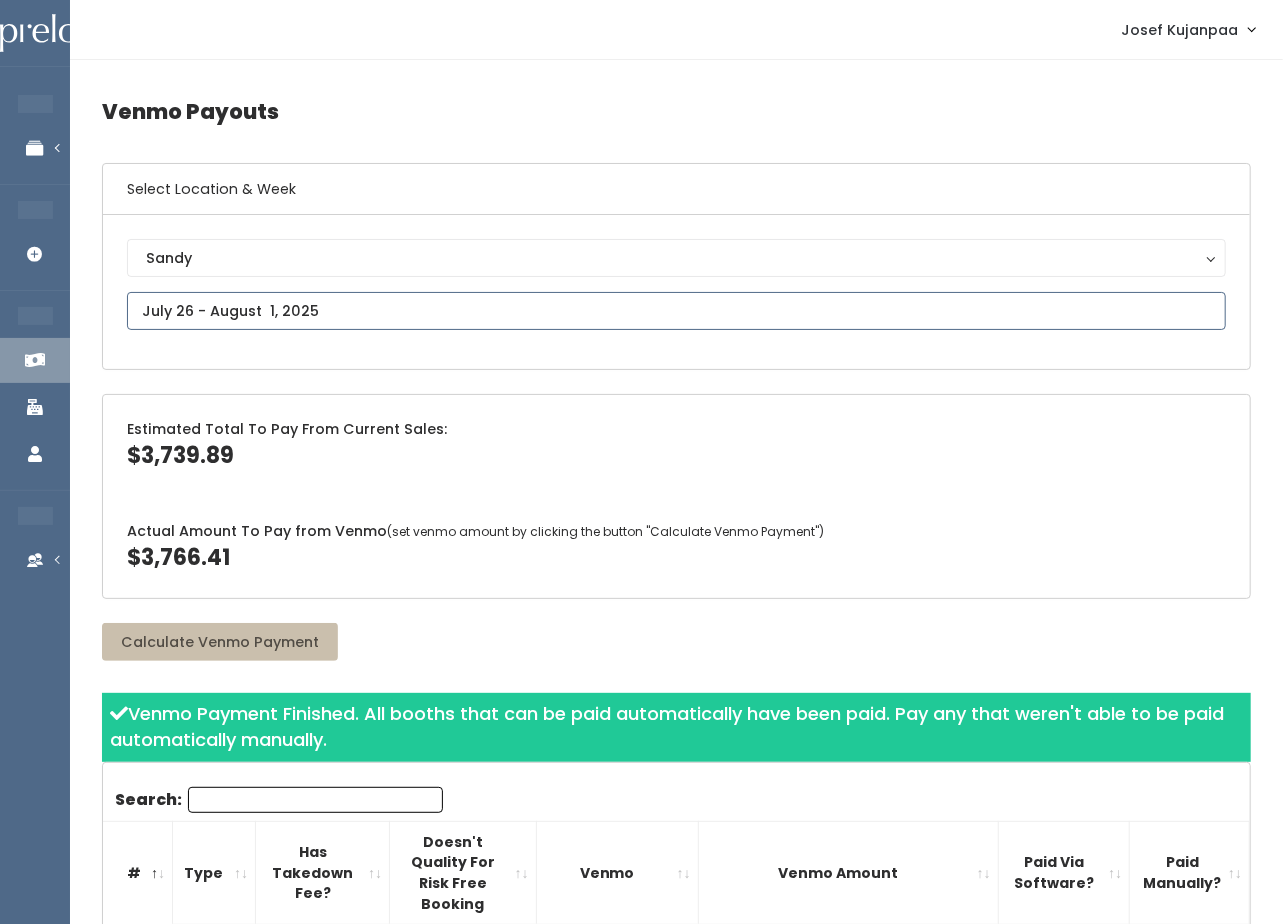 click at bounding box center (676, 311) 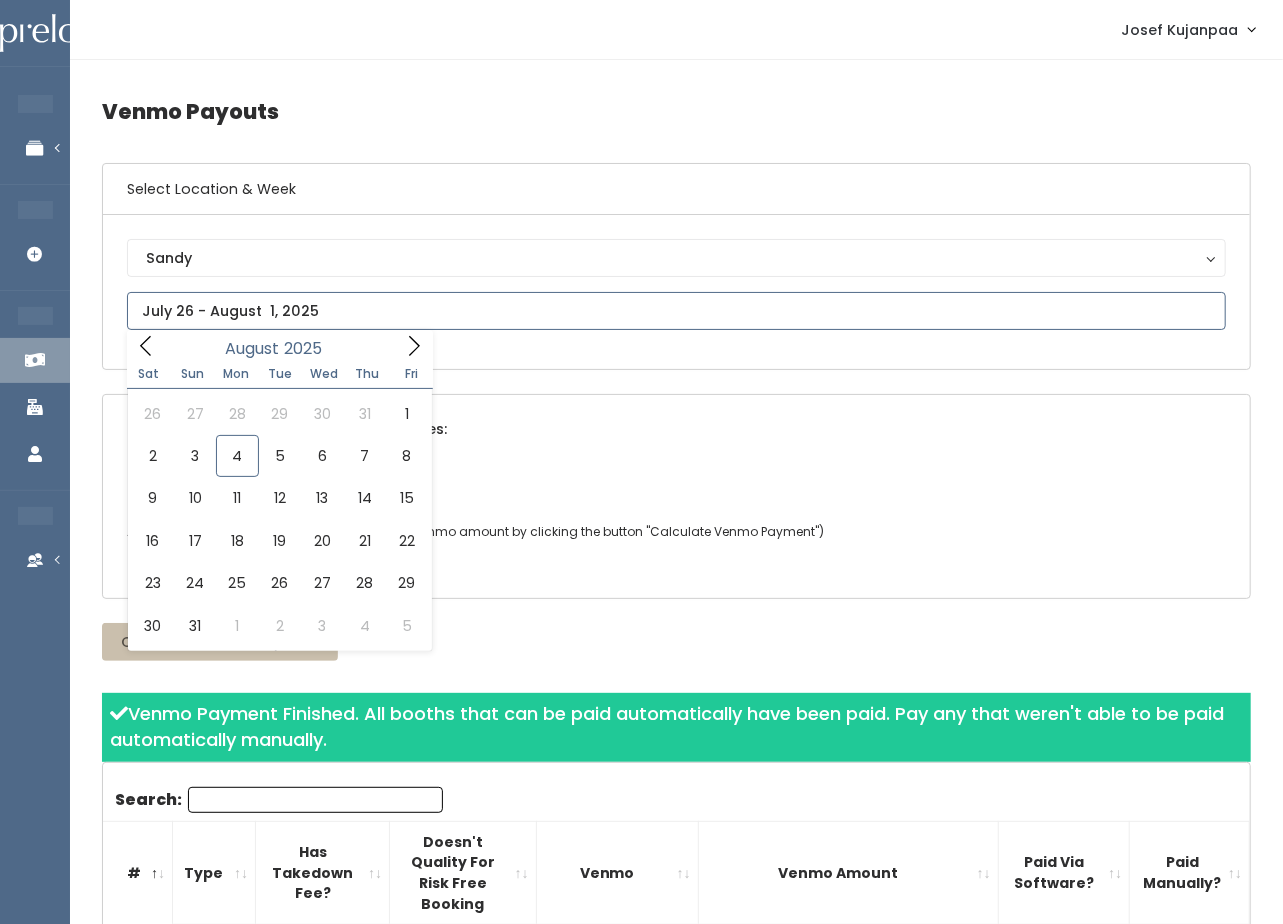 click 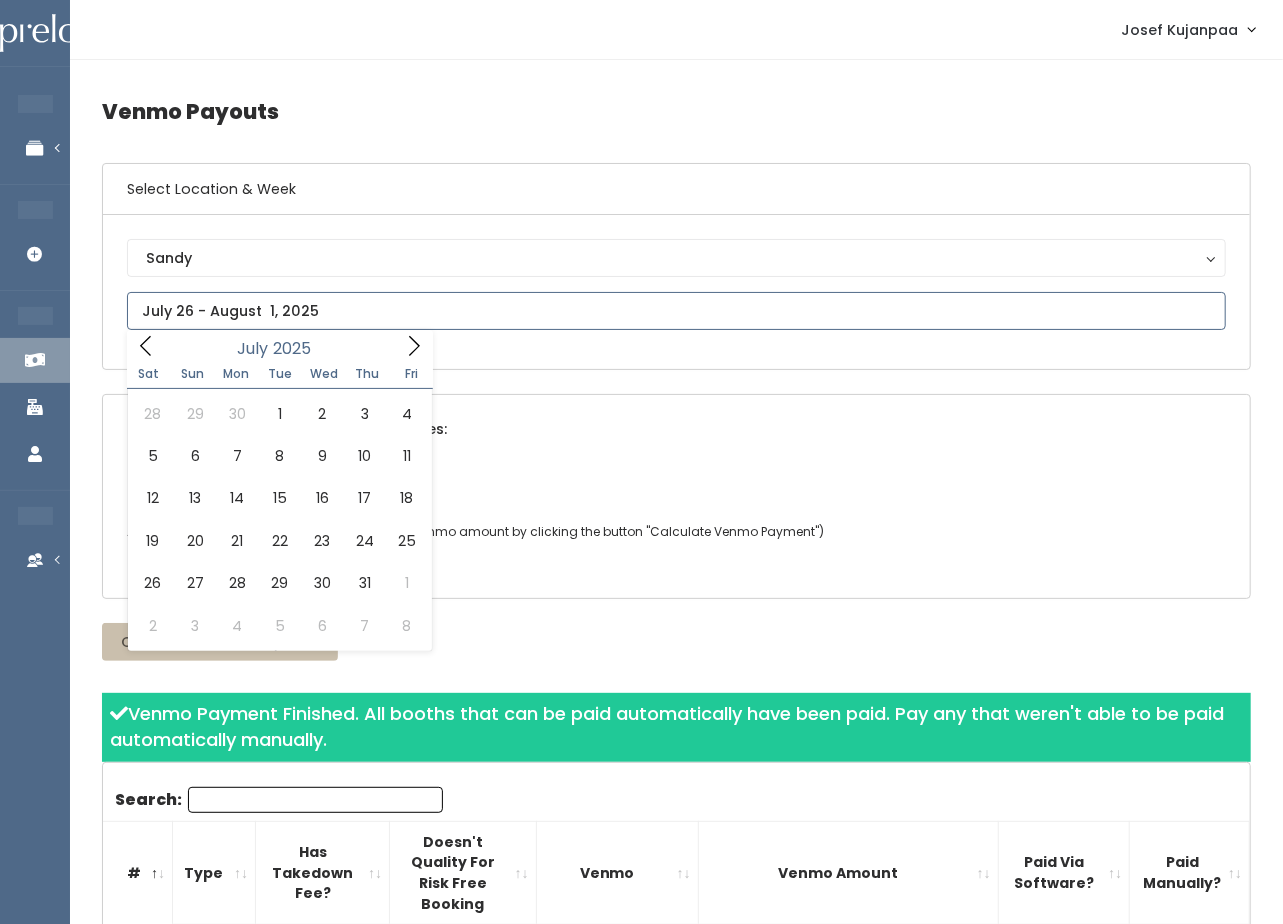 click 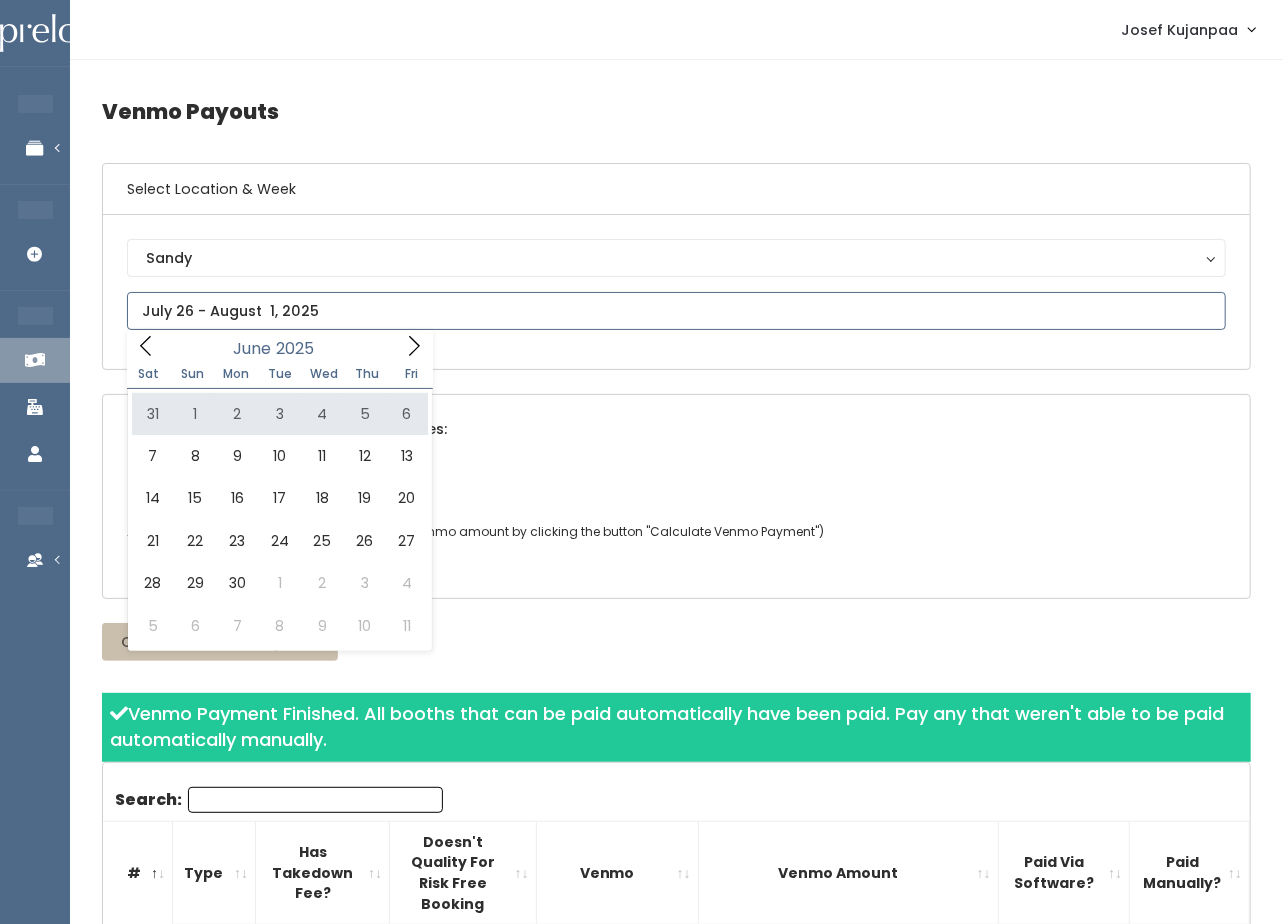 type on "May 31 to June 6" 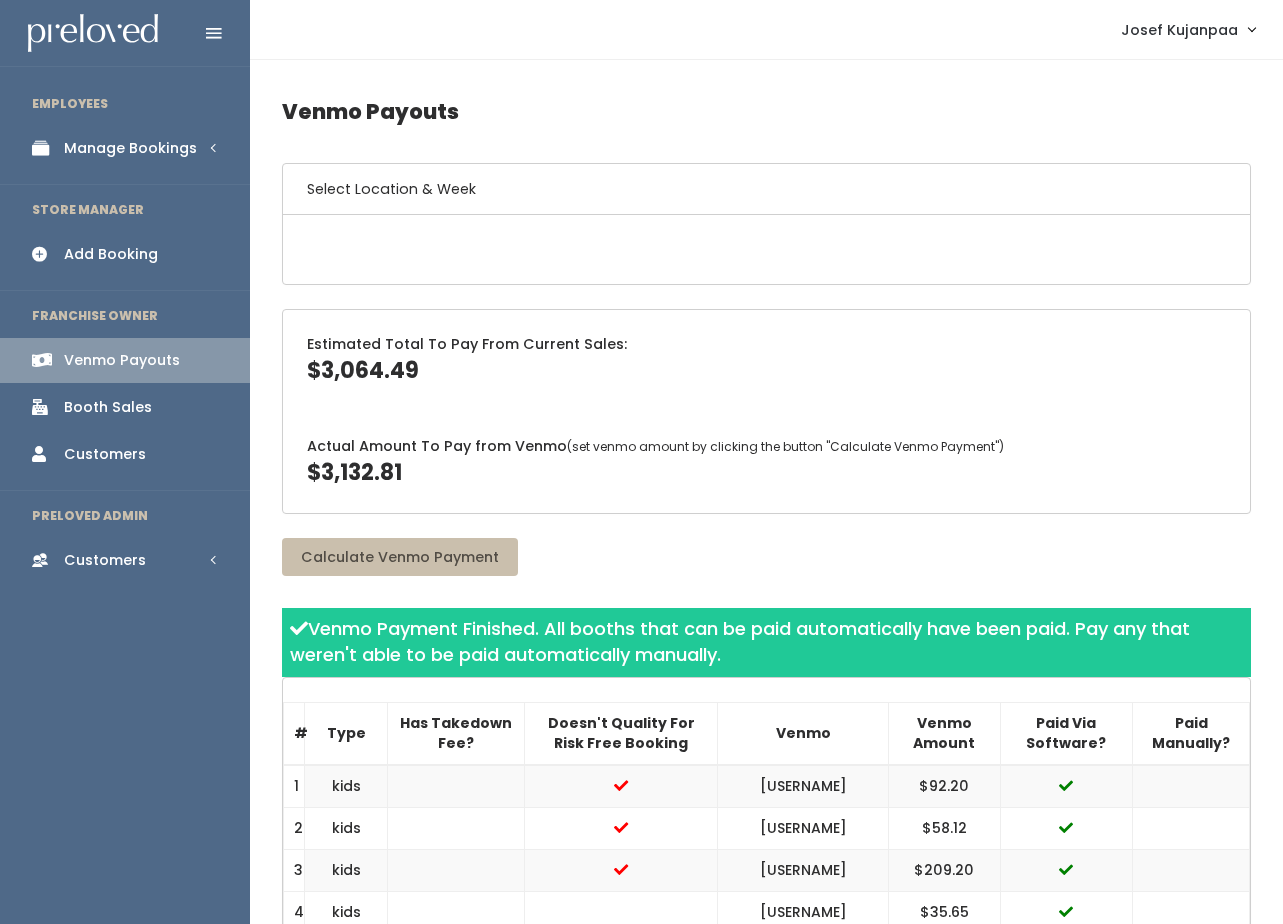 scroll, scrollTop: 0, scrollLeft: 0, axis: both 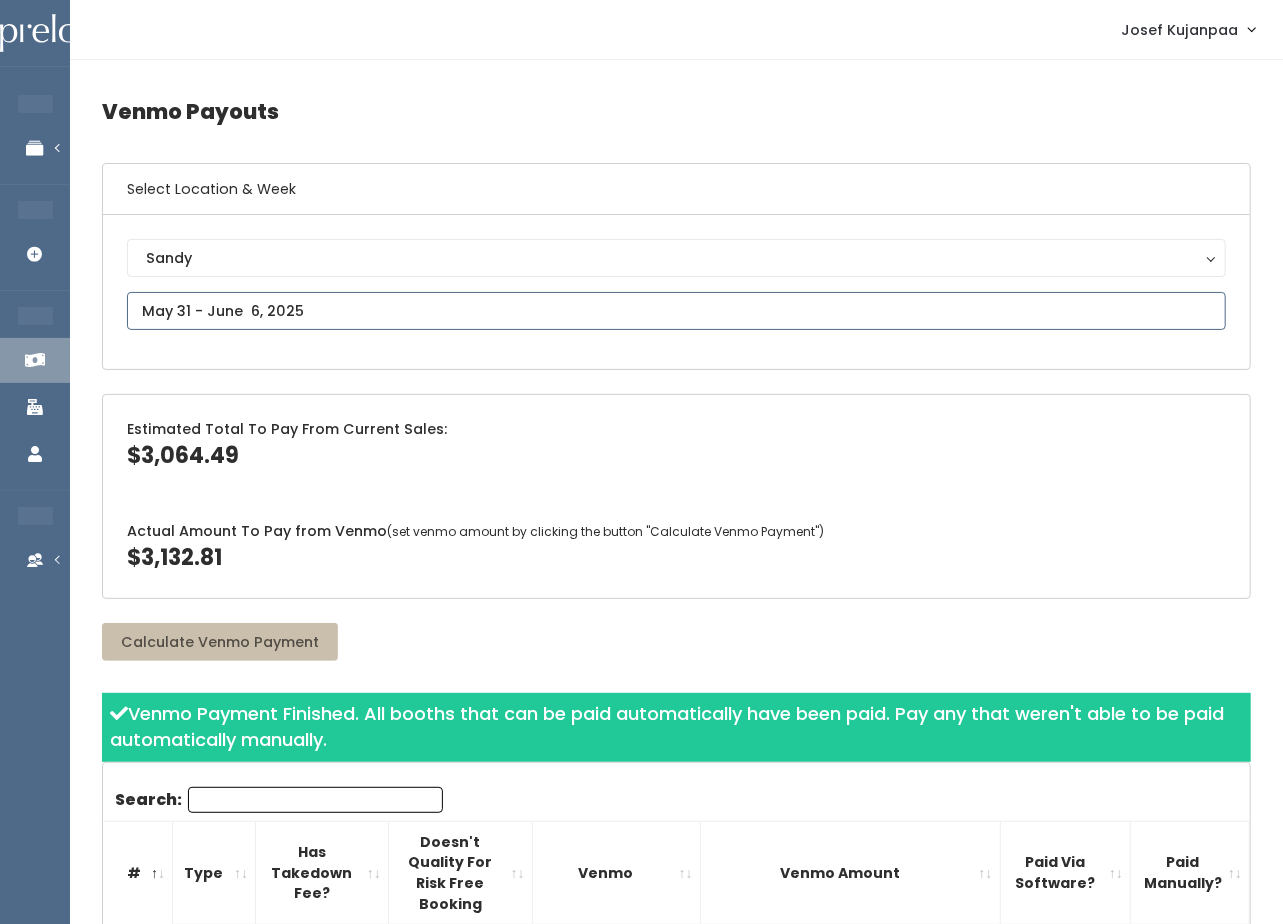 click at bounding box center (676, 311) 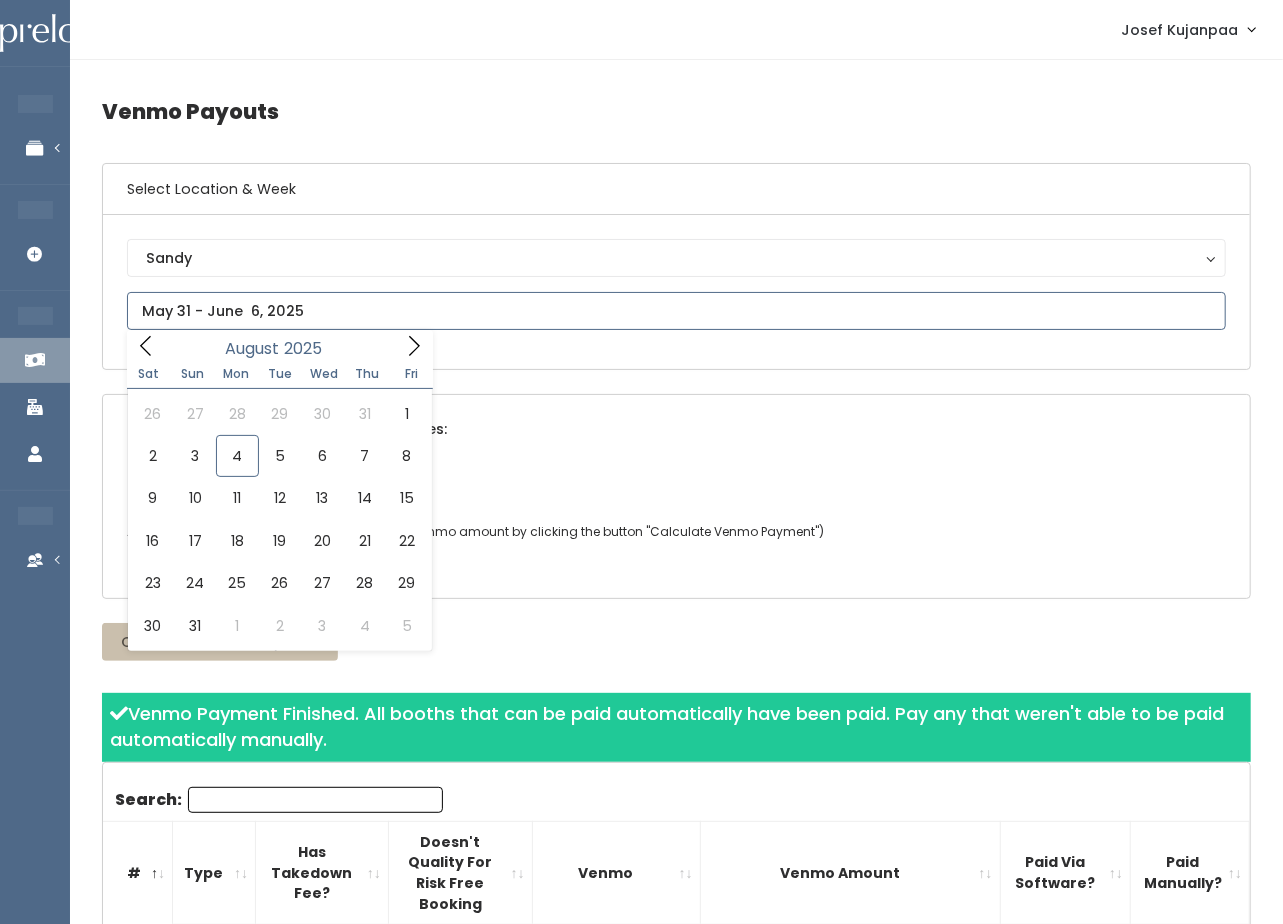 click 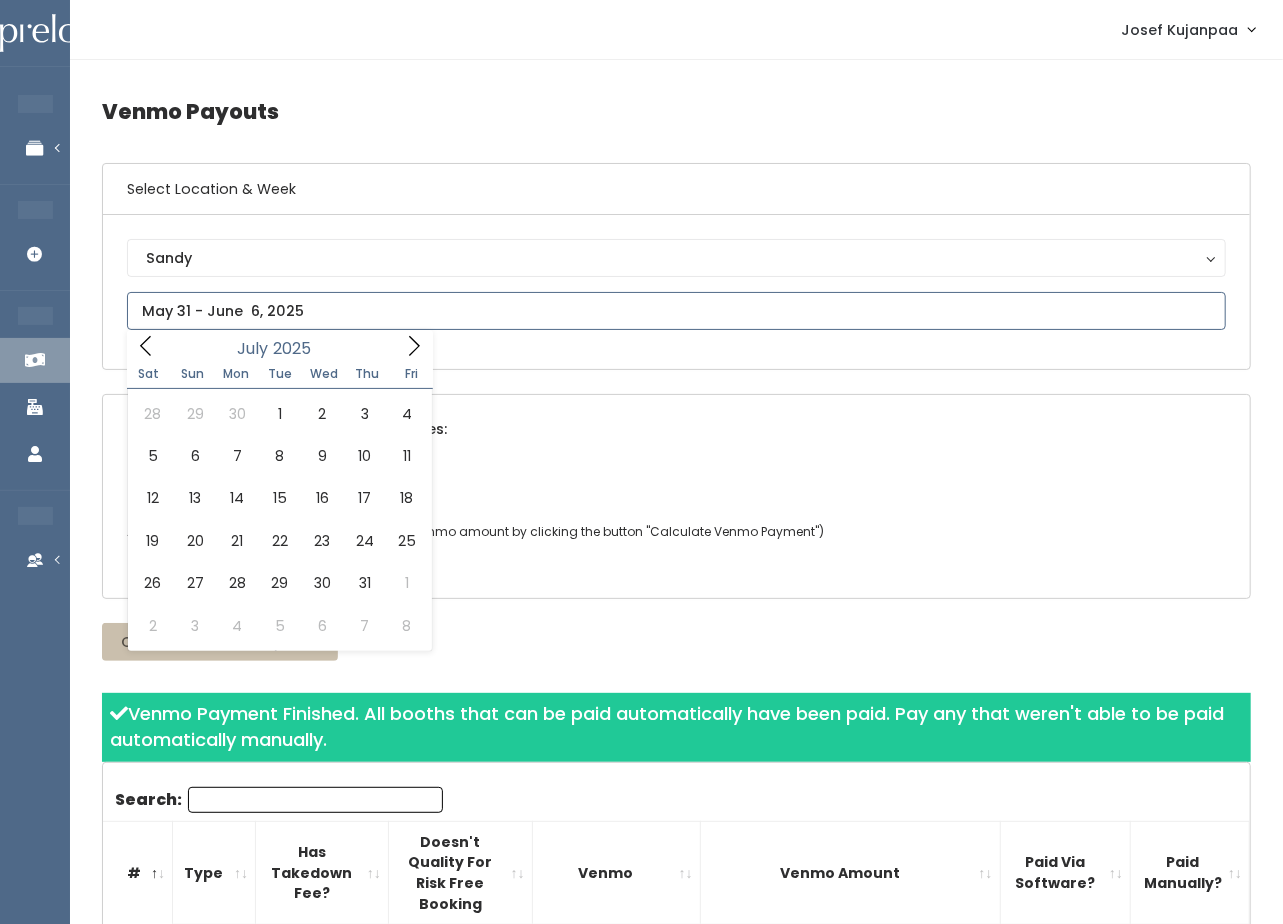 click 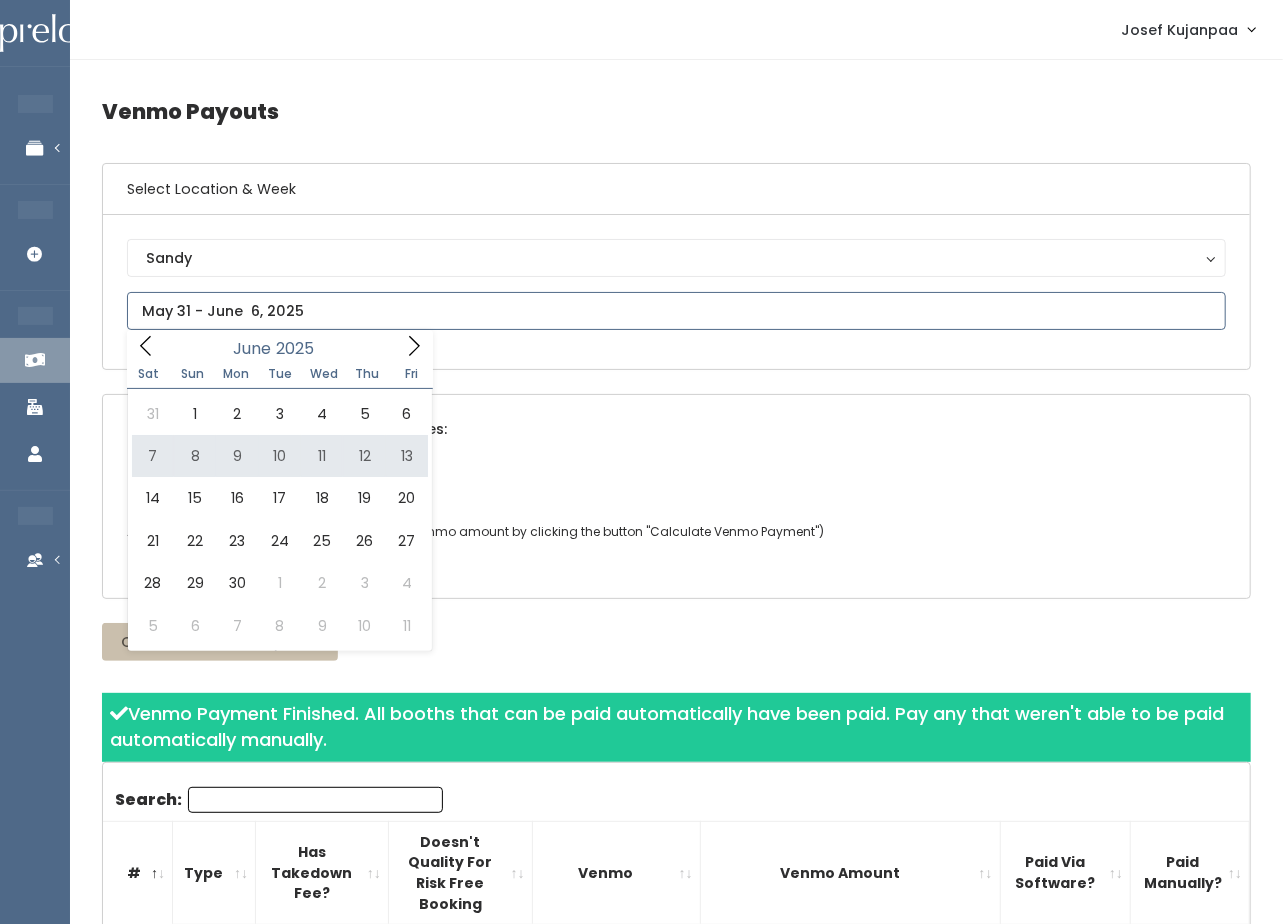 type on "June 7 to June 13" 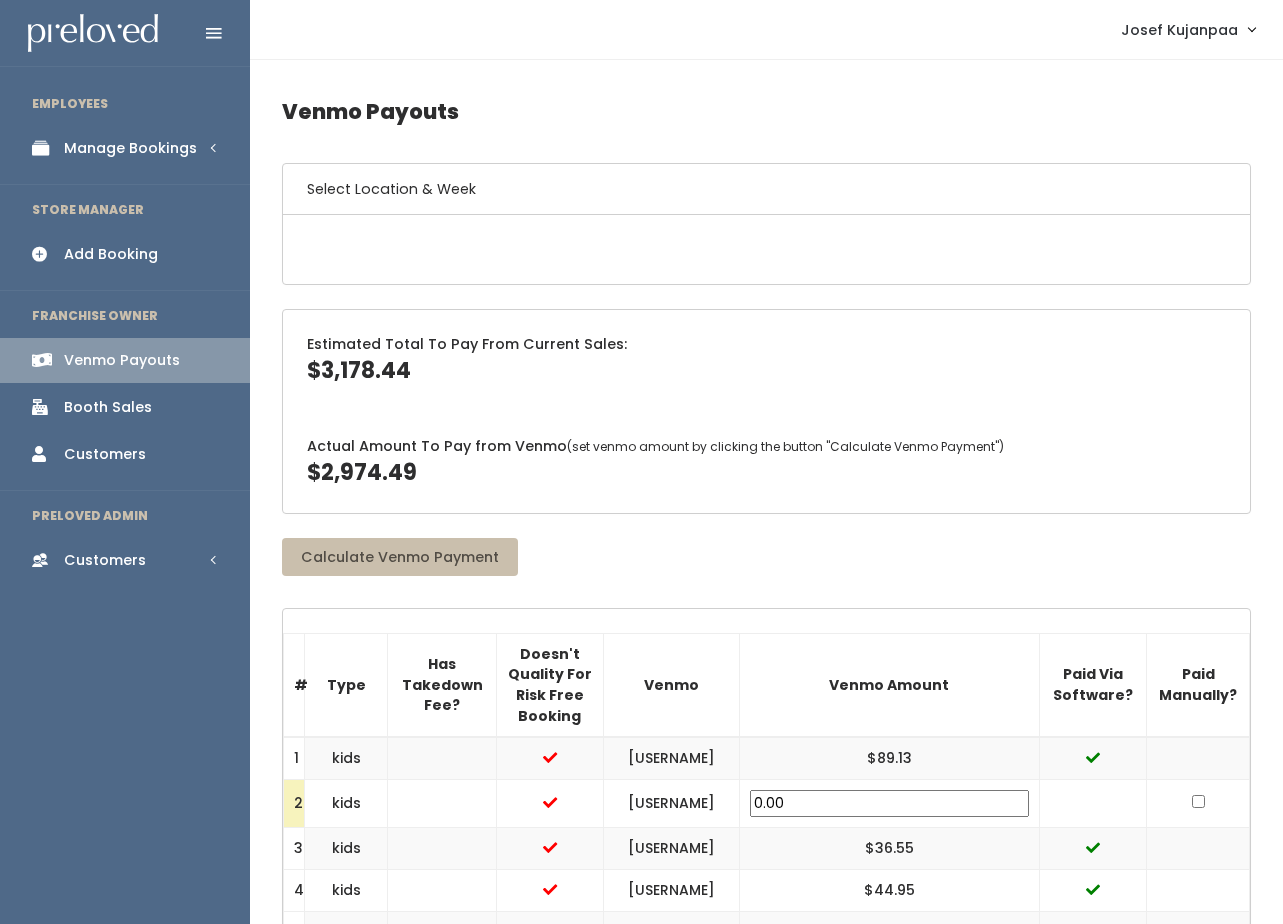 scroll, scrollTop: 0, scrollLeft: 0, axis: both 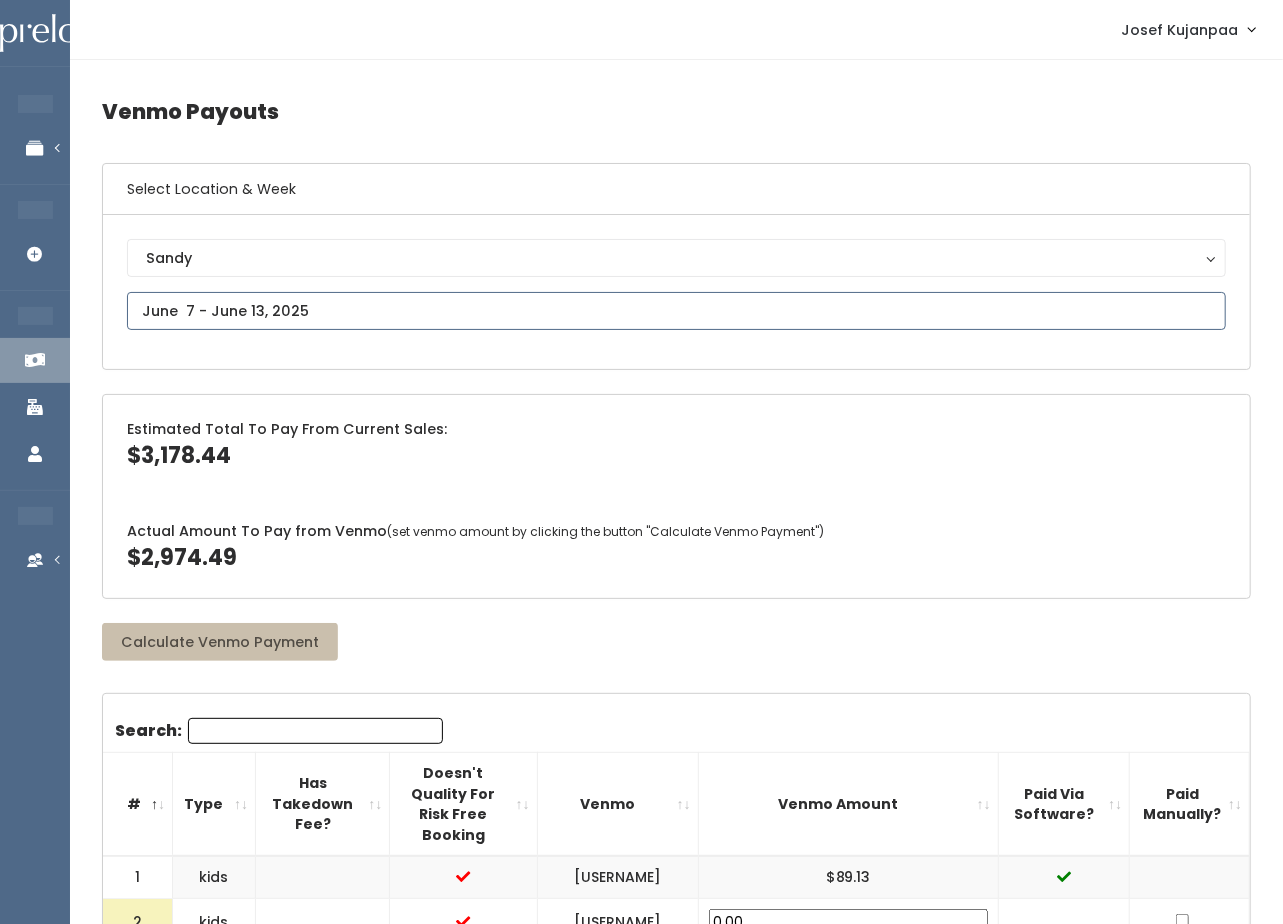 click at bounding box center (676, 311) 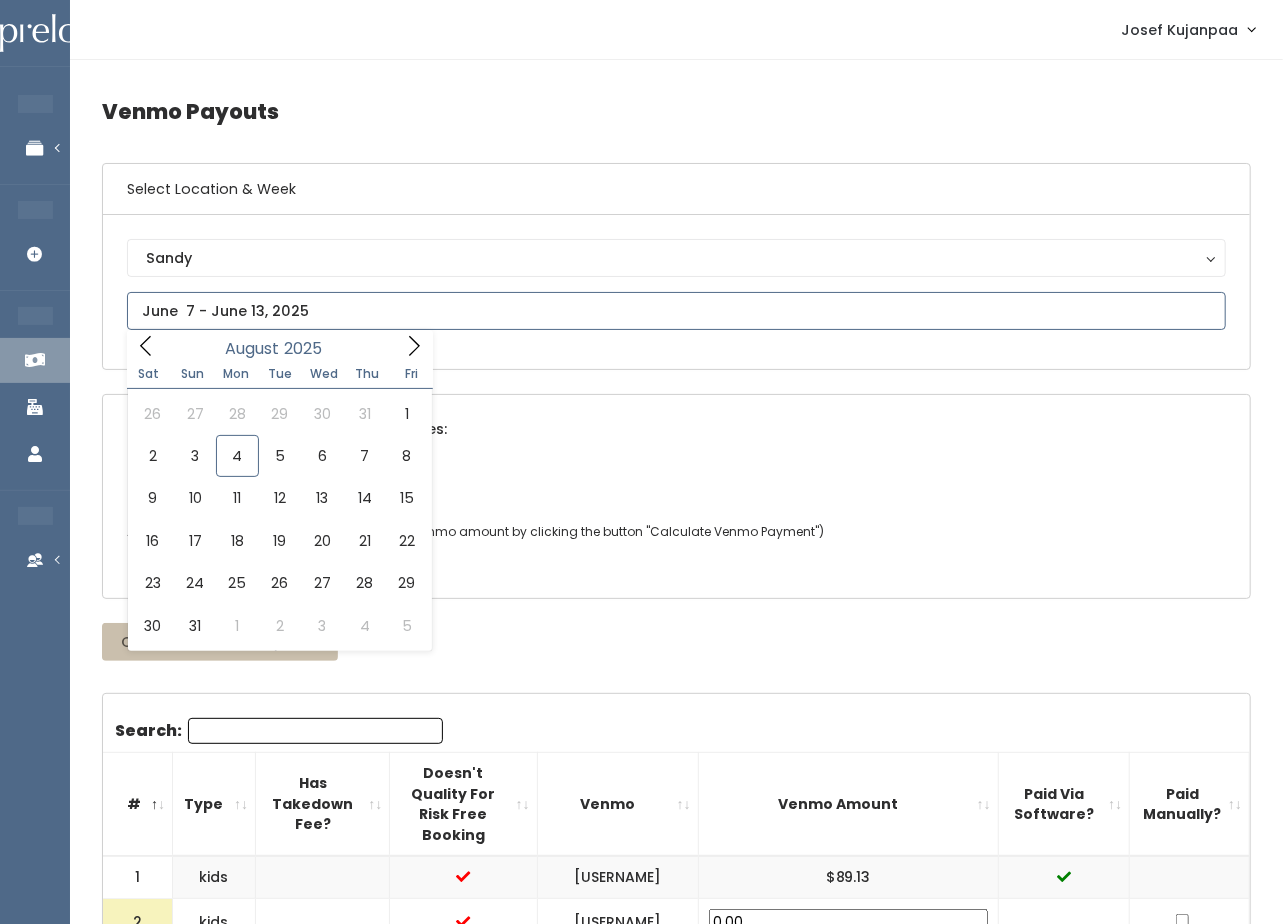 click 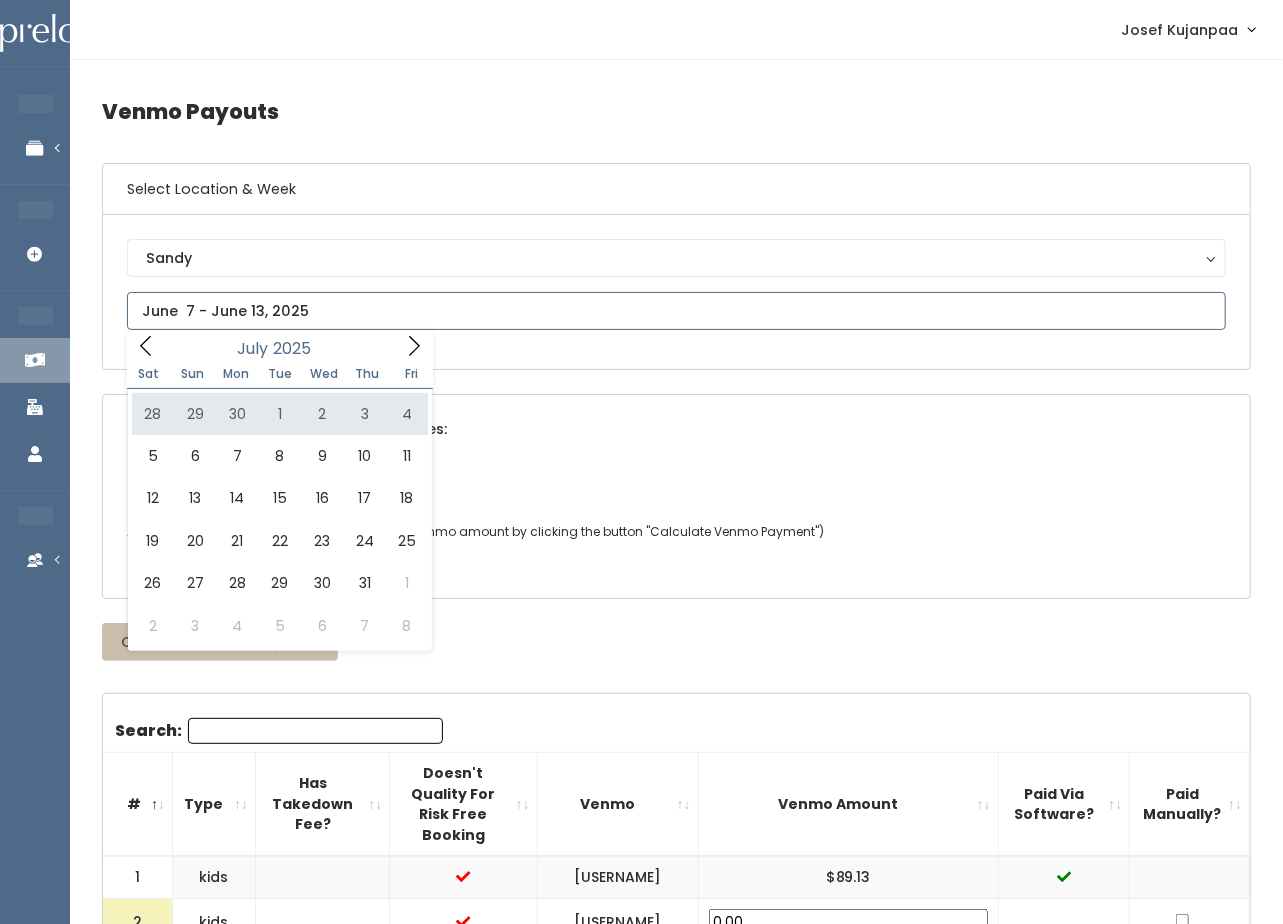 click 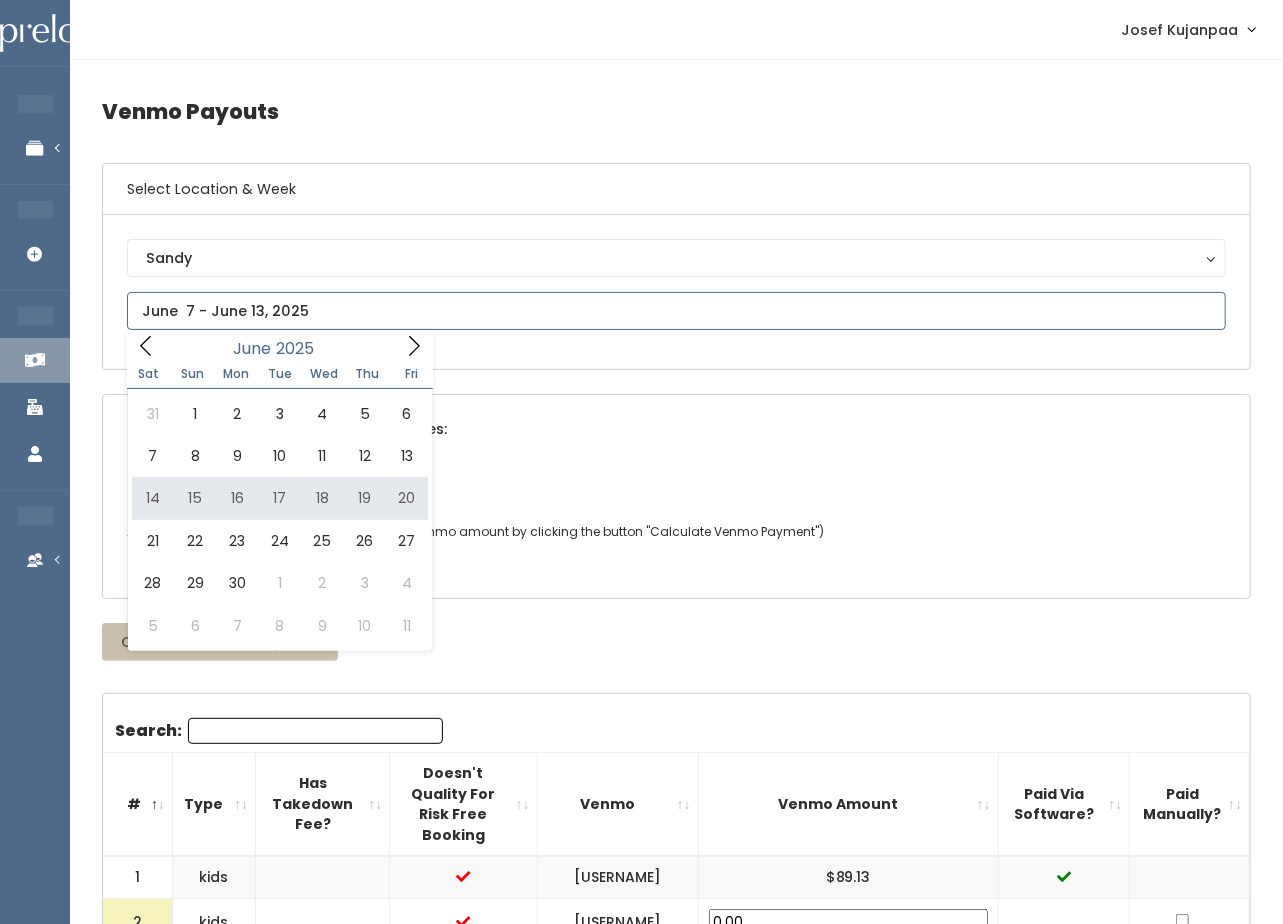 type on "[MONTH] [DAY] to [MONTH] [DAY]" 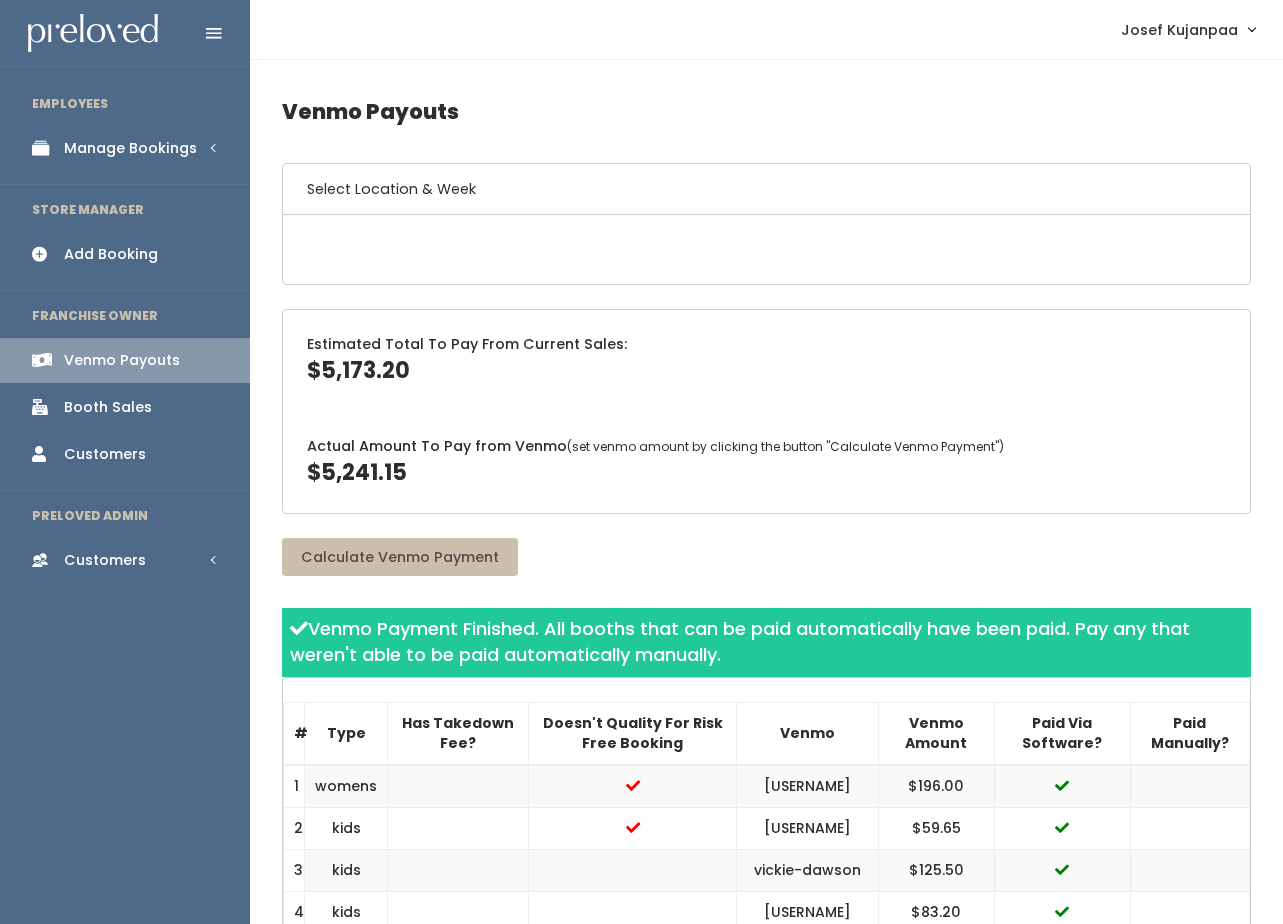 scroll, scrollTop: 0, scrollLeft: 0, axis: both 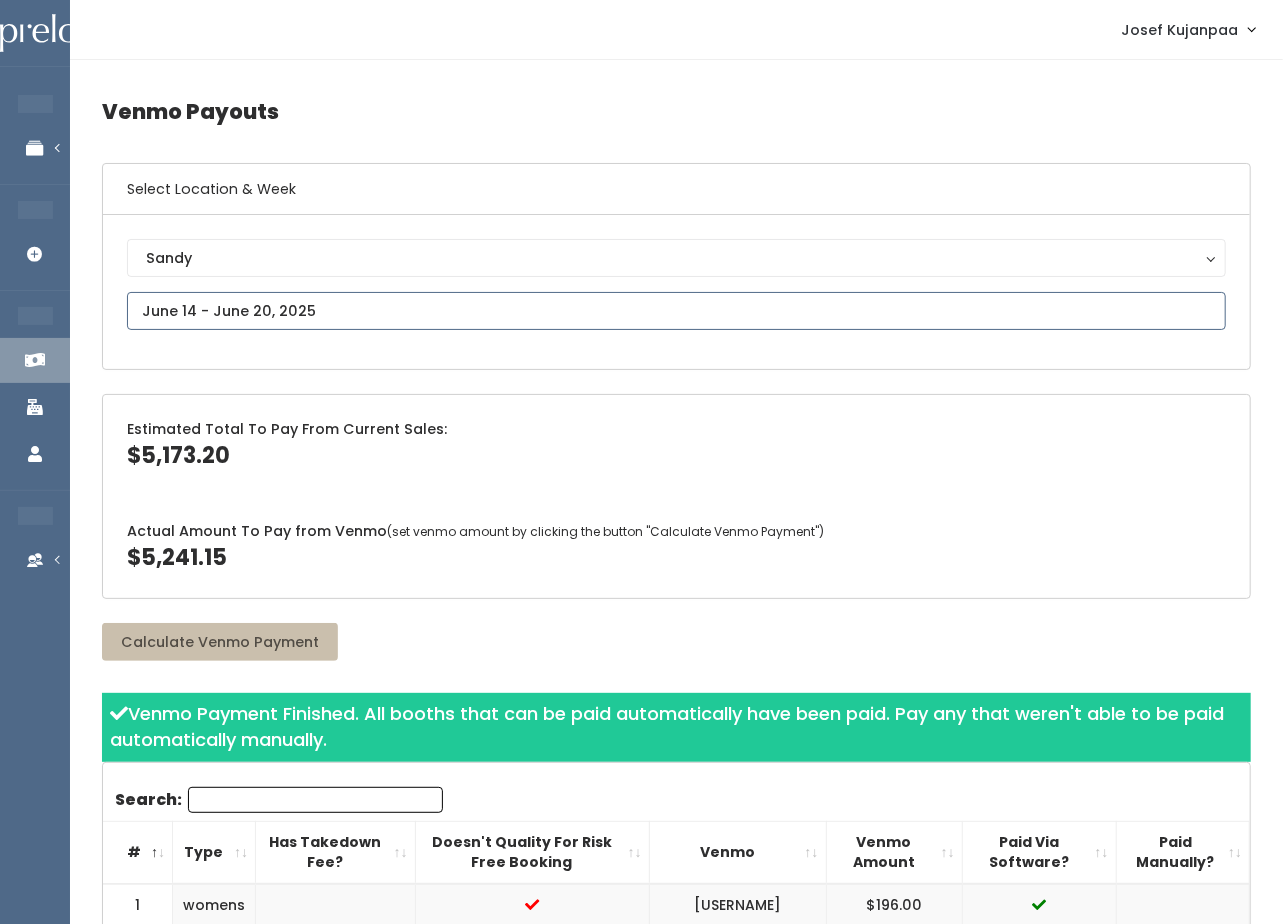 click on "EMPLOYEES
Manage Bookings
Booths by Week
All Bookings
Bookings with Booths
Booth Discounts
Seller Check-in
STORE MANAGER
Add Booking
FRANCHISE OWNER
Venmo Payouts
Booth Sales
Customers
PRELOVED ADMIN
Customers
All Customers" at bounding box center (641, 2112) 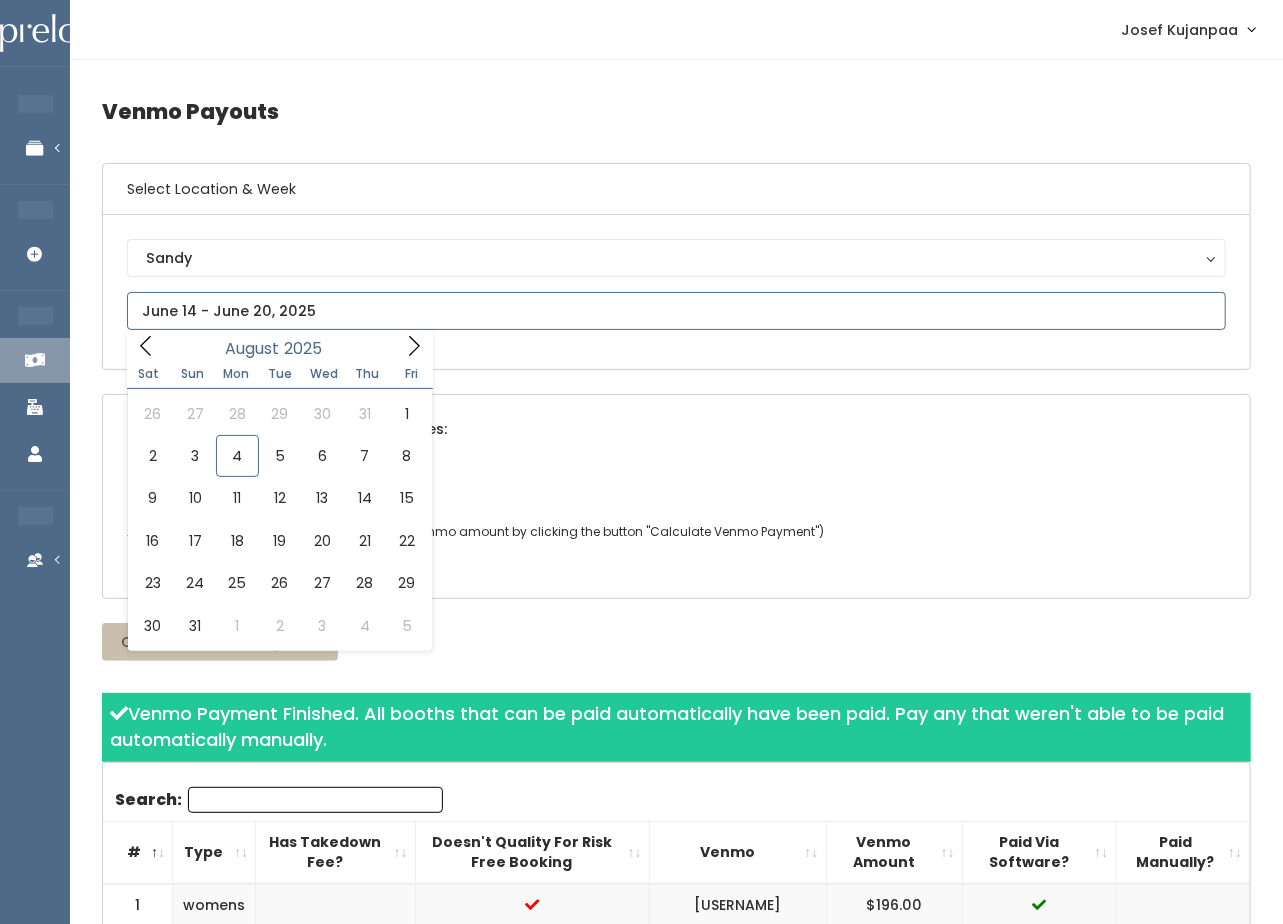 click 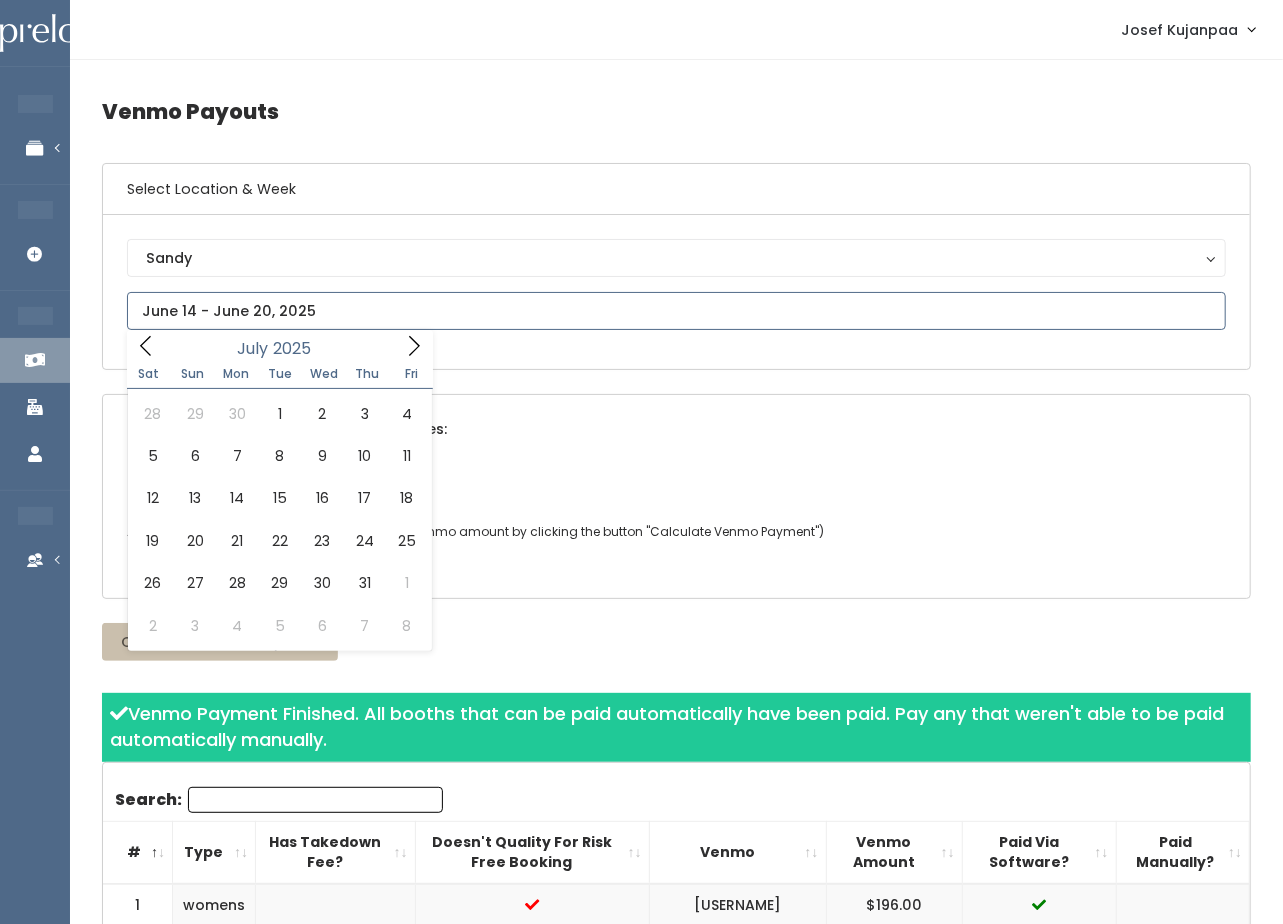 click 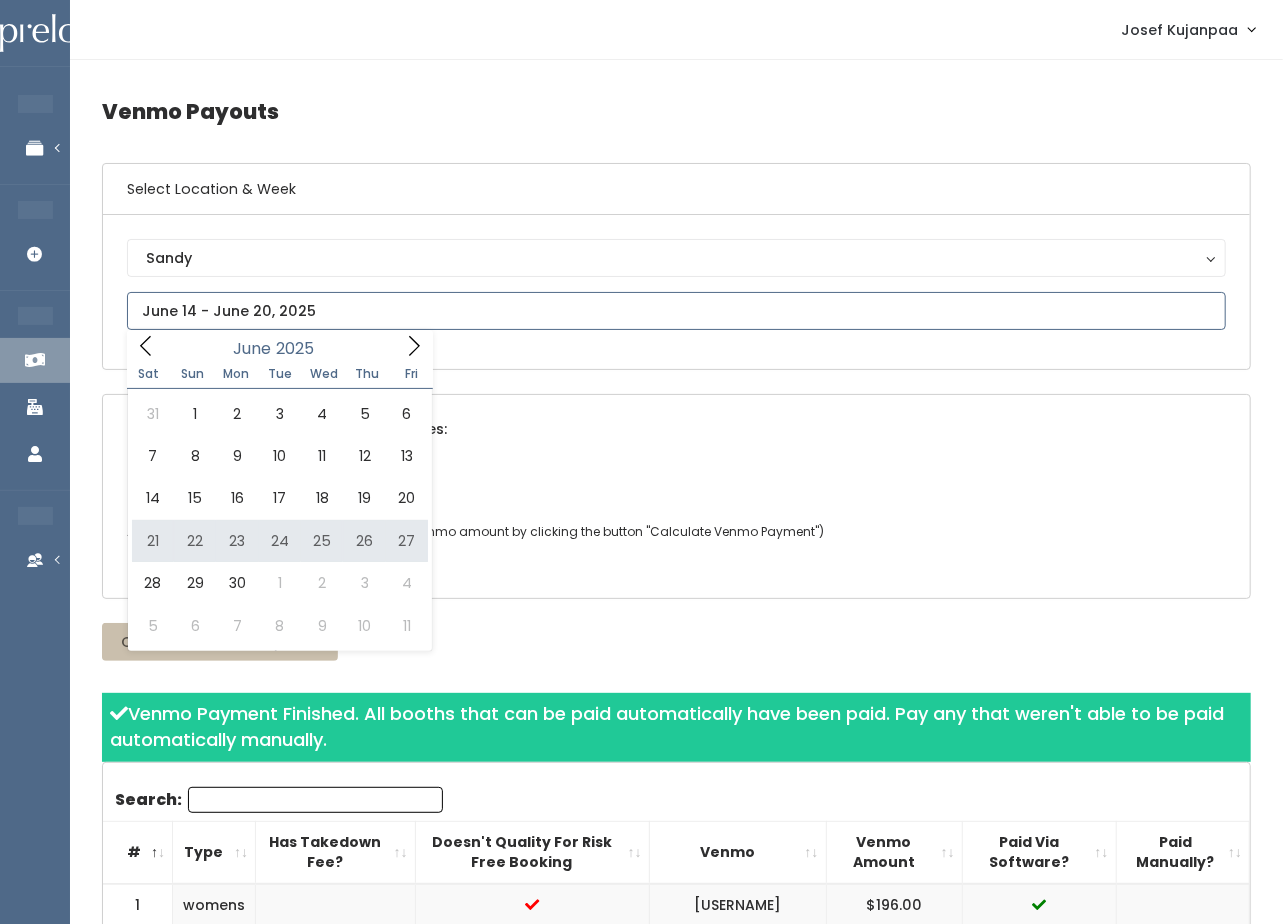 type on "June 21 to June 27" 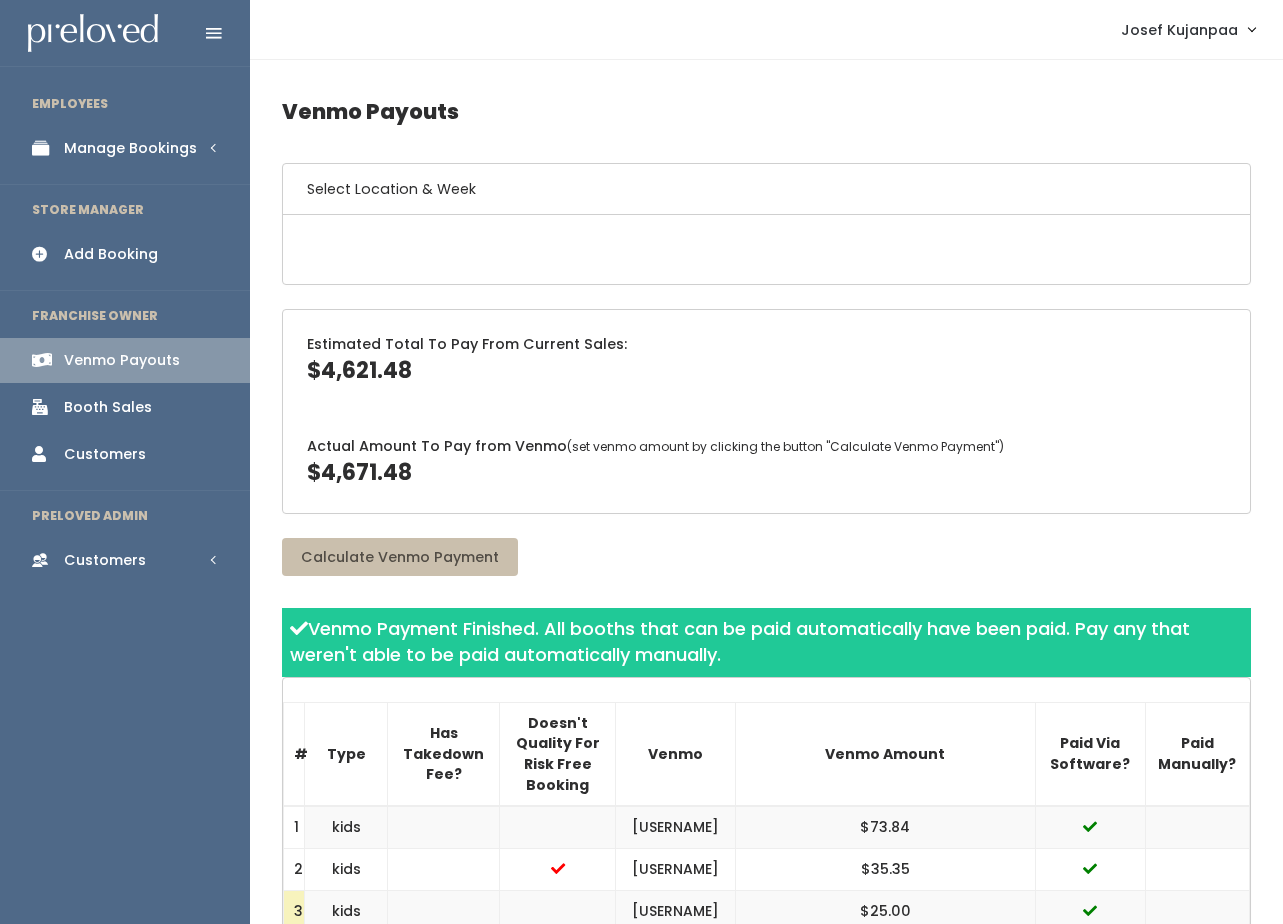 scroll, scrollTop: 0, scrollLeft: 0, axis: both 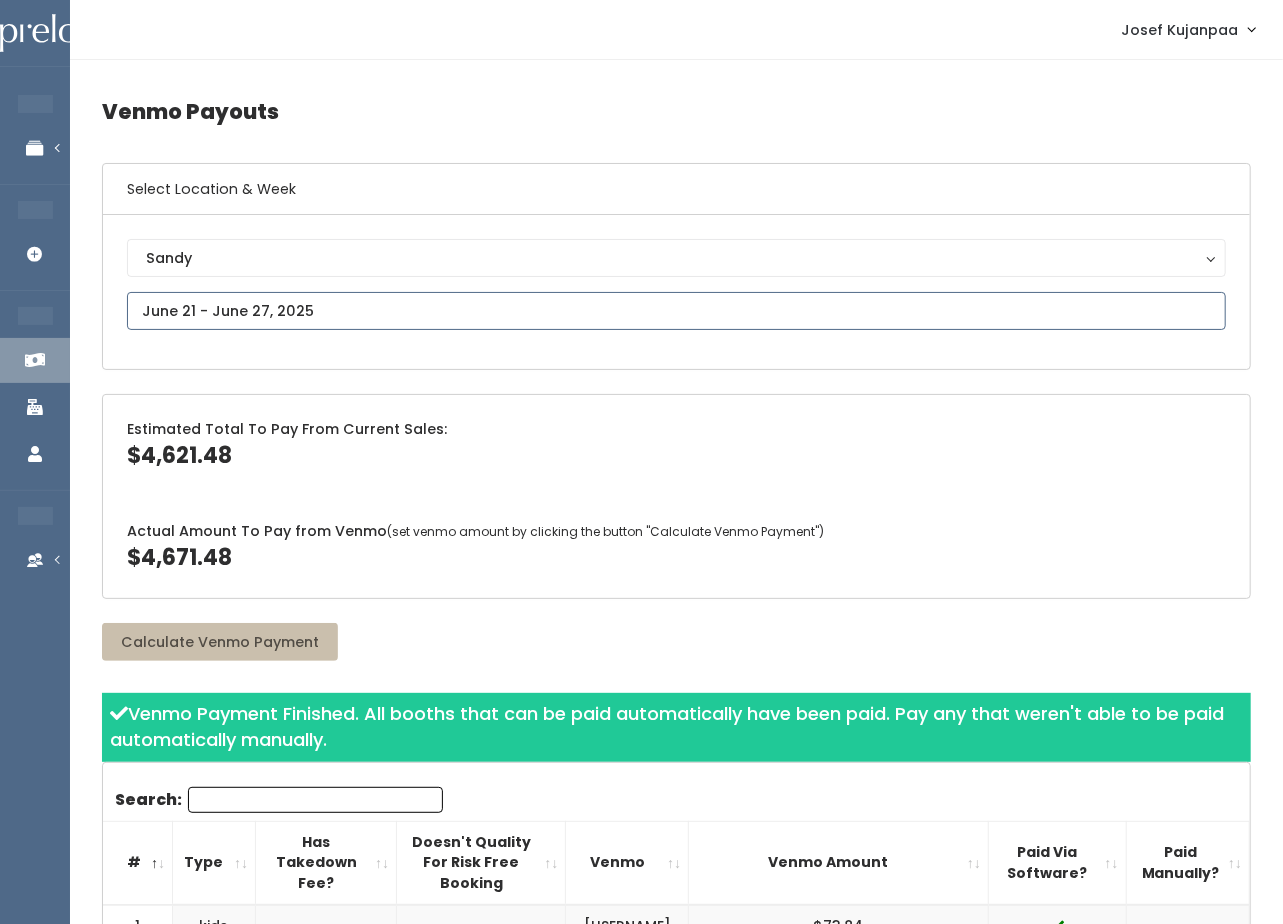 click at bounding box center (676, 311) 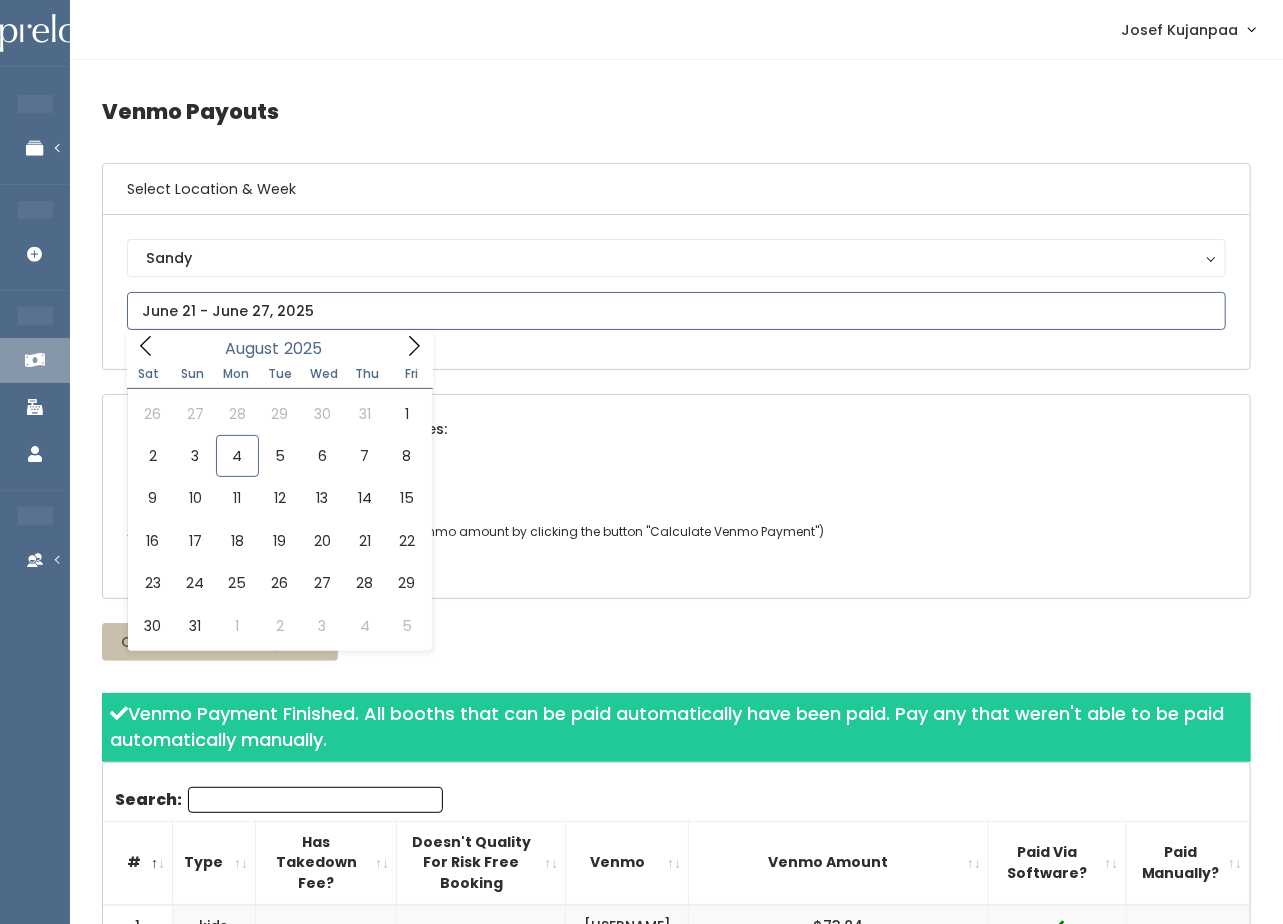 click 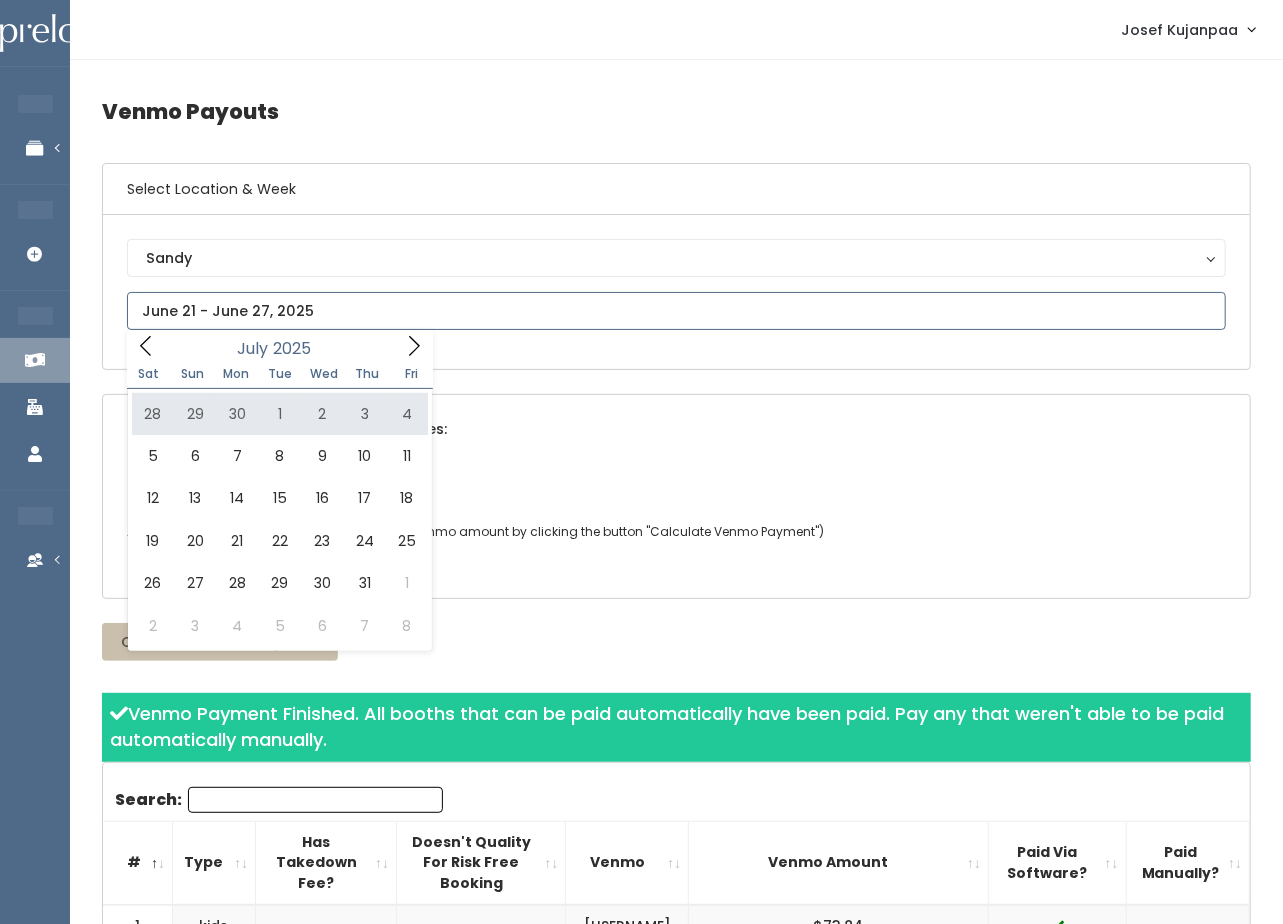 type on "[DATE] to [DATE]" 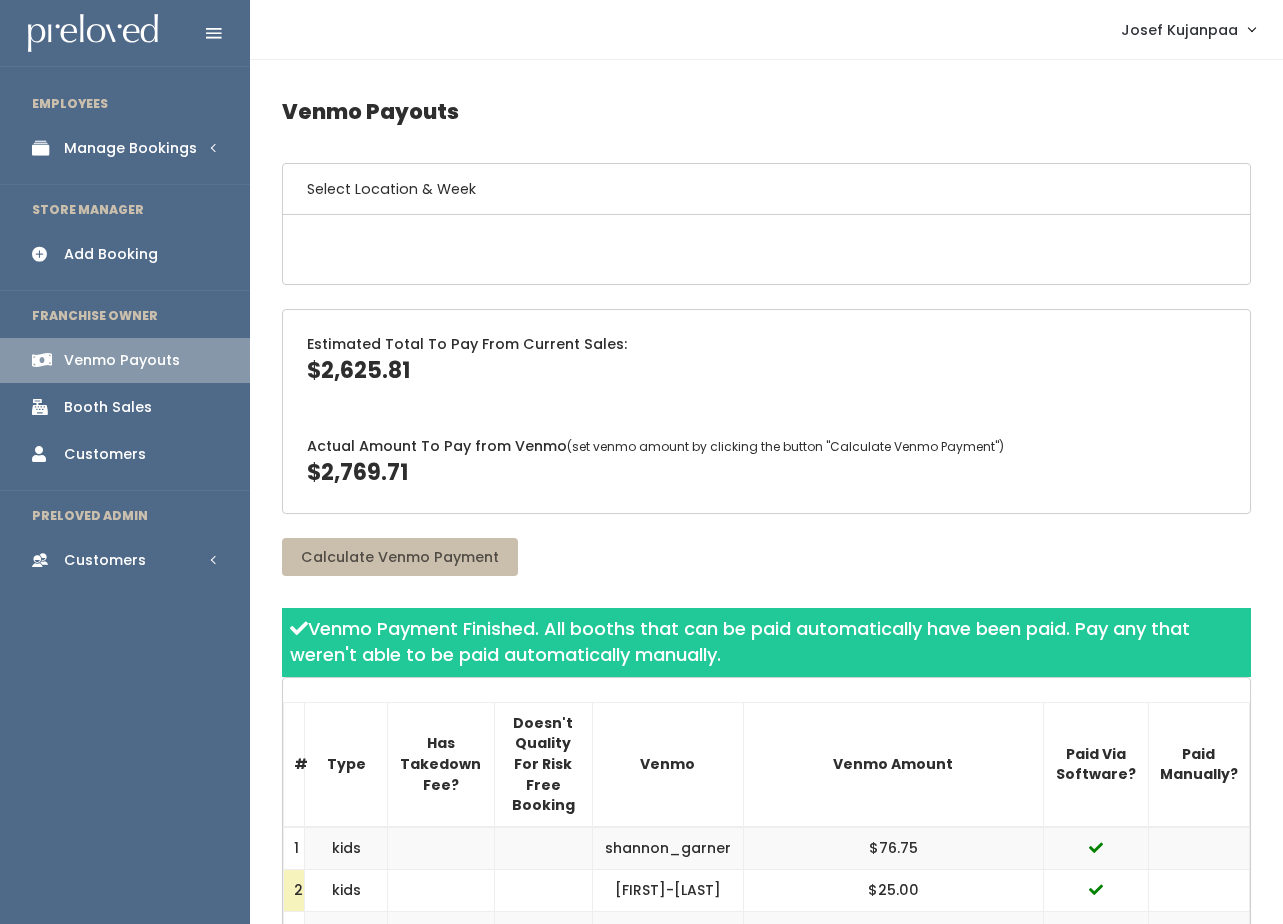 scroll, scrollTop: 0, scrollLeft: 0, axis: both 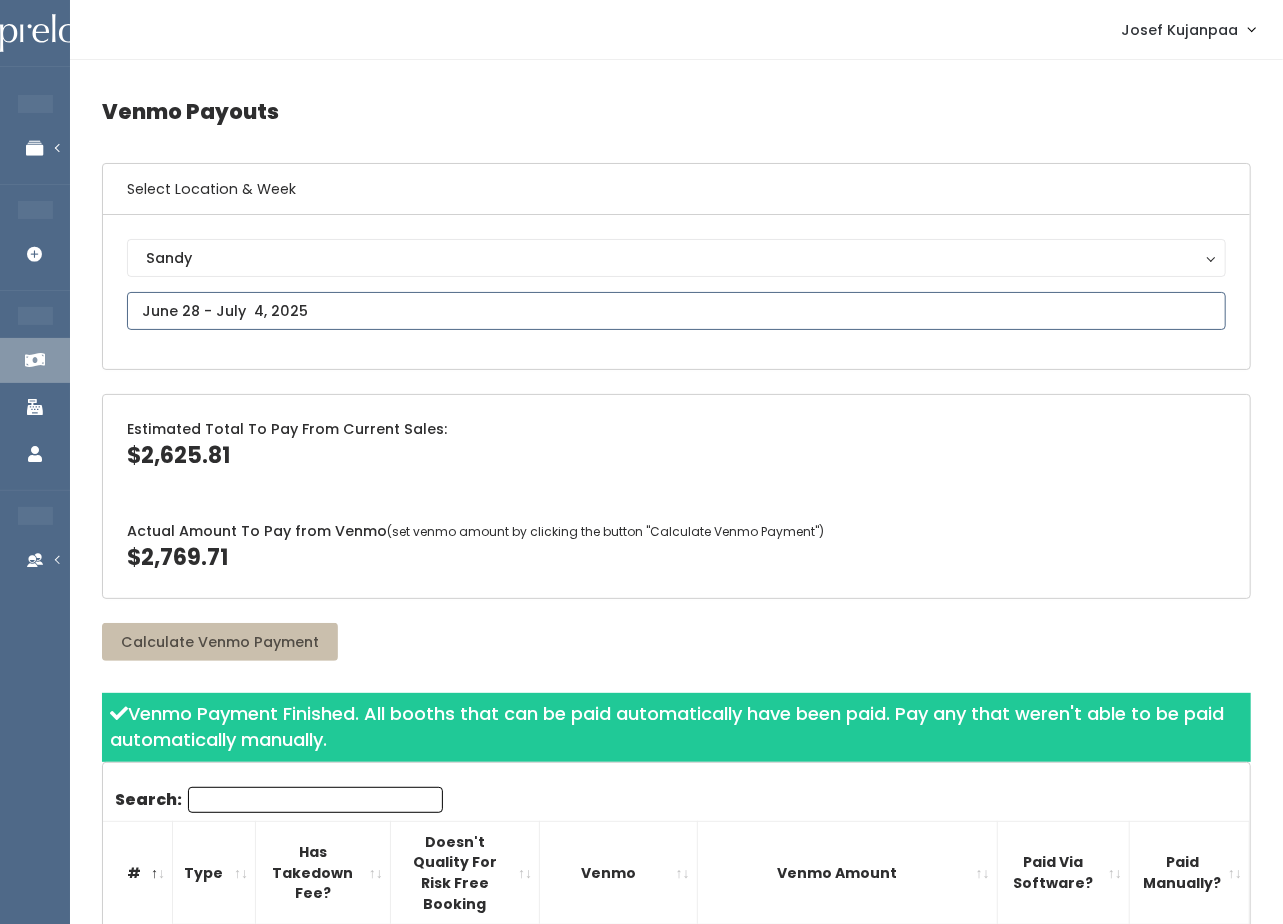 click at bounding box center (676, 311) 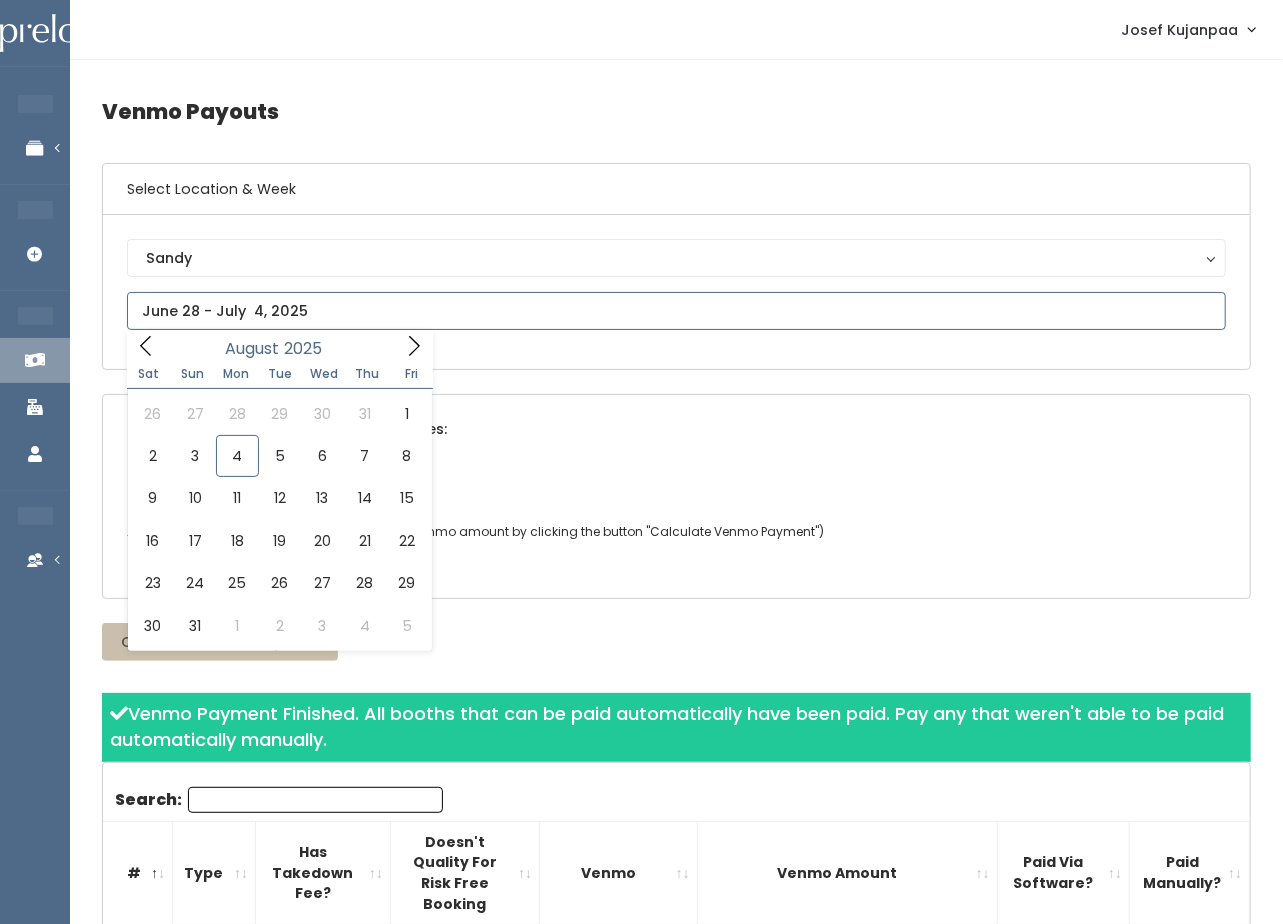 click 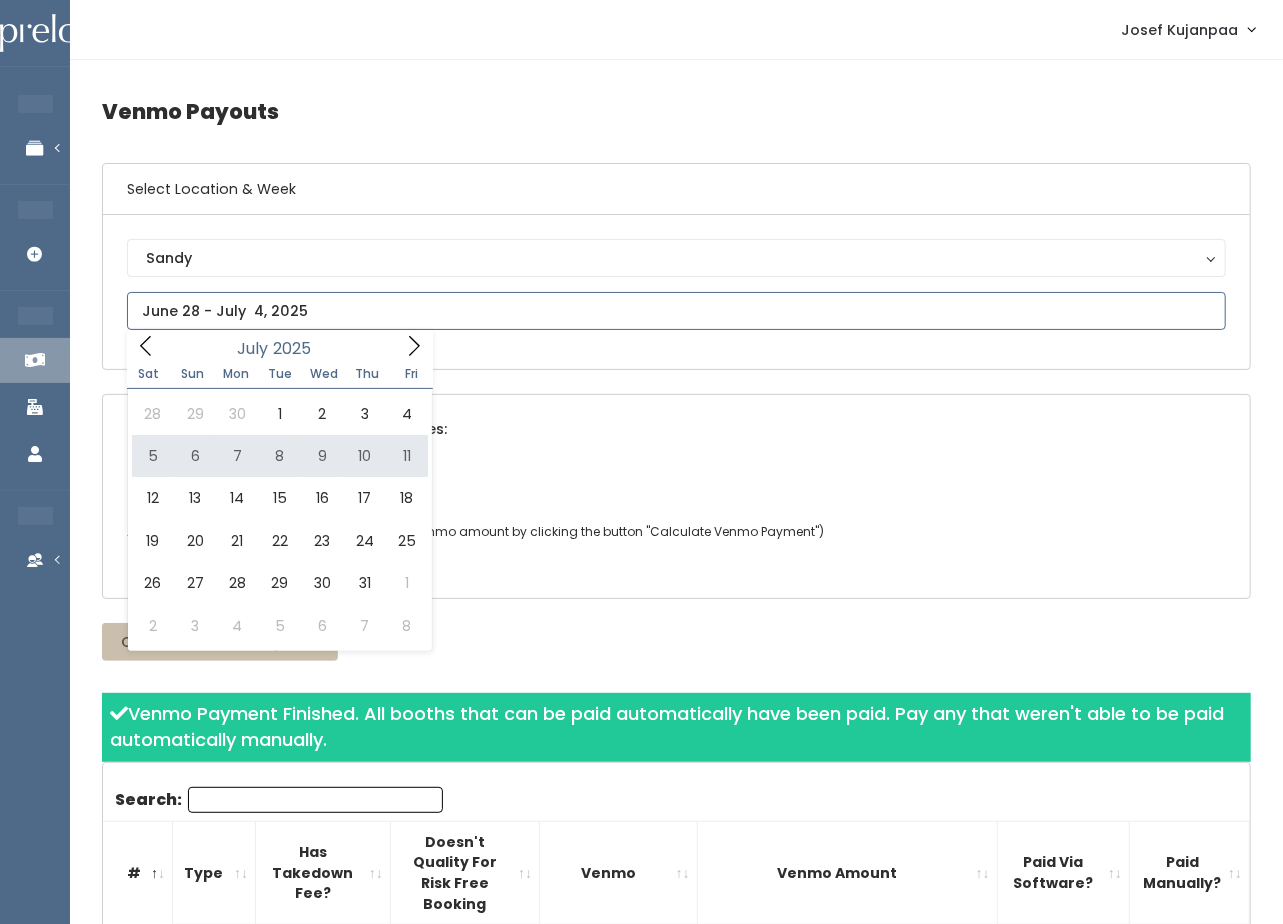 type on "July 5 to July 11" 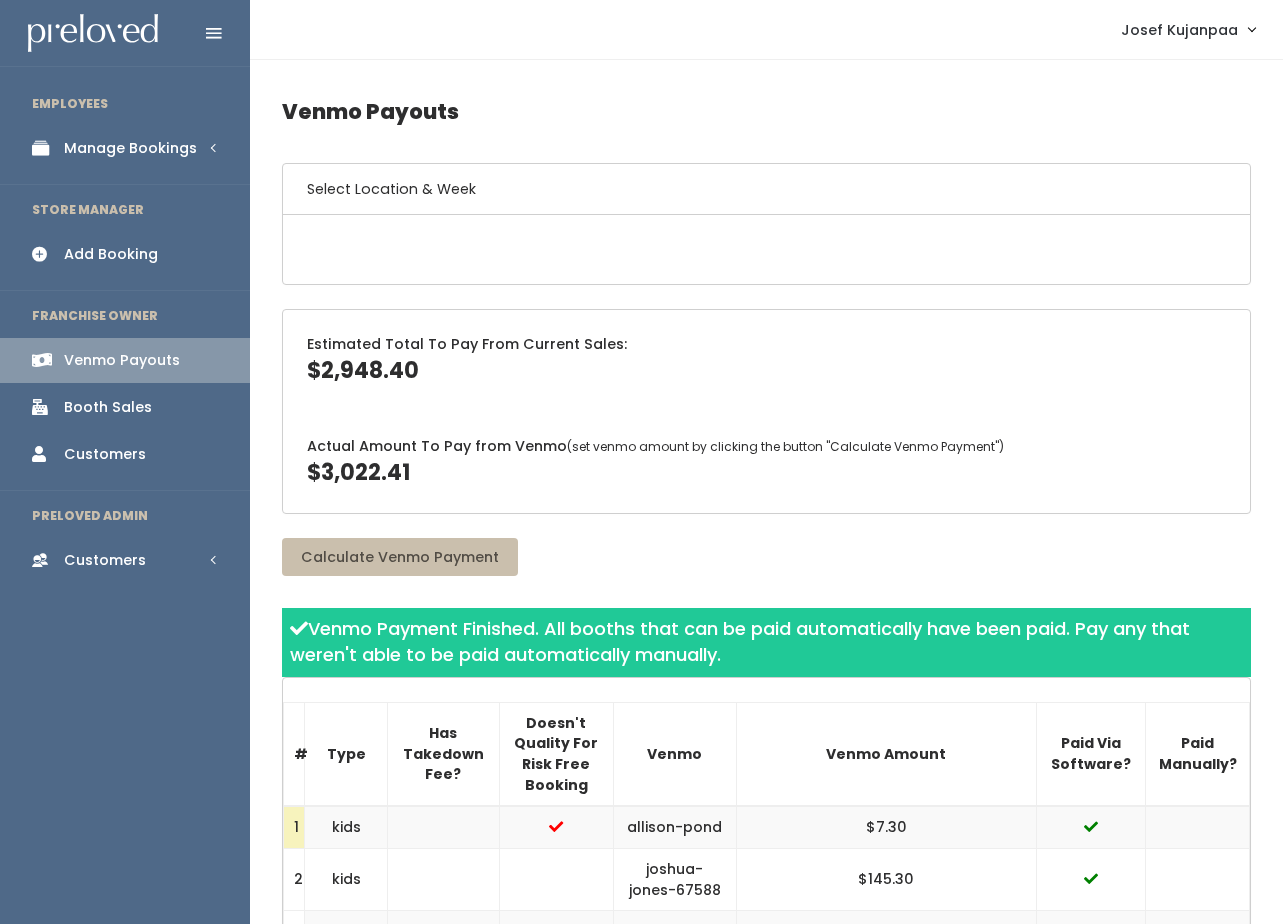 scroll, scrollTop: 0, scrollLeft: 0, axis: both 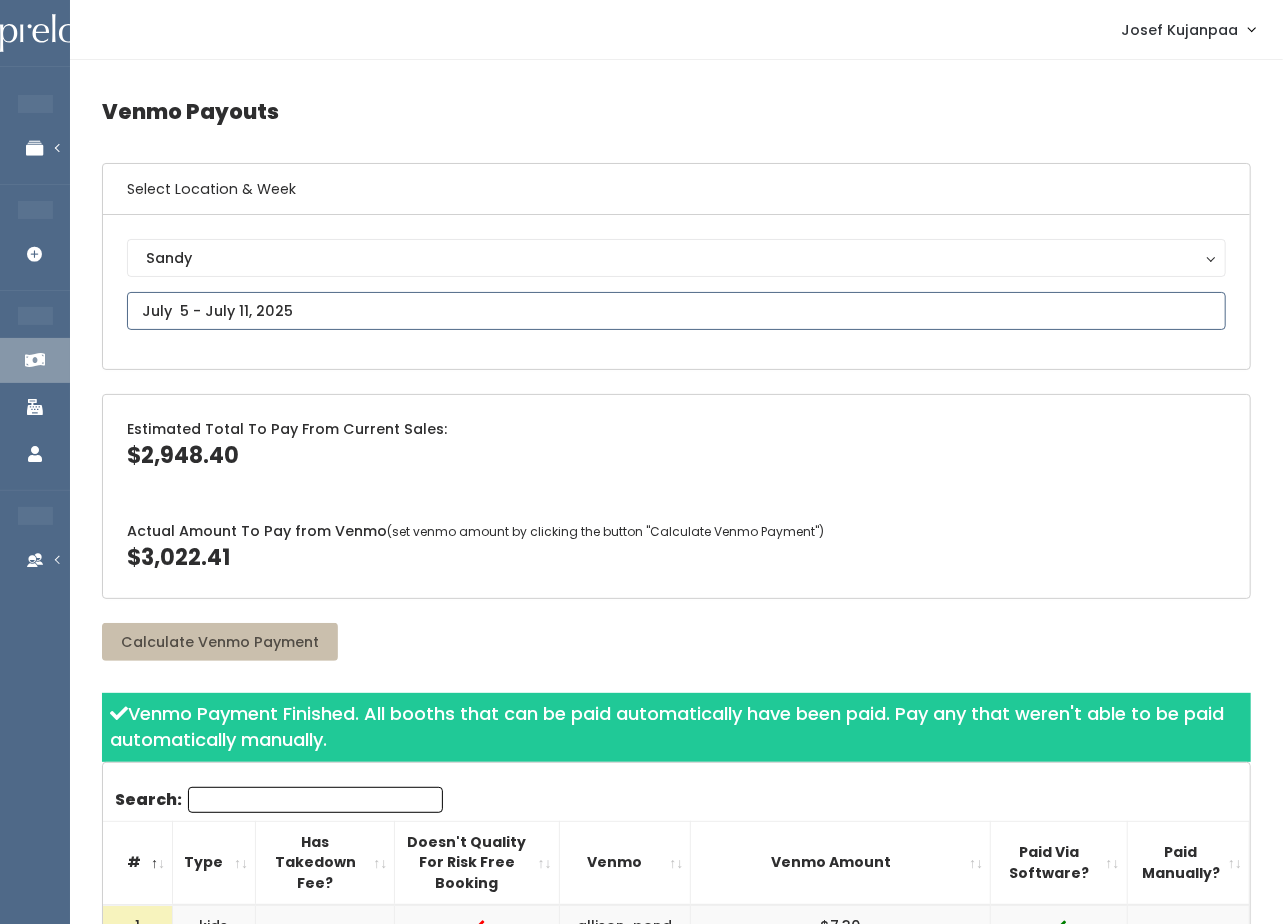 click on "EMPLOYEES
Manage Bookings
Booths by Week
All Bookings
Bookings with Booths
Booth Discounts
Seller Check-in
STORE MANAGER
Add Booking
FRANCHISE OWNER
Venmo Payouts
Booth Sales
Customers
PRELOVED ADMIN
Customers
All Customers" at bounding box center (641, 2261) 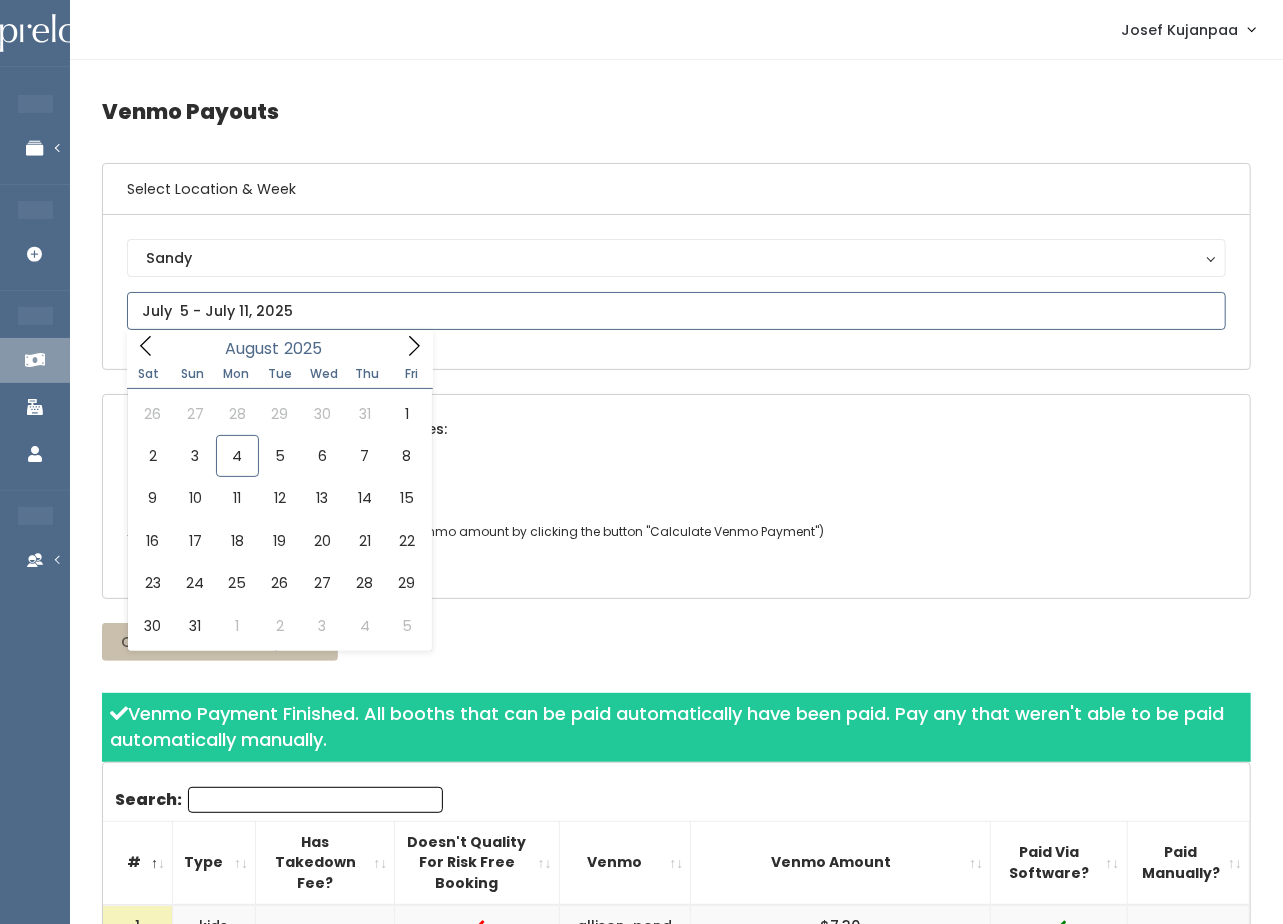 click 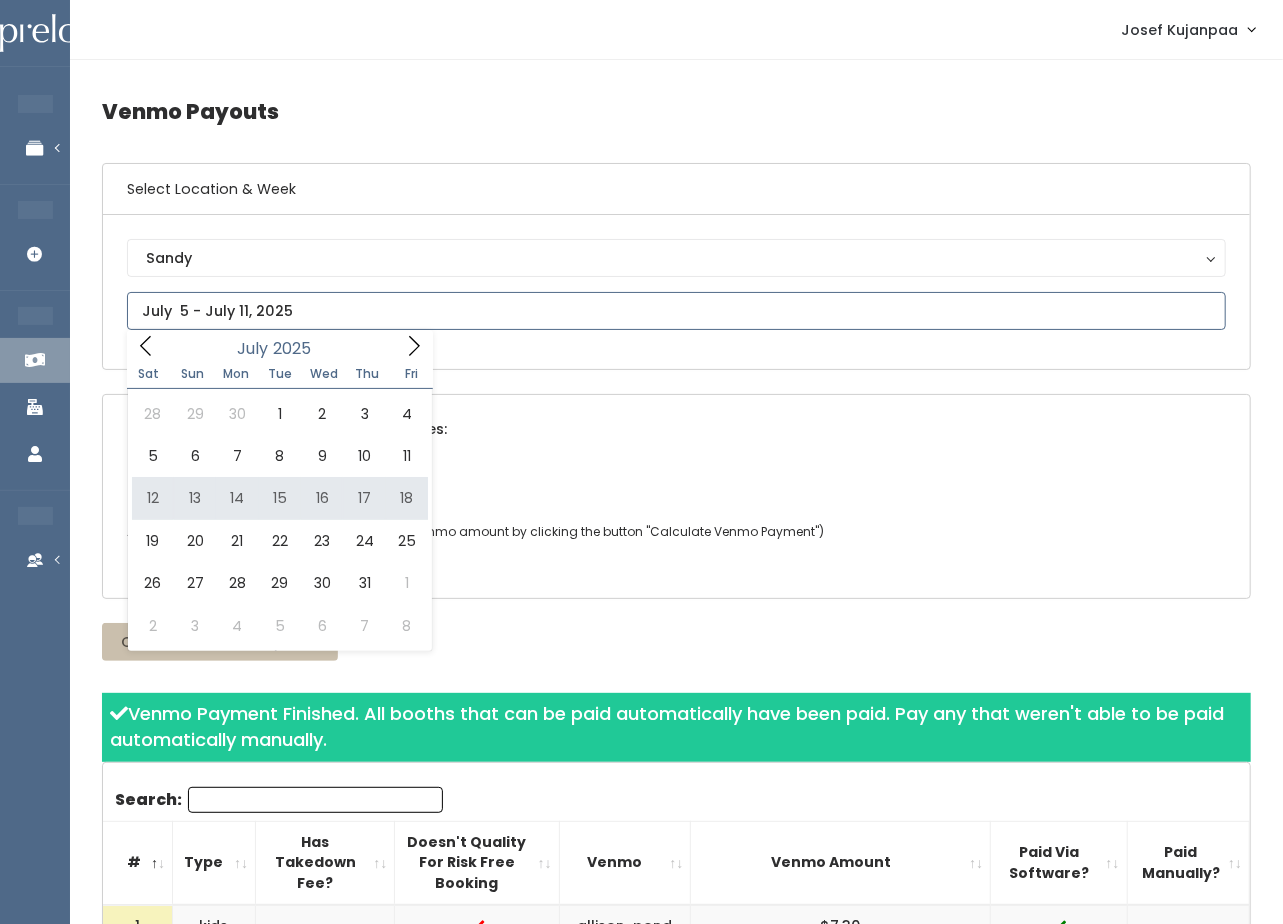 type on "July 12 to July 18" 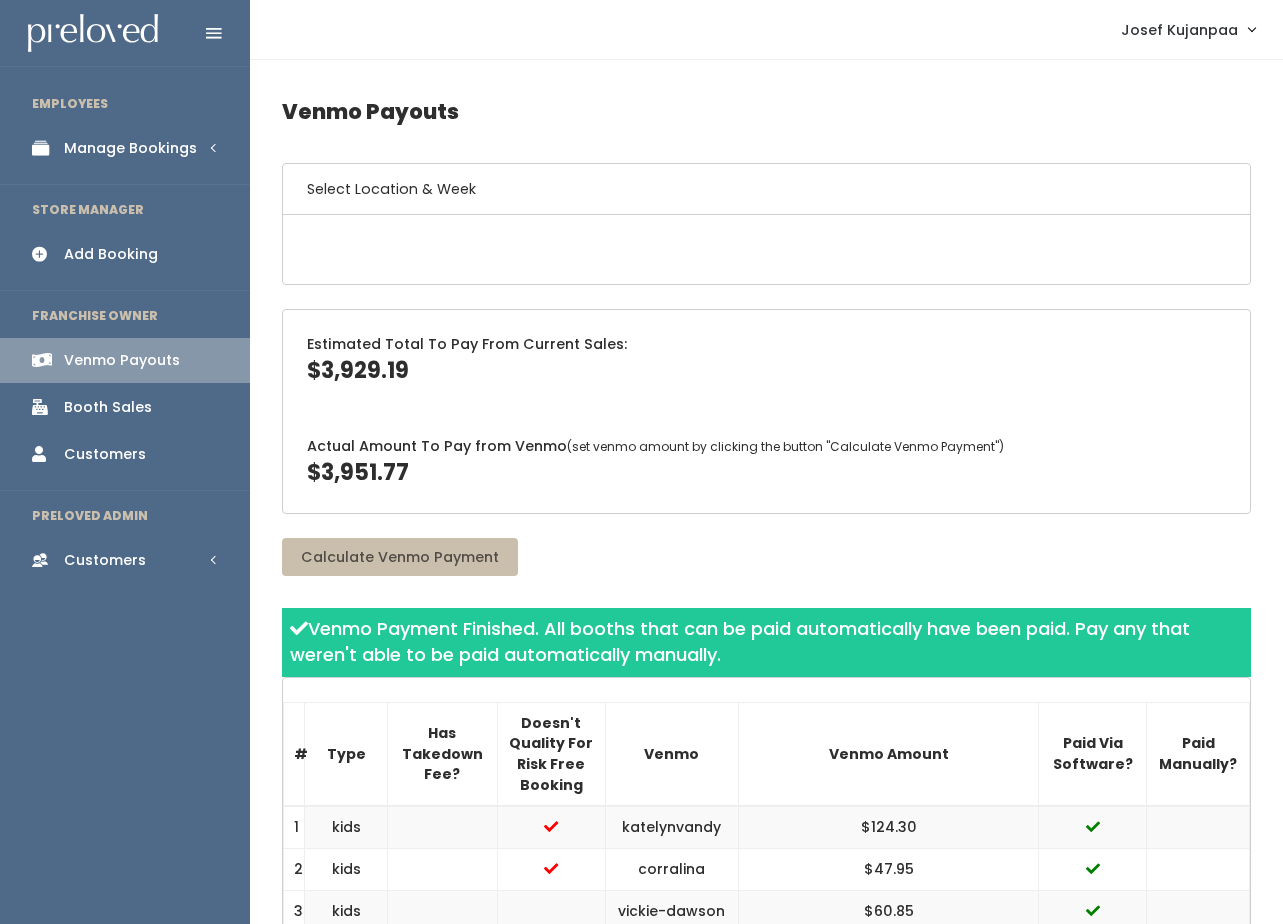 scroll, scrollTop: 0, scrollLeft: 0, axis: both 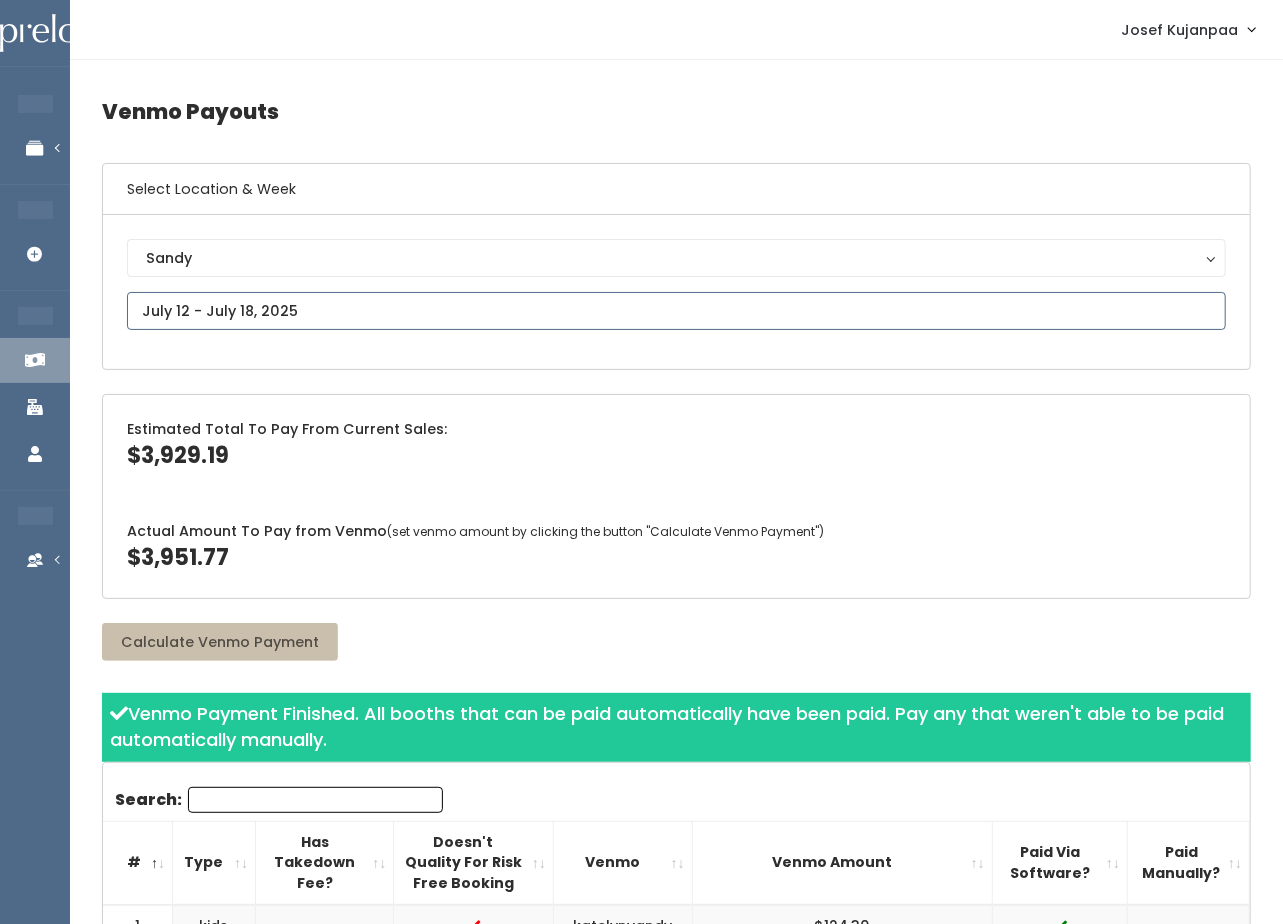 click on "EMPLOYEES
Manage Bookings
Booths by Week
All Bookings
Bookings with Booths
Booth Discounts
Seller Check-in
STORE MANAGER
Add Booking
FRANCHISE OWNER
Venmo Payouts
Booth Sales
Customers
PRELOVED ADMIN
Customers
All Customers" at bounding box center [641, 2258] 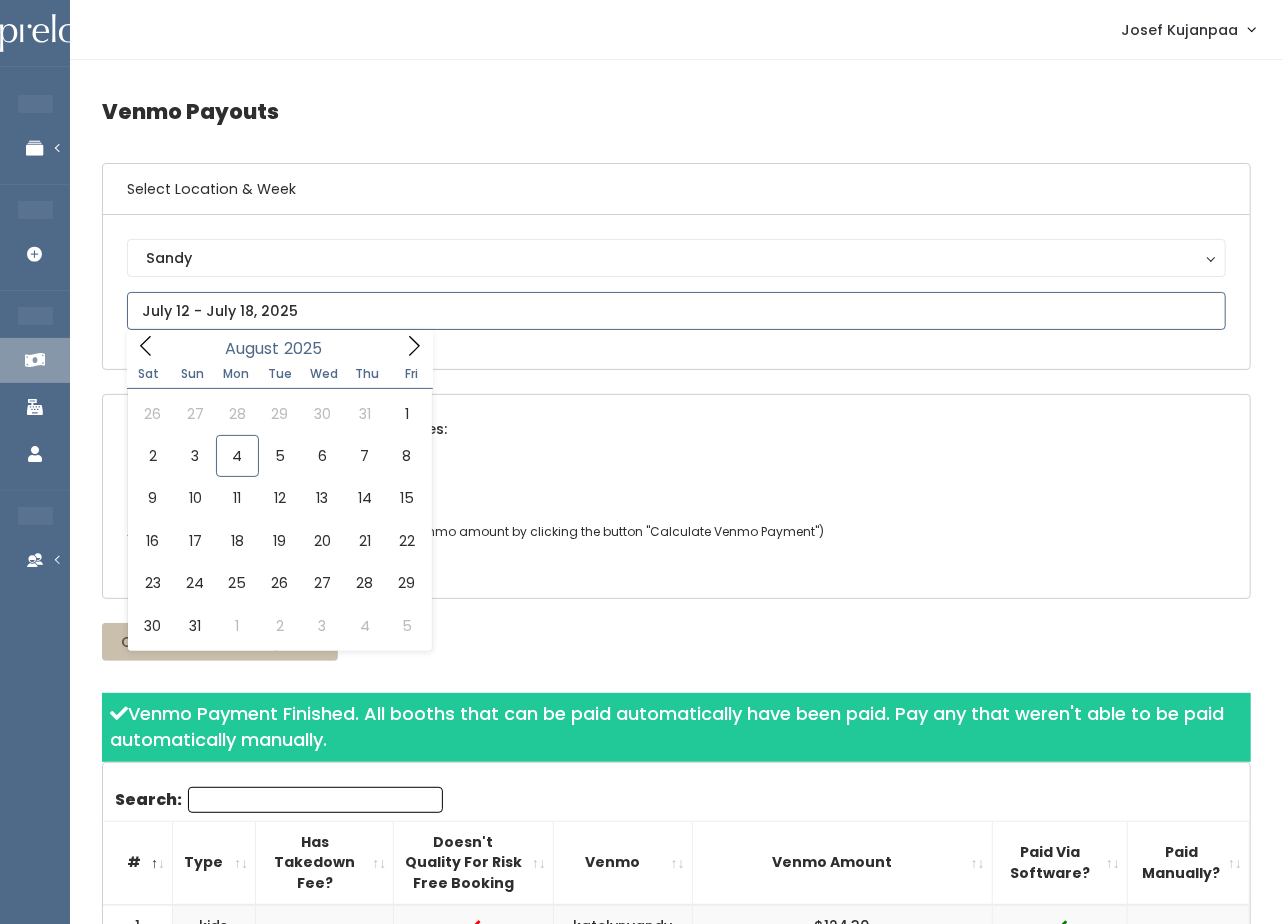 click 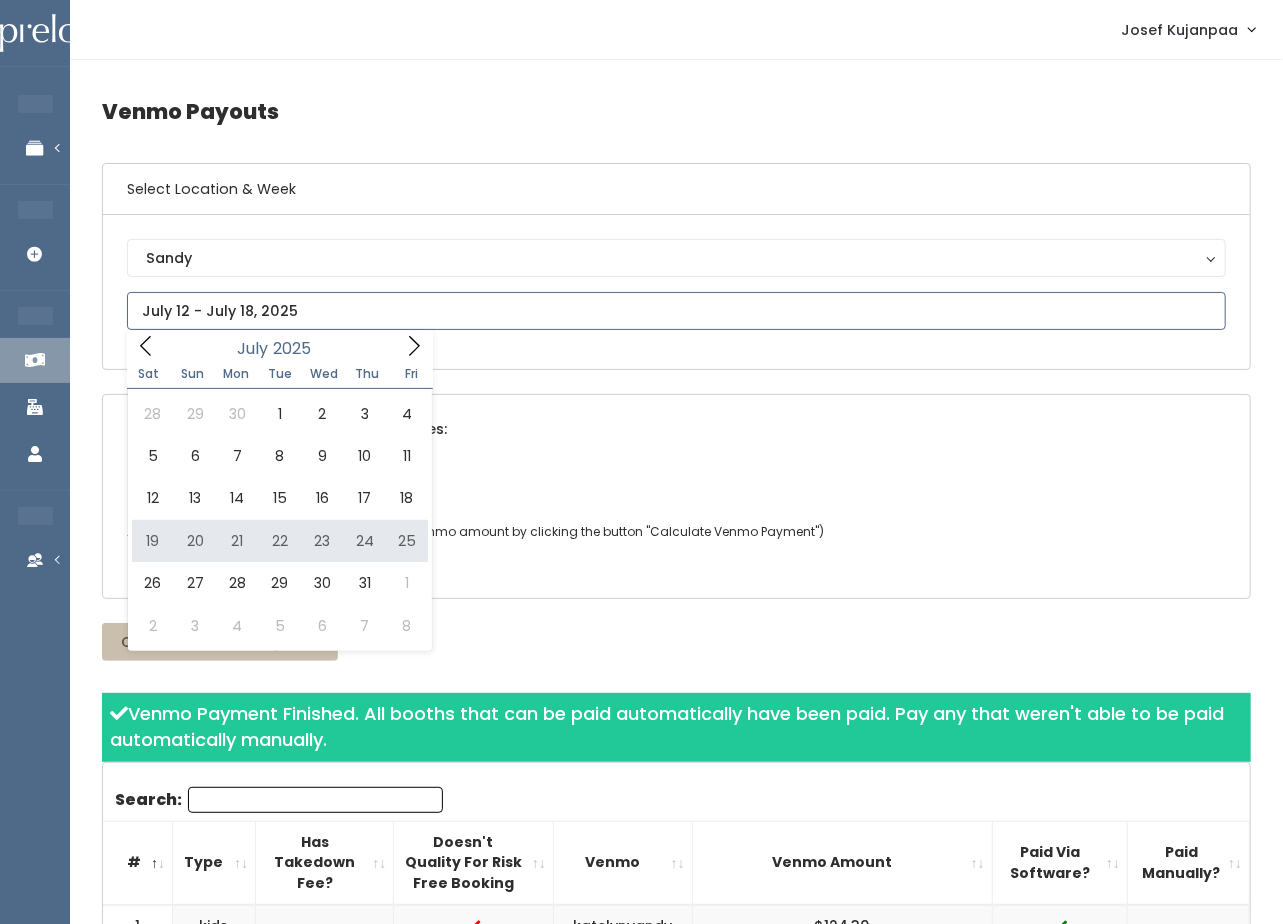 type on "July 19 to July 25" 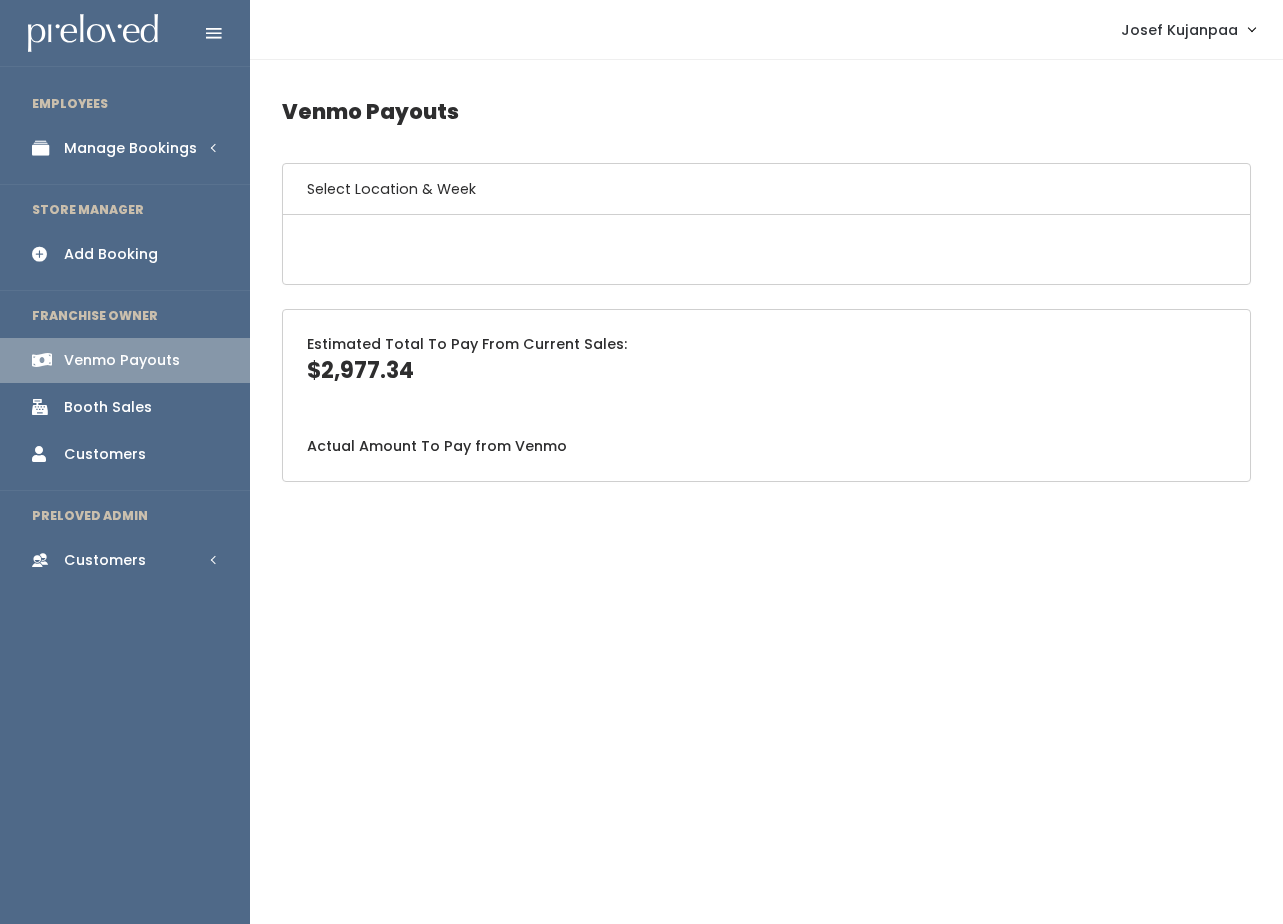 scroll, scrollTop: 0, scrollLeft: 0, axis: both 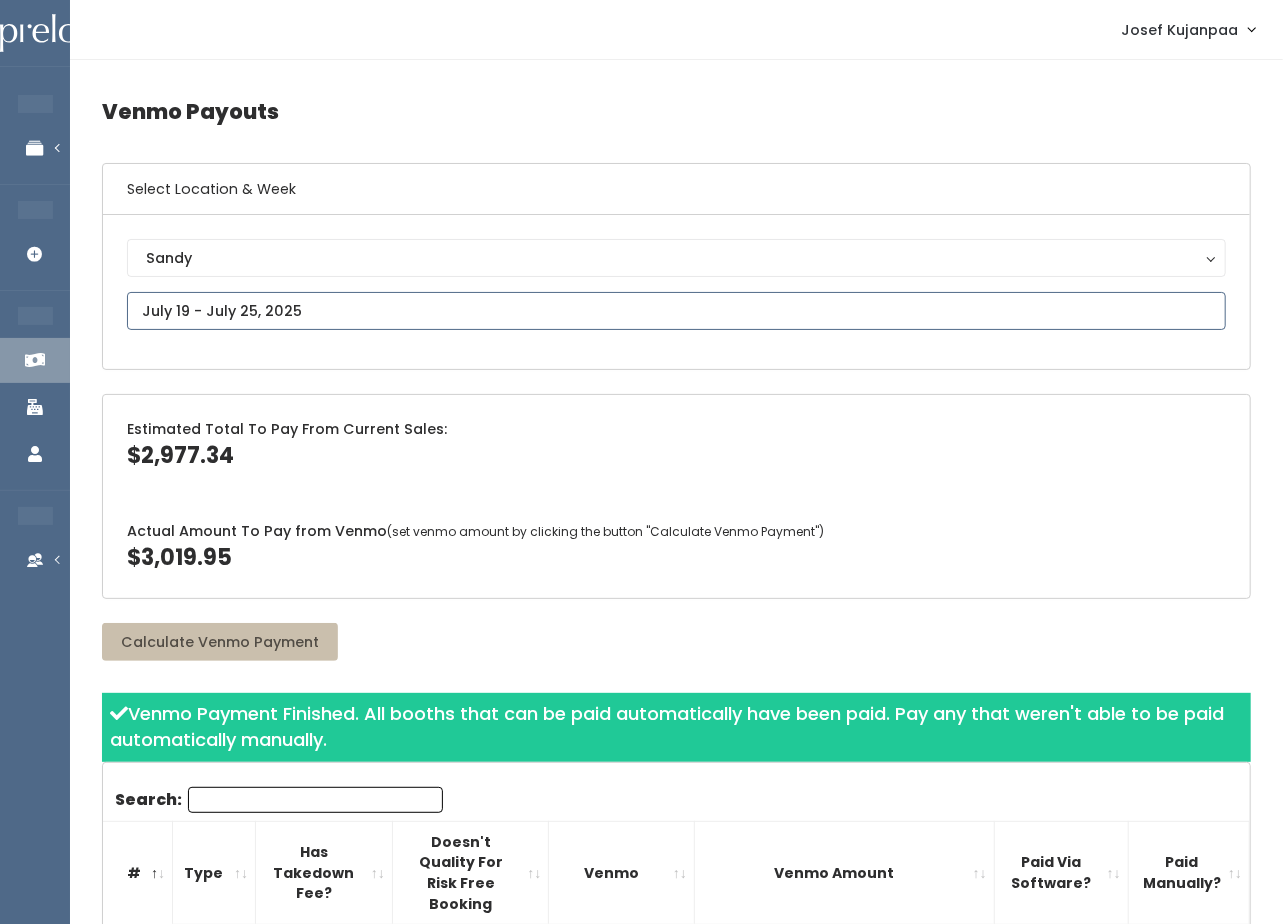 click at bounding box center (676, 311) 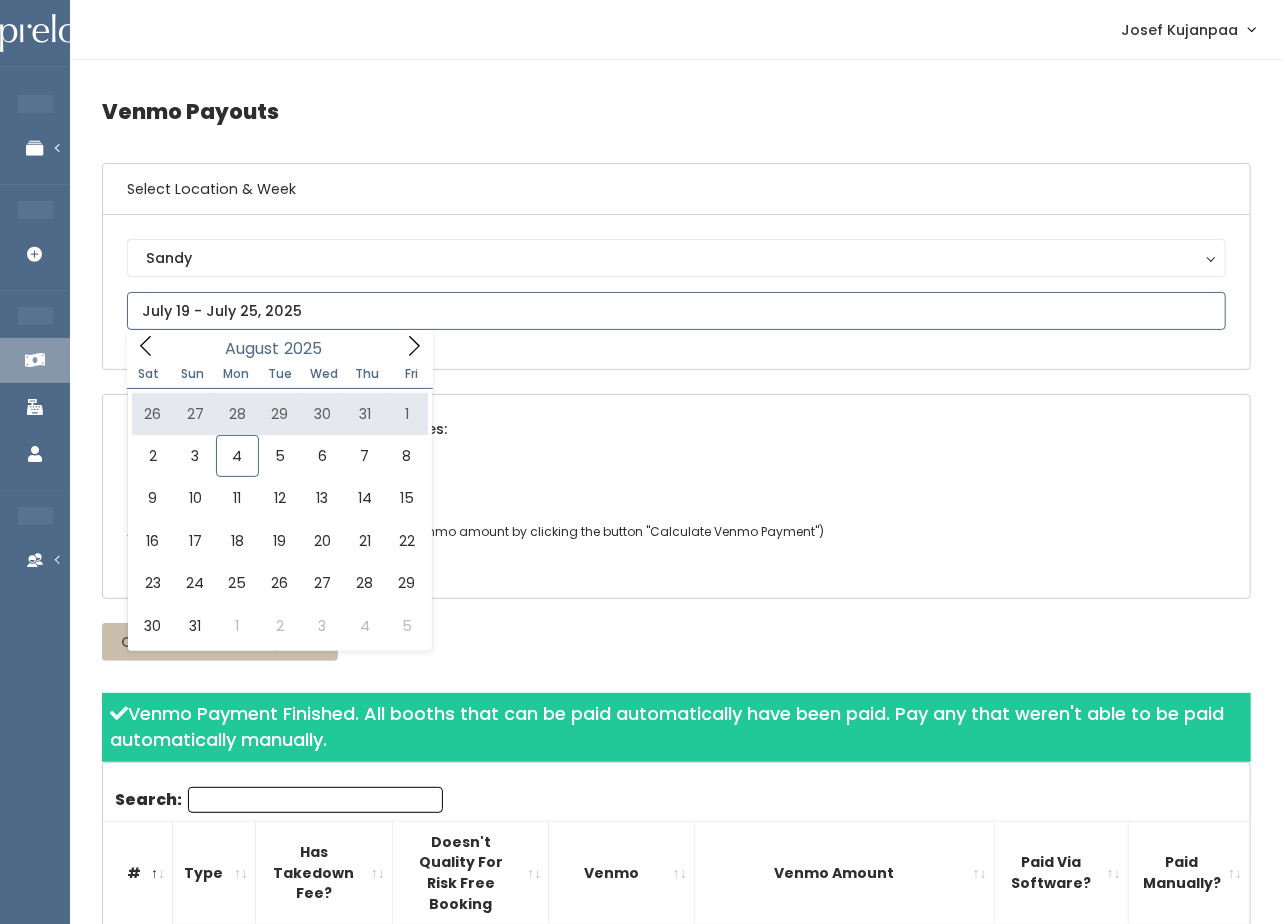 type on "[MONTH] [NUMBER] to [MONTH] [NUMBER]" 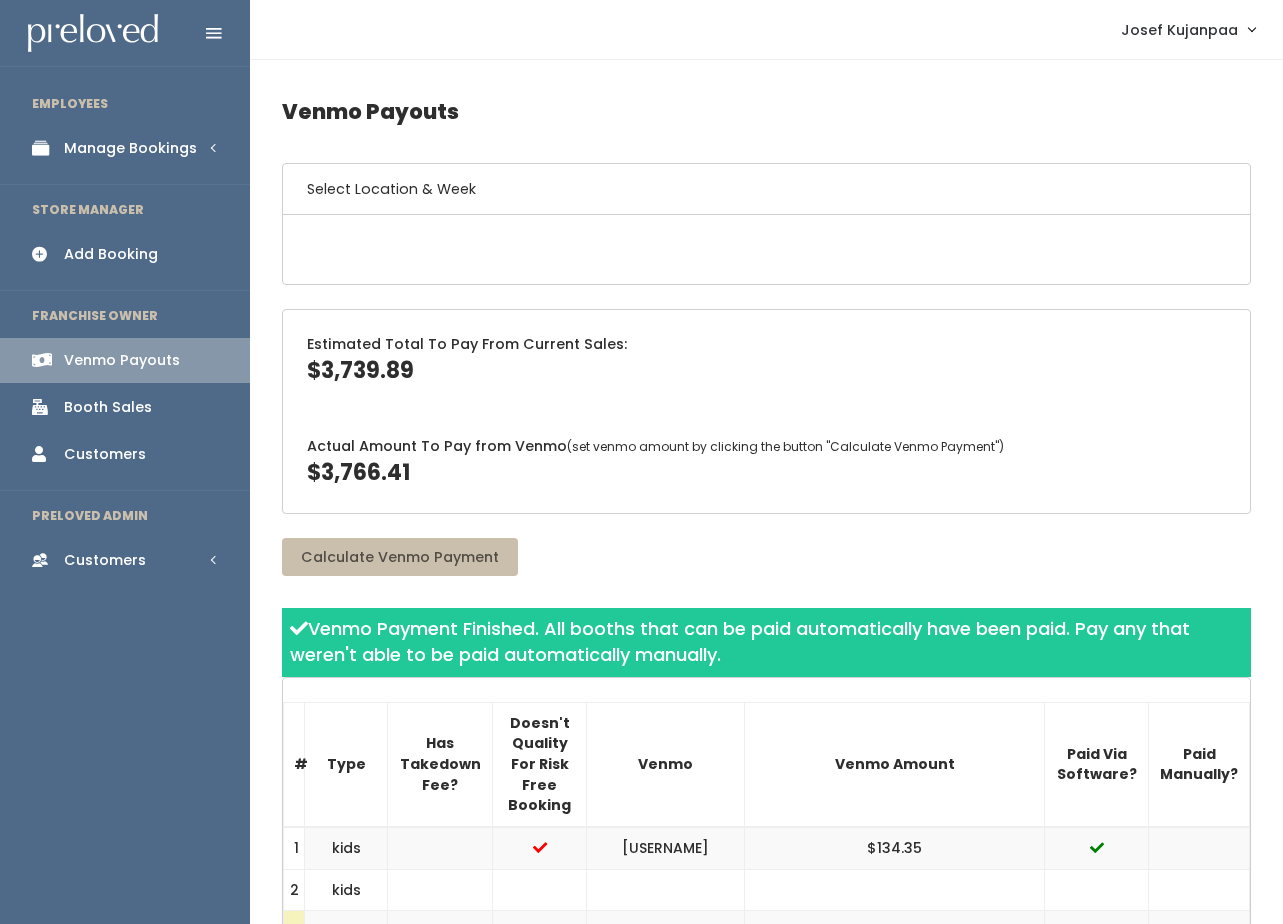 scroll, scrollTop: 0, scrollLeft: 0, axis: both 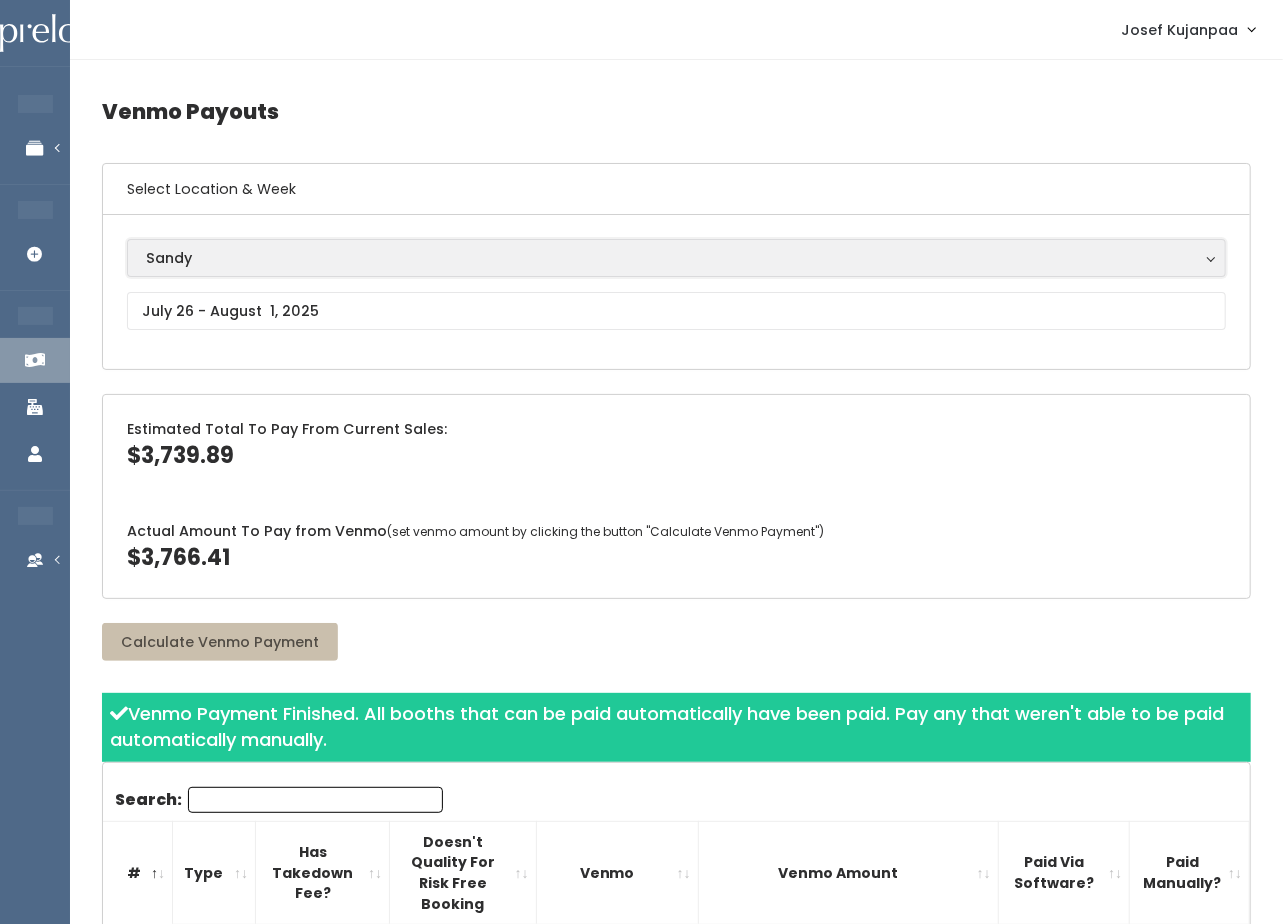 click on "Sandy" at bounding box center [676, 258] 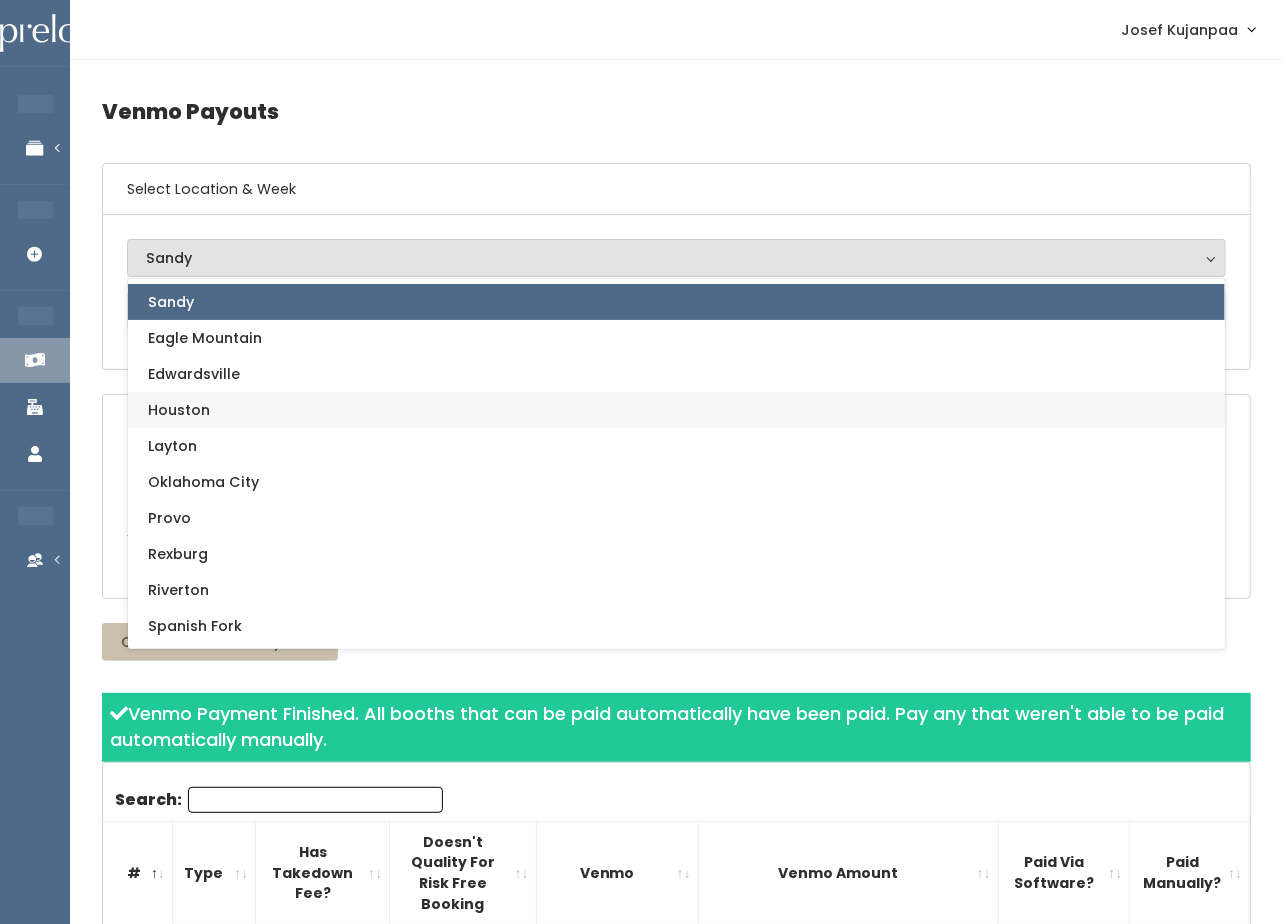 click on "Houston" at bounding box center (179, 410) 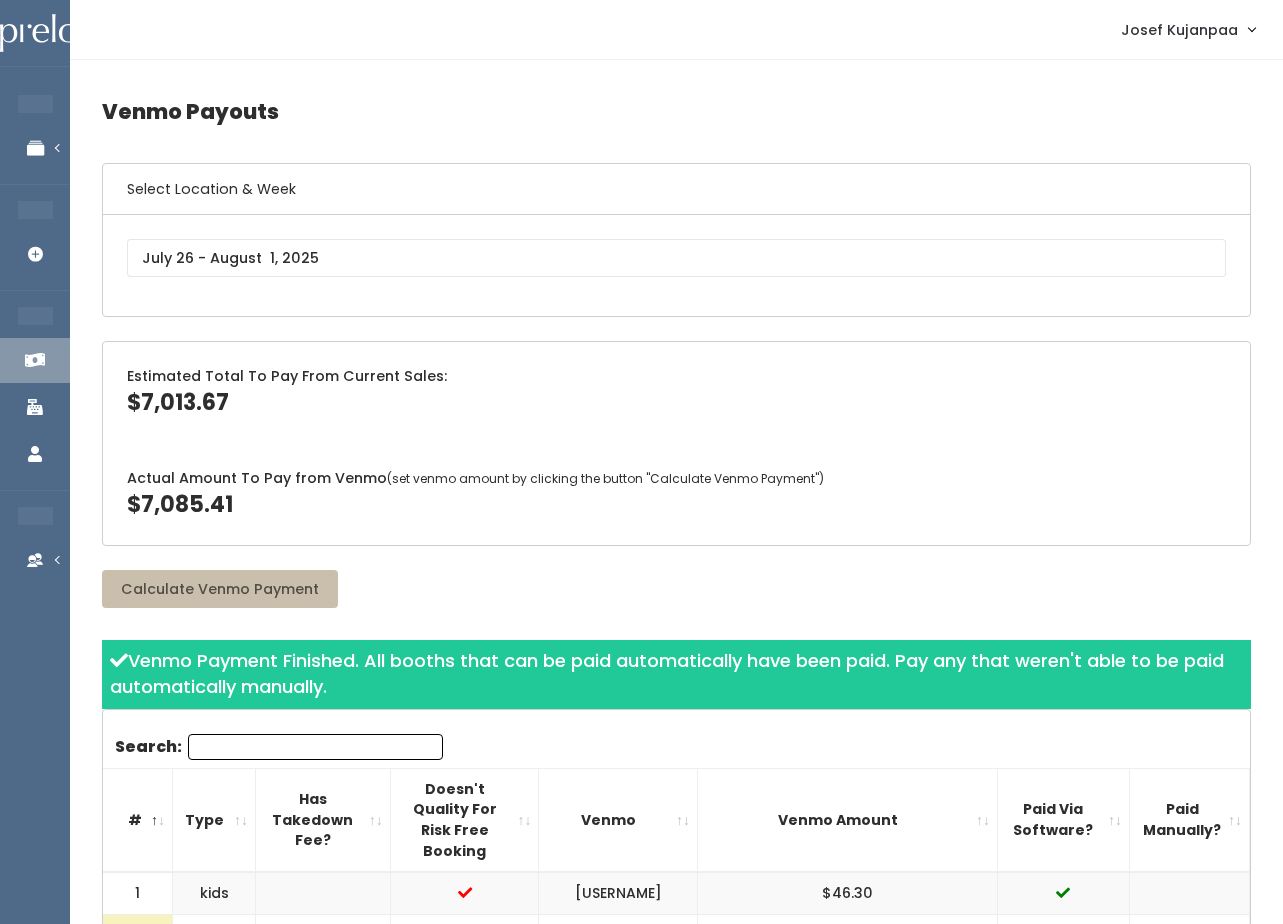 scroll, scrollTop: 0, scrollLeft: 0, axis: both 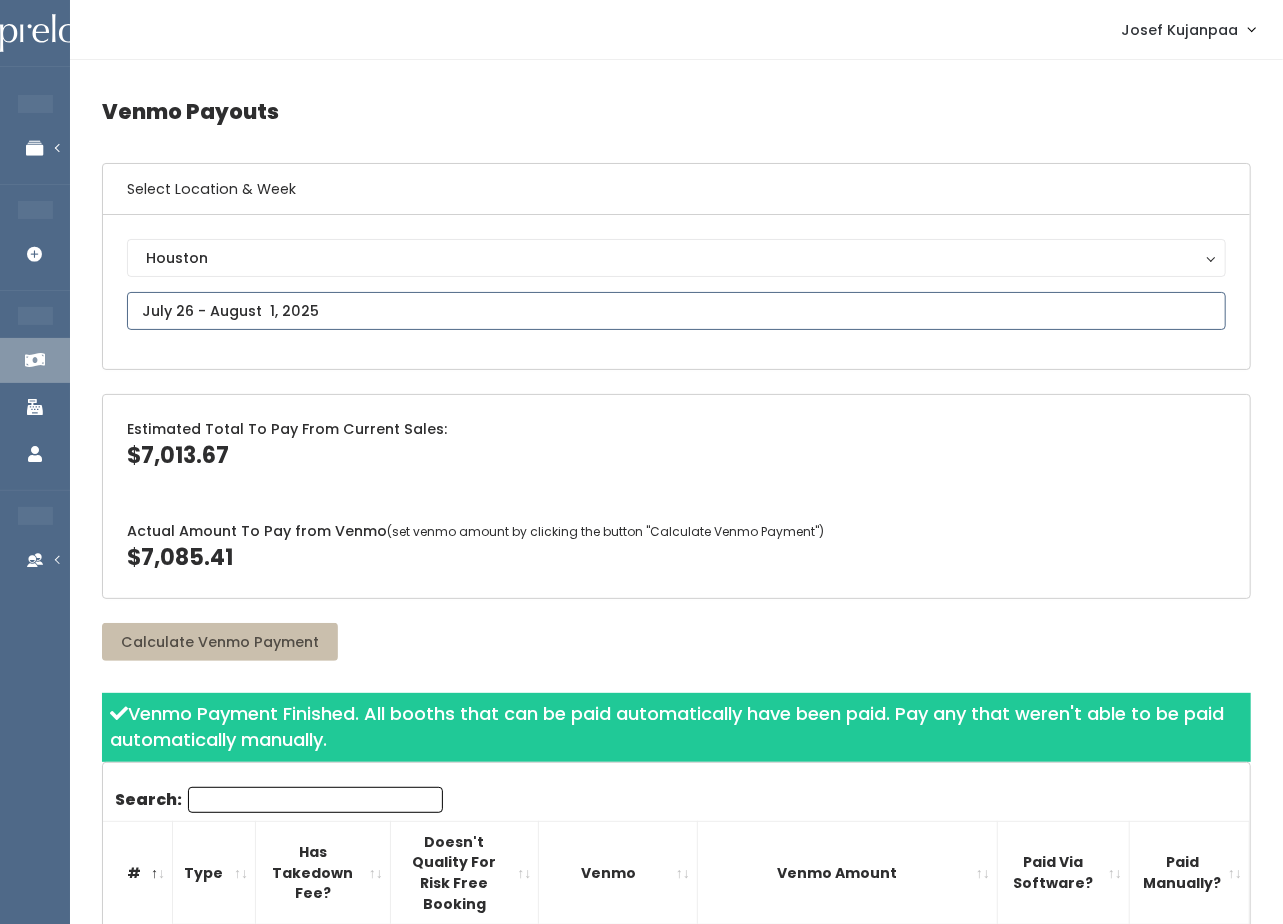 click at bounding box center (676, 311) 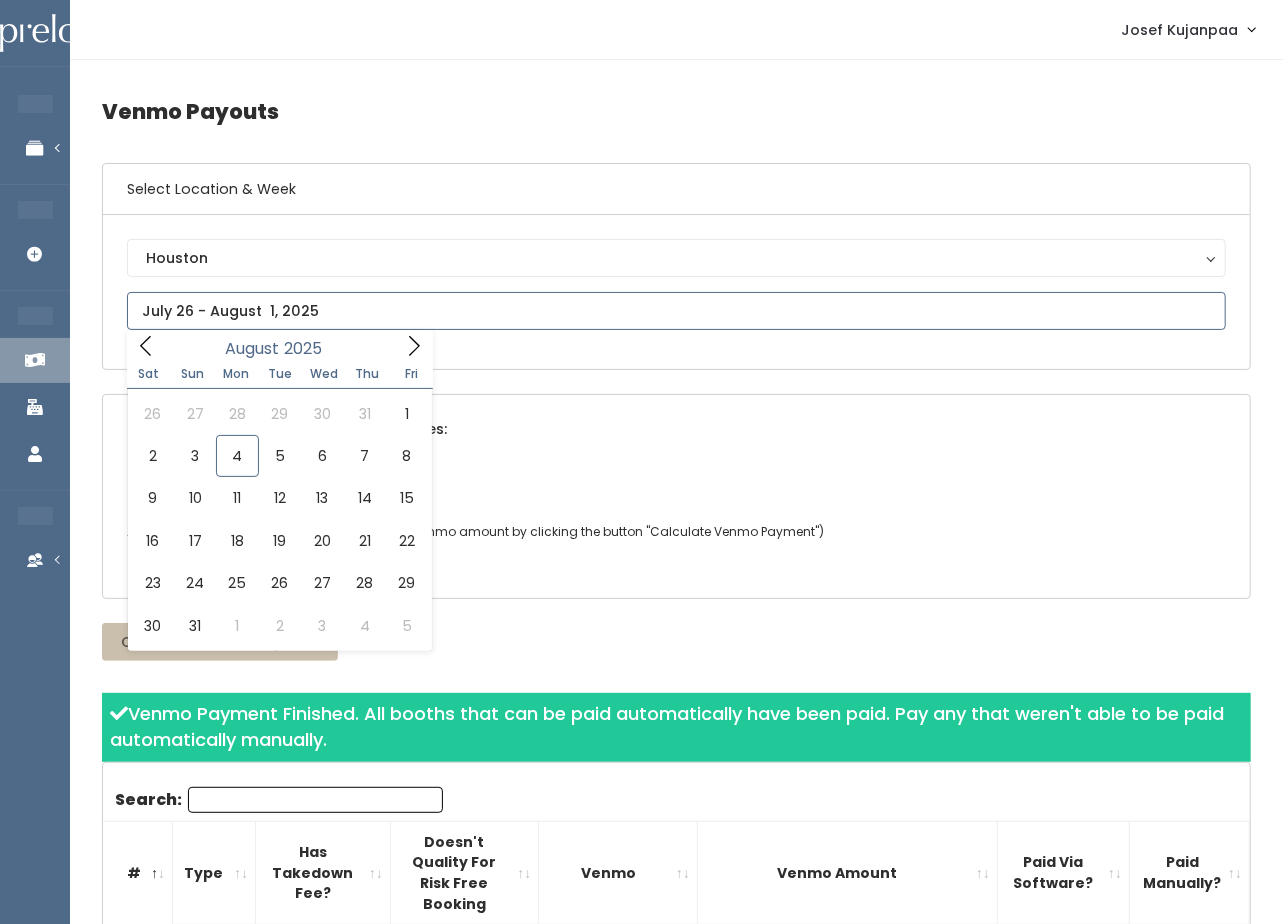click at bounding box center [146, 345] 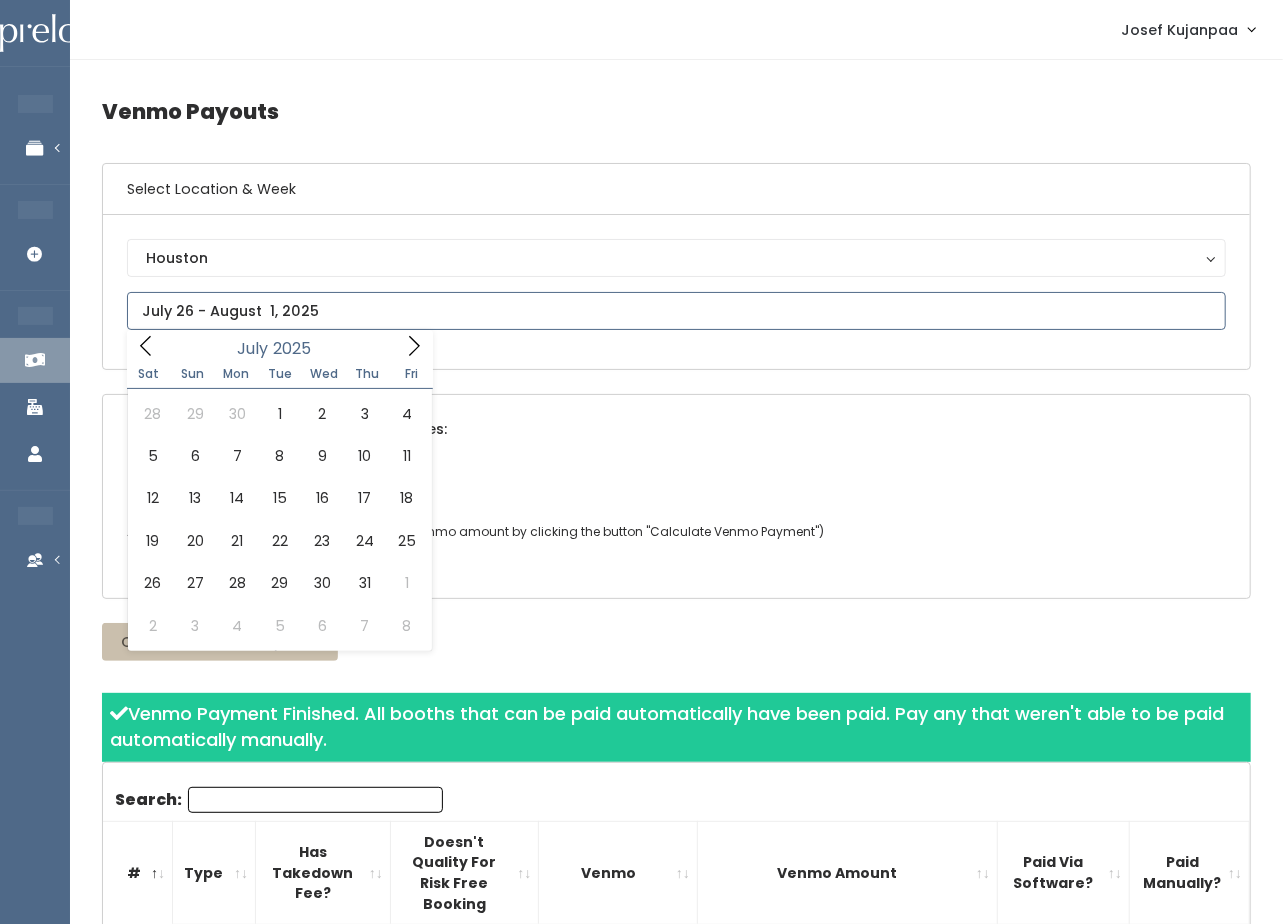 click at bounding box center (146, 345) 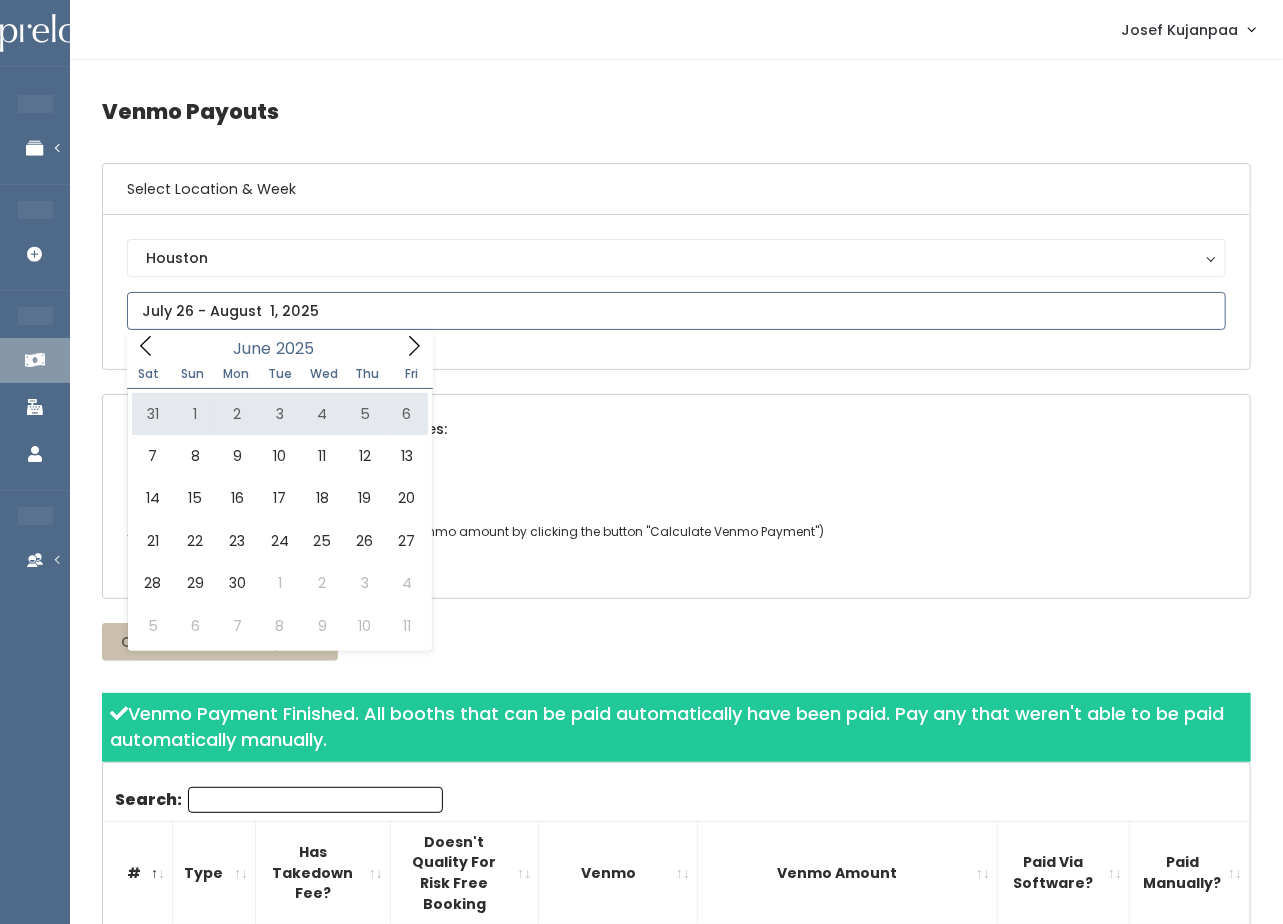 type on "May 31 to June 6" 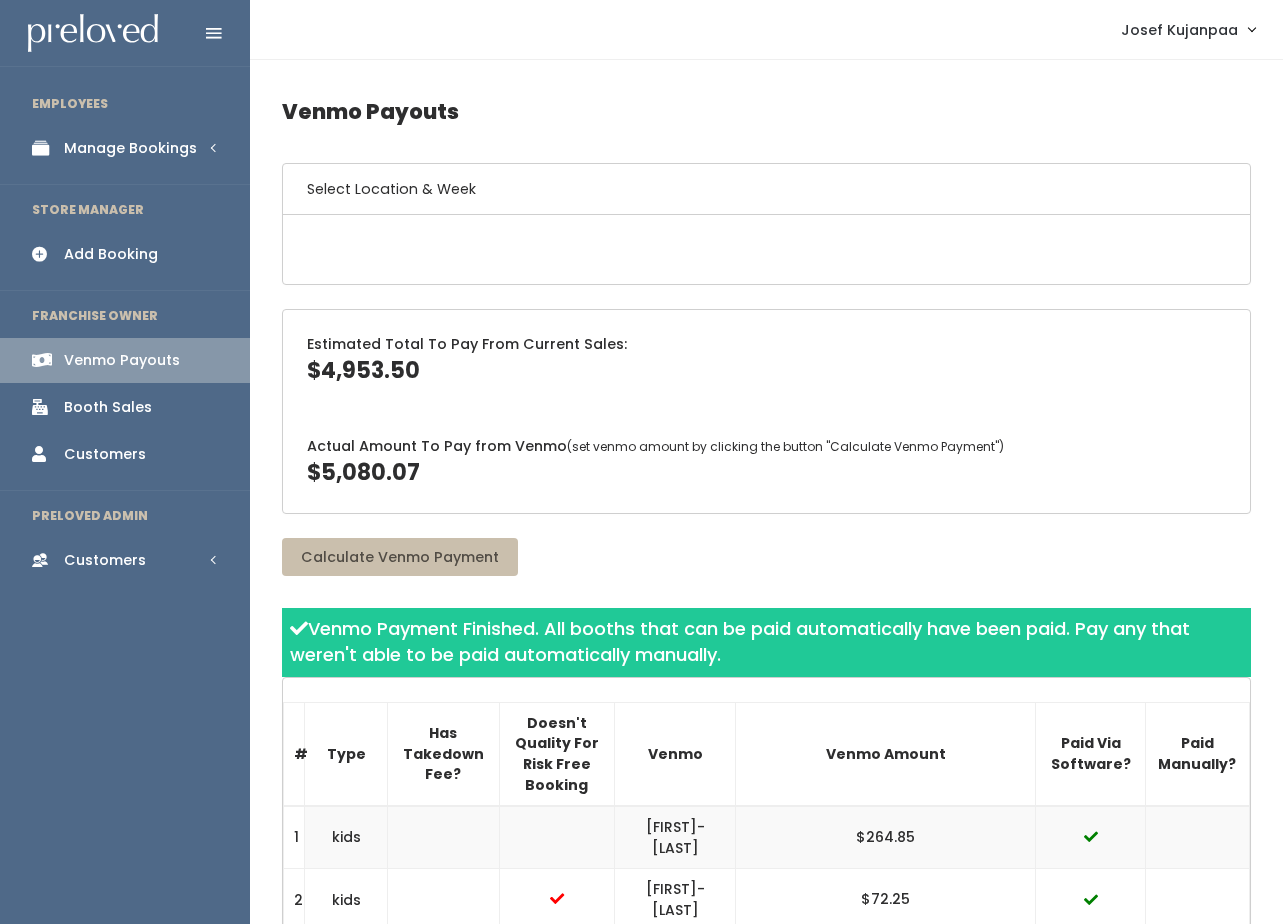 scroll, scrollTop: 0, scrollLeft: 0, axis: both 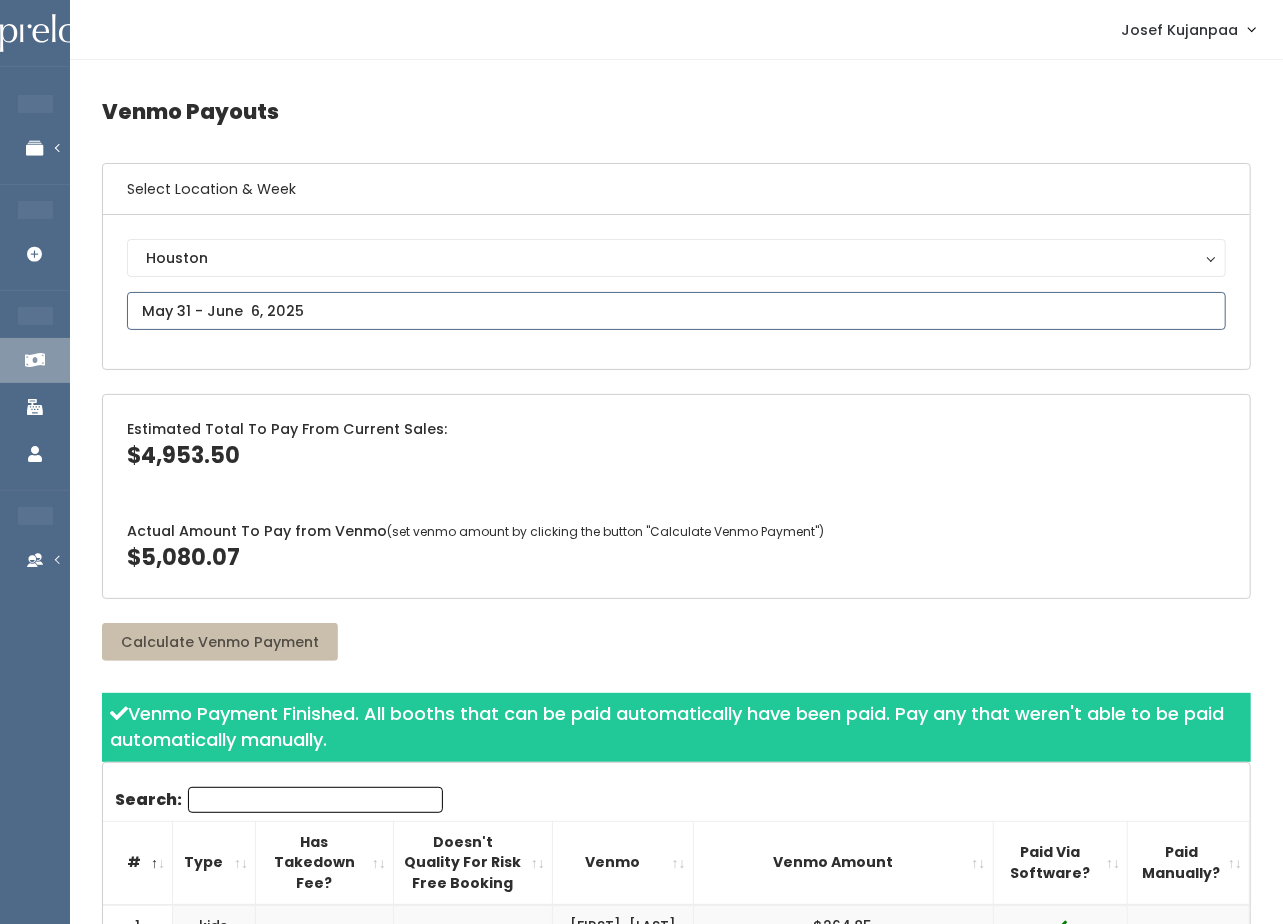 click at bounding box center [676, 311] 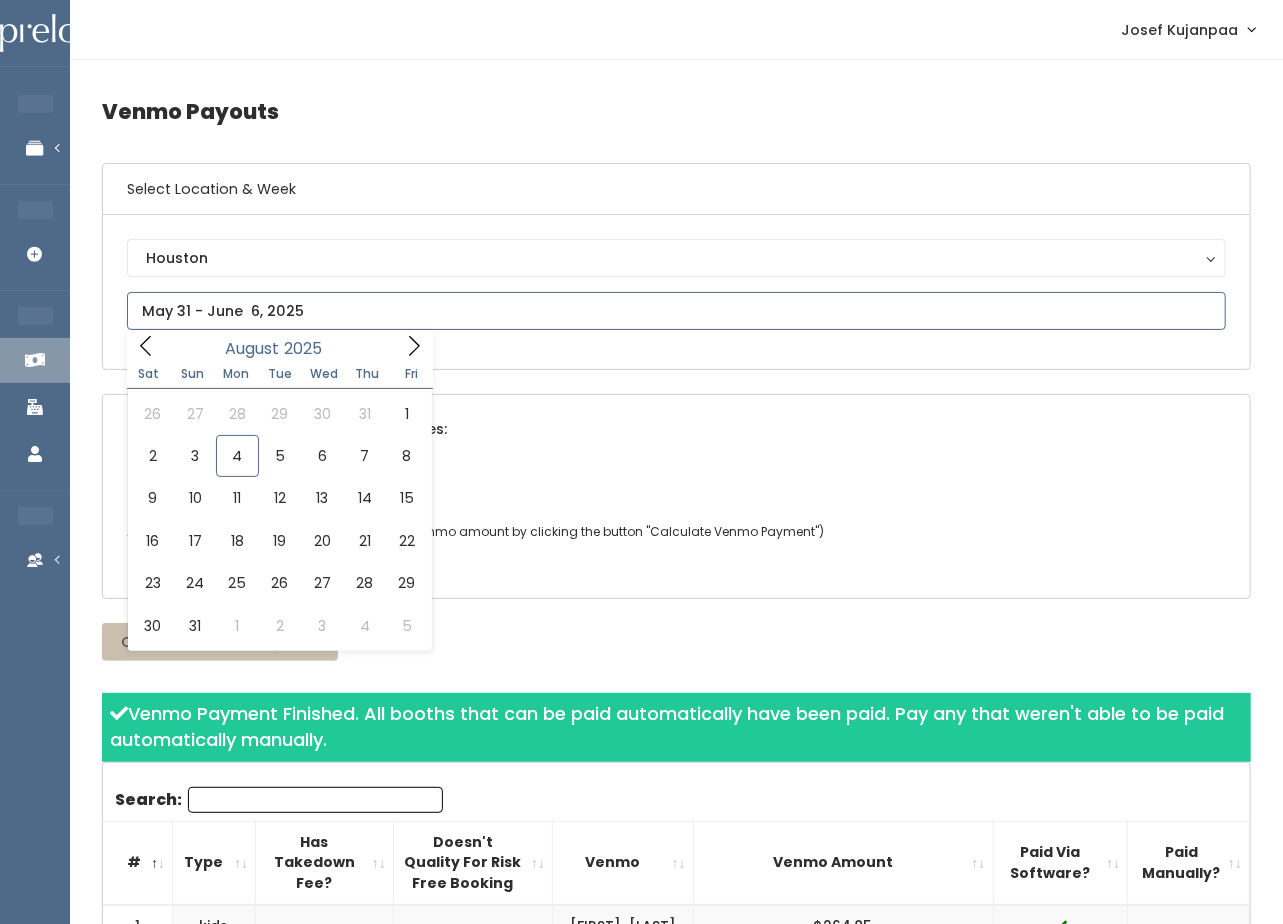 click 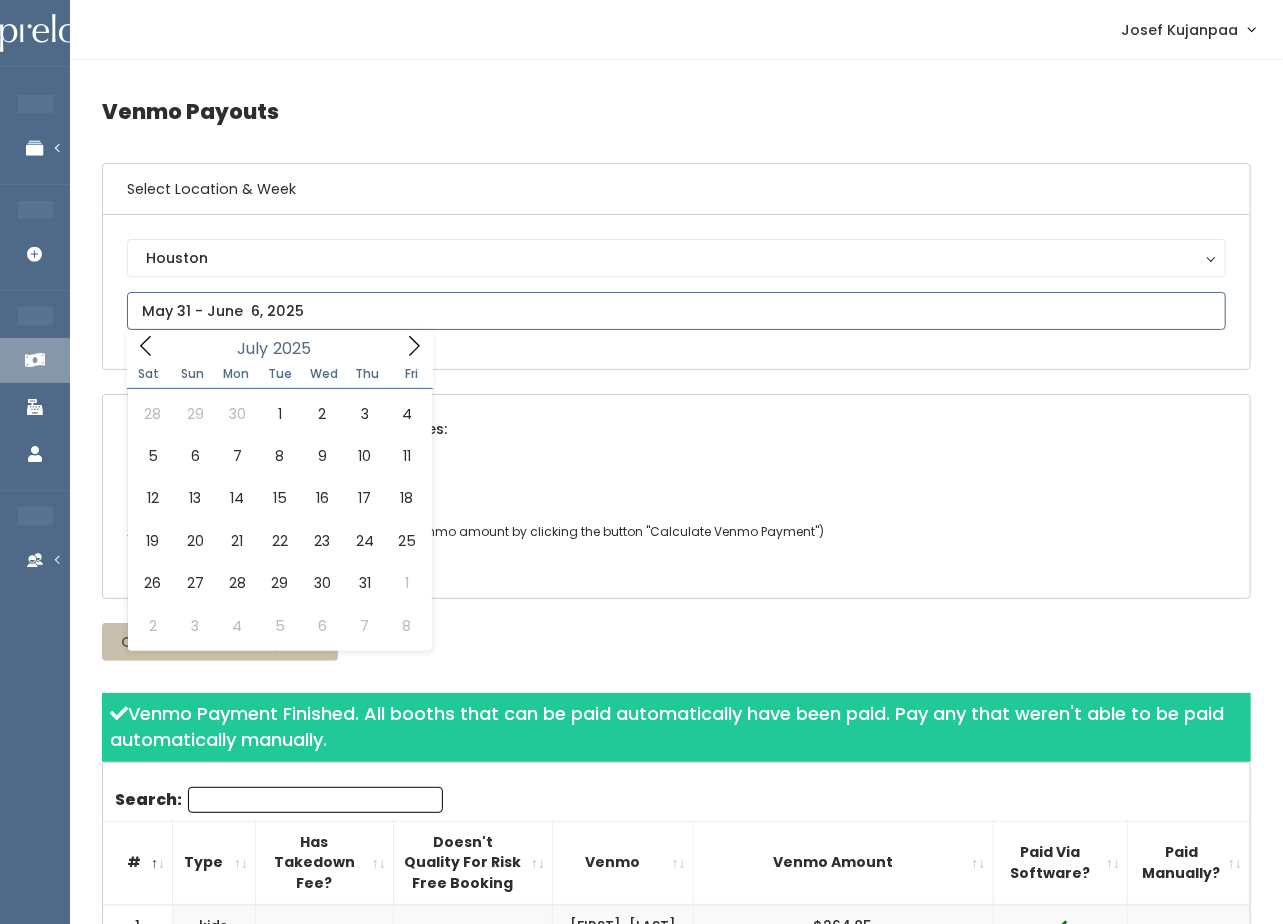 click 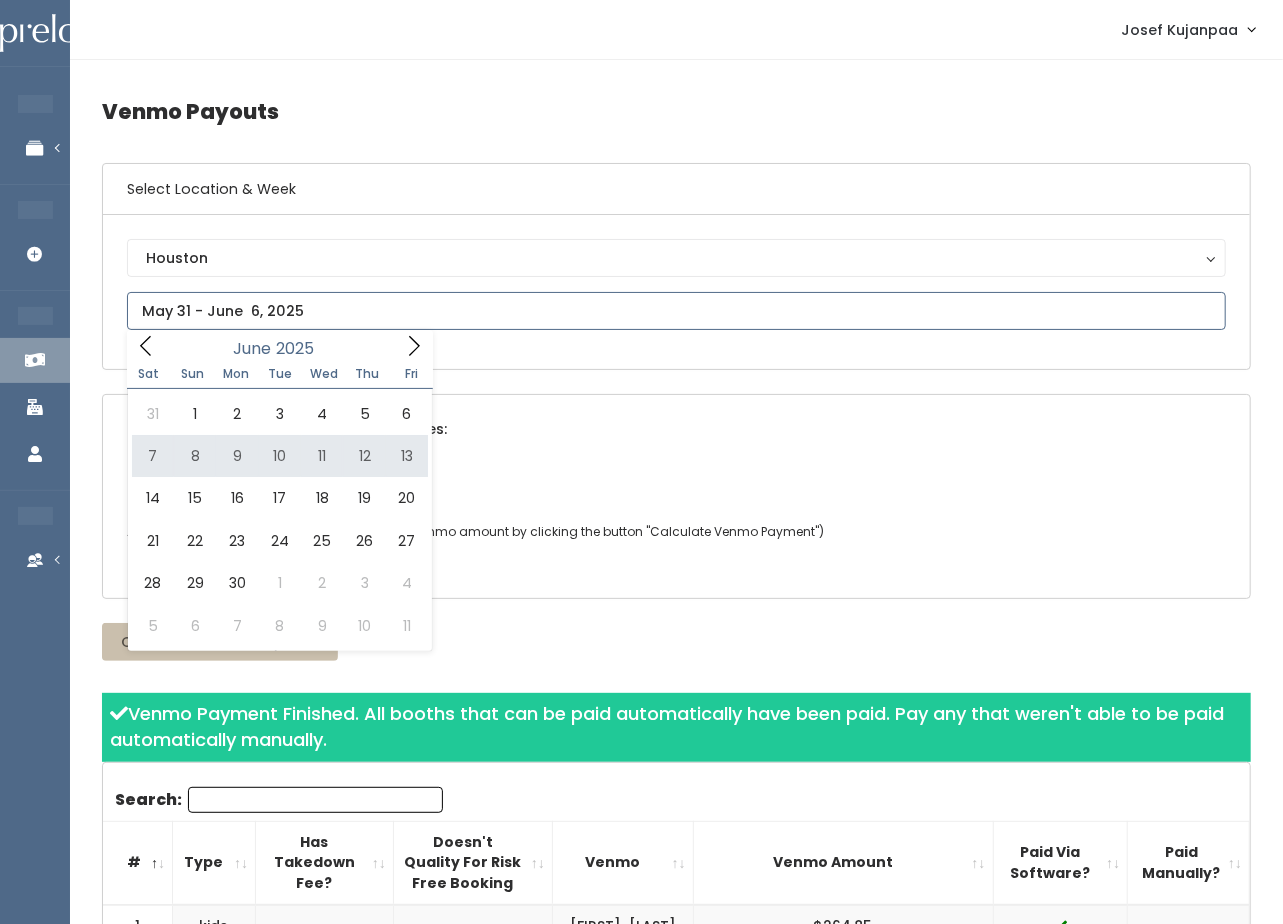 type on "[MONTH] [NUMBER] to [MONTH] [NUMBER]" 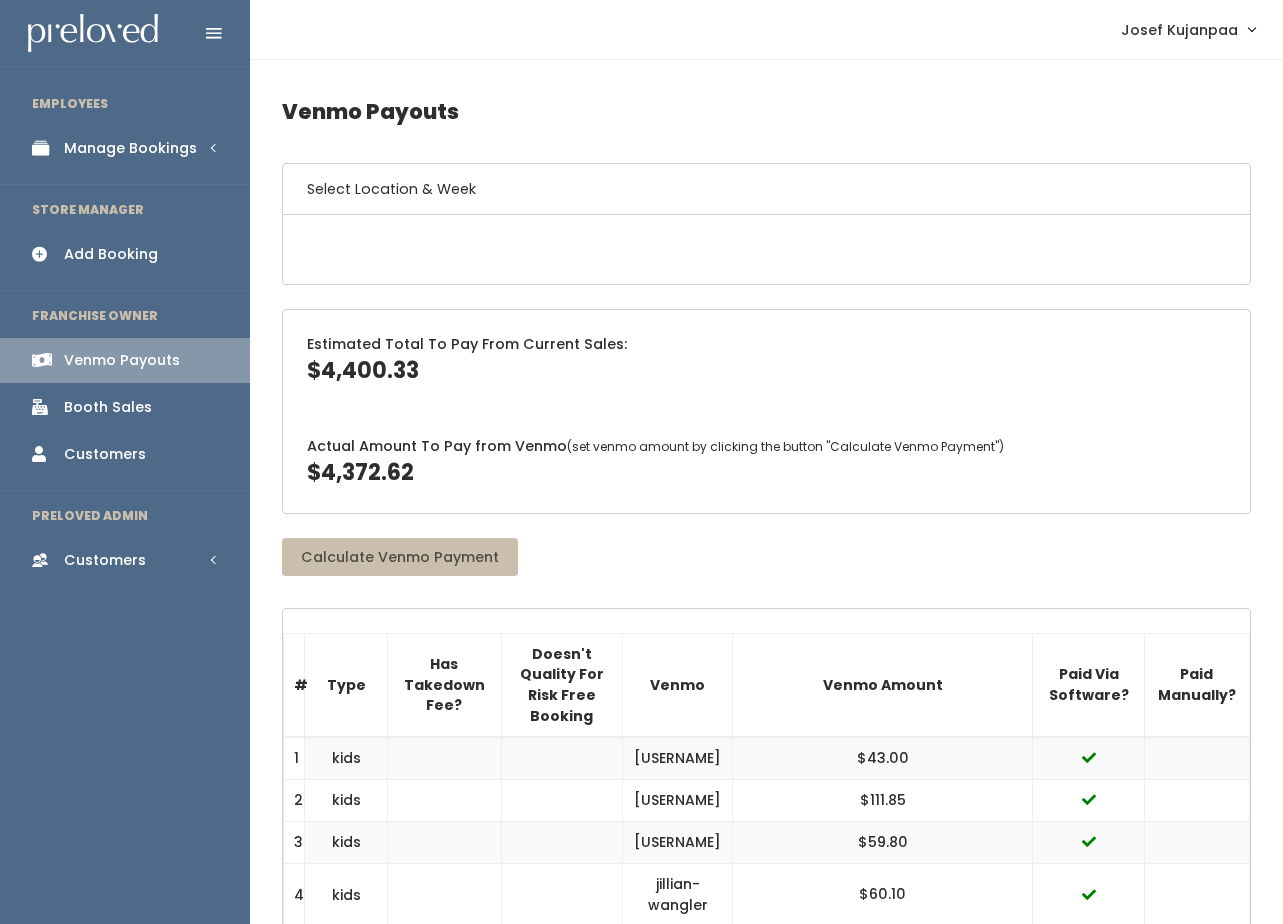 scroll, scrollTop: 0, scrollLeft: 0, axis: both 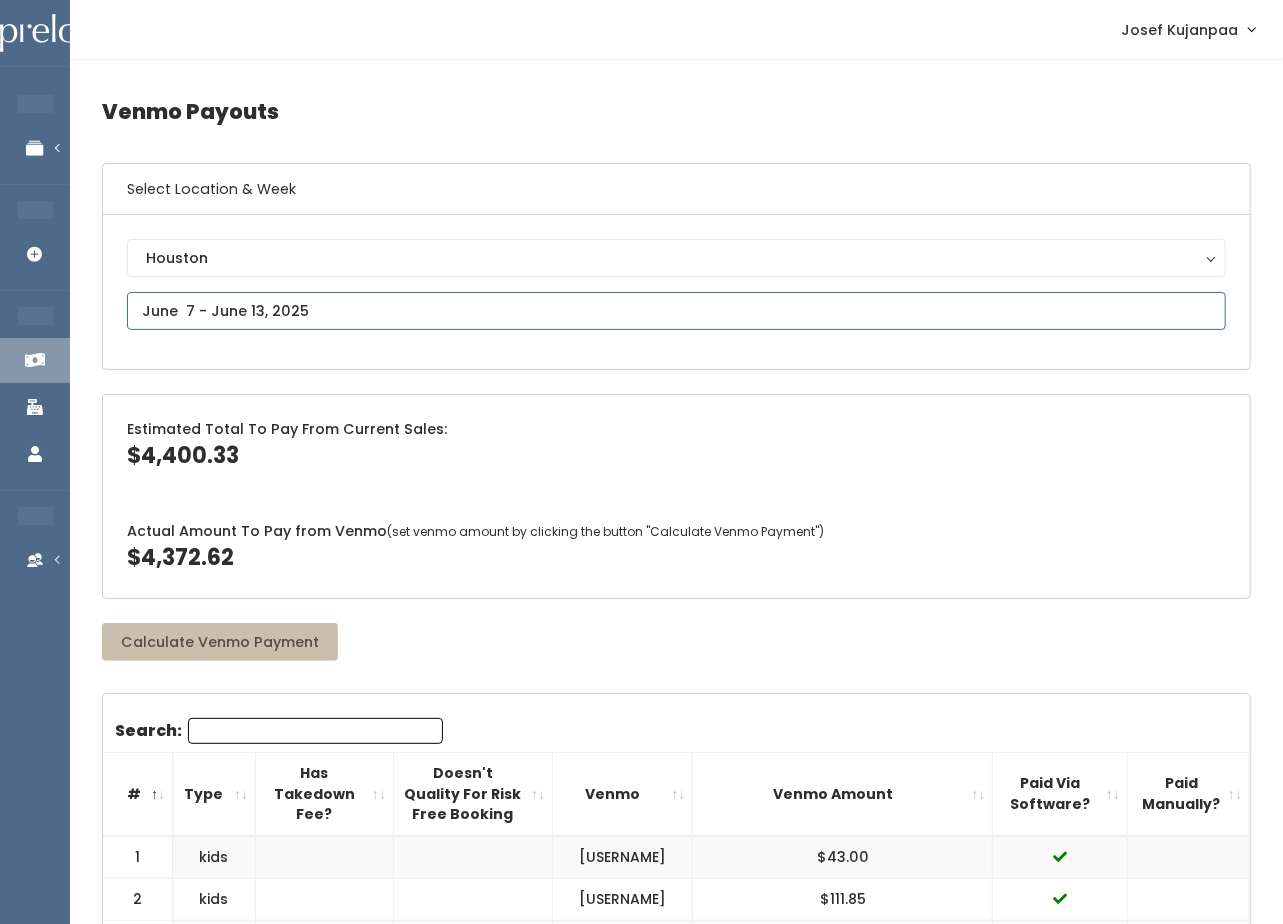 click at bounding box center [676, 311] 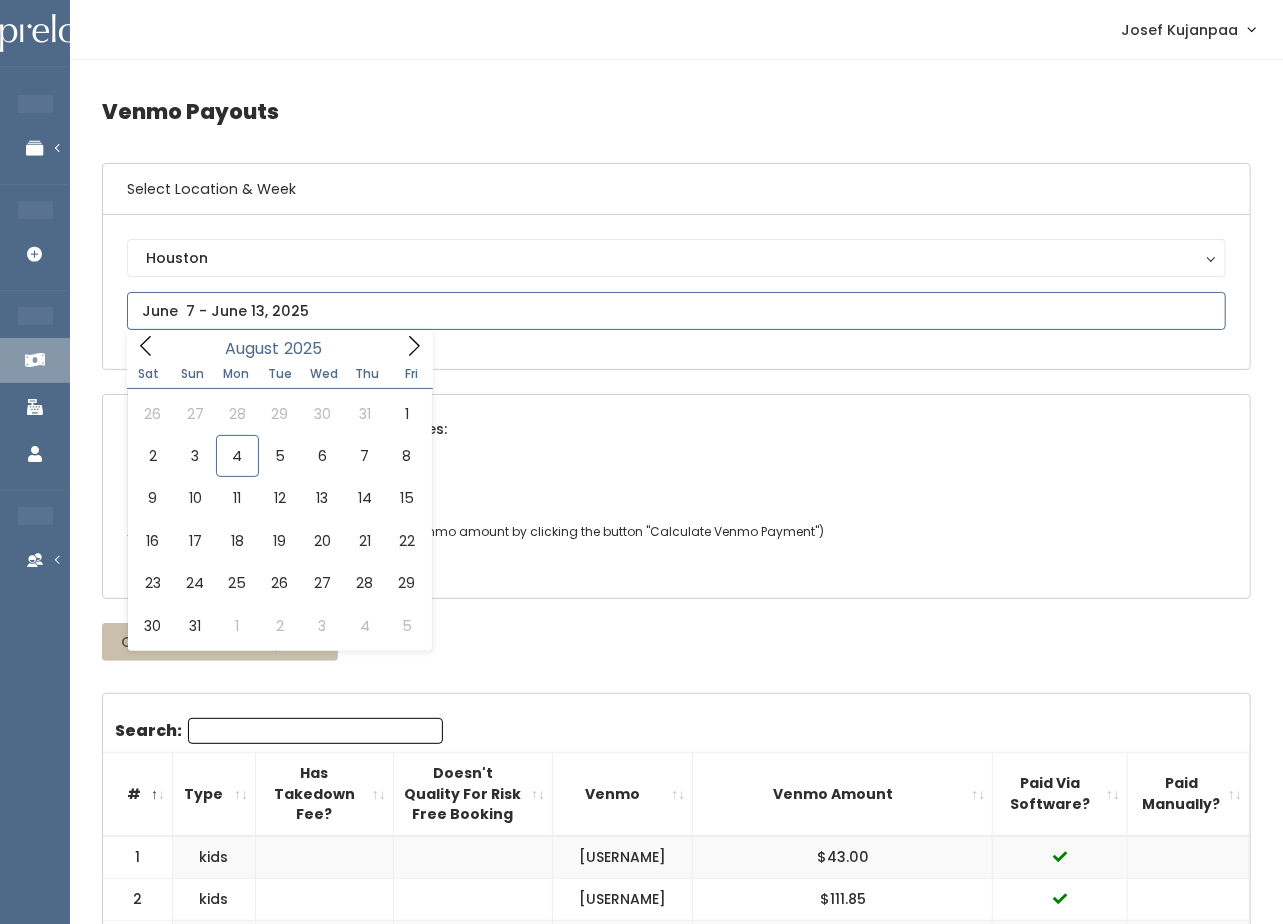 click 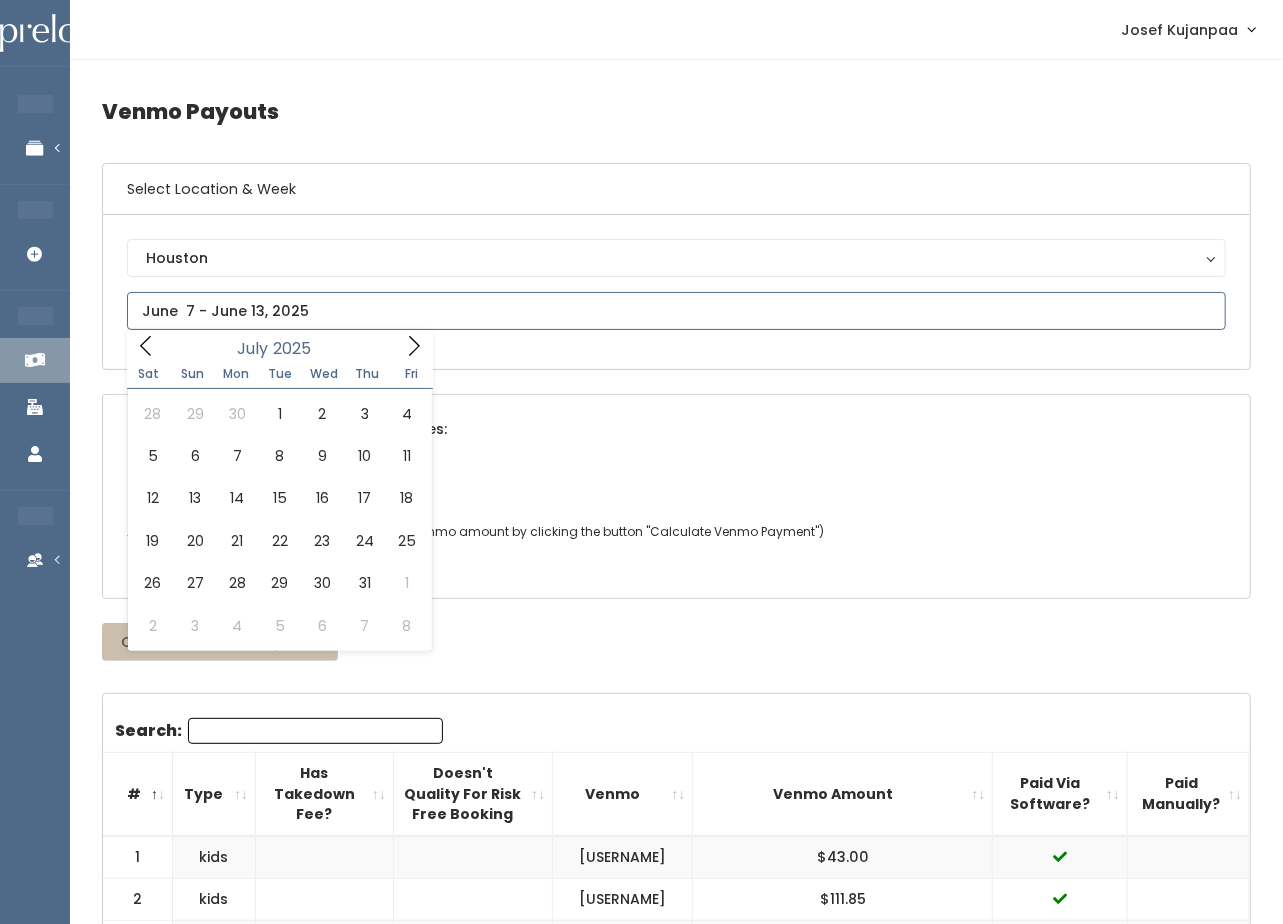 click 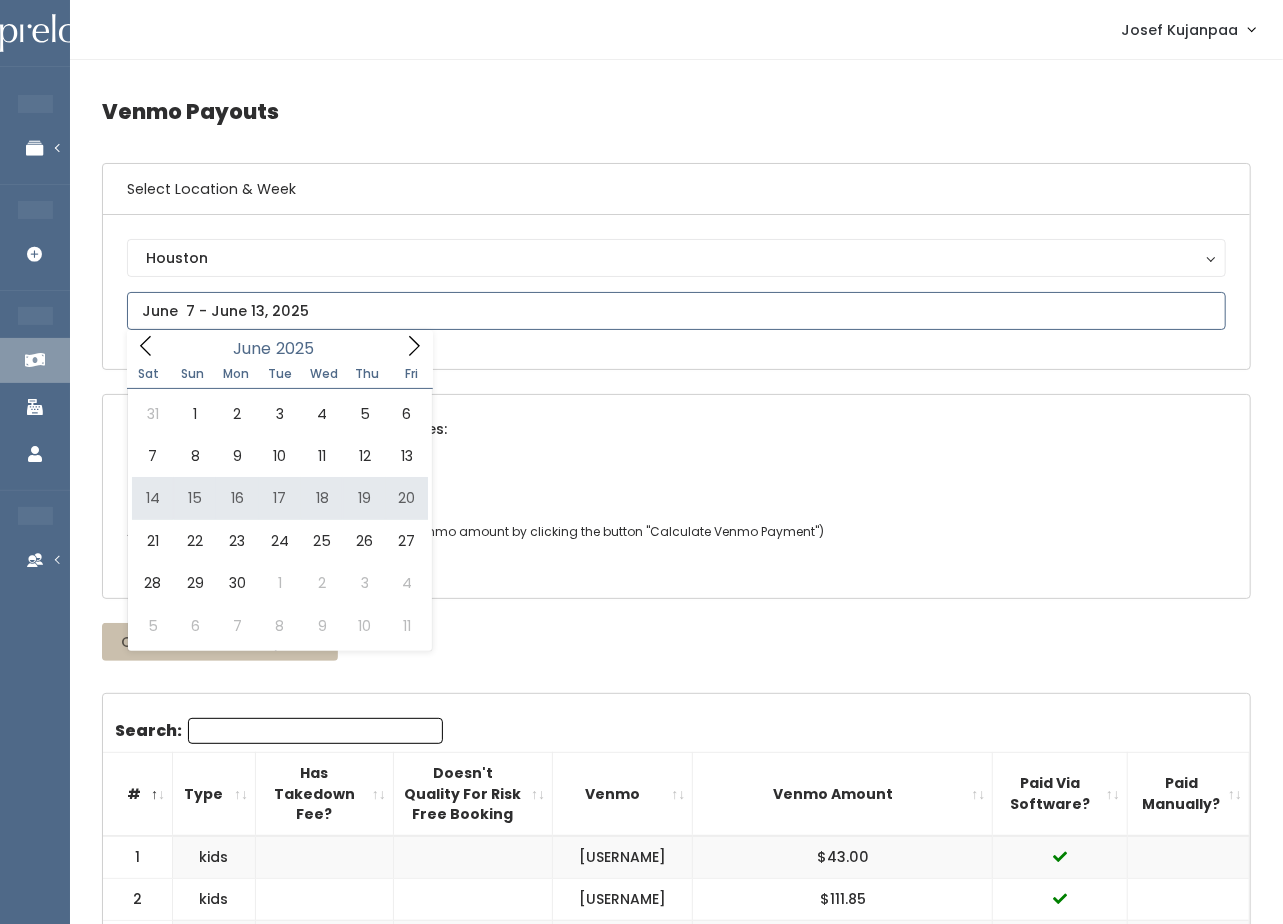 type on "June 14 to June 20" 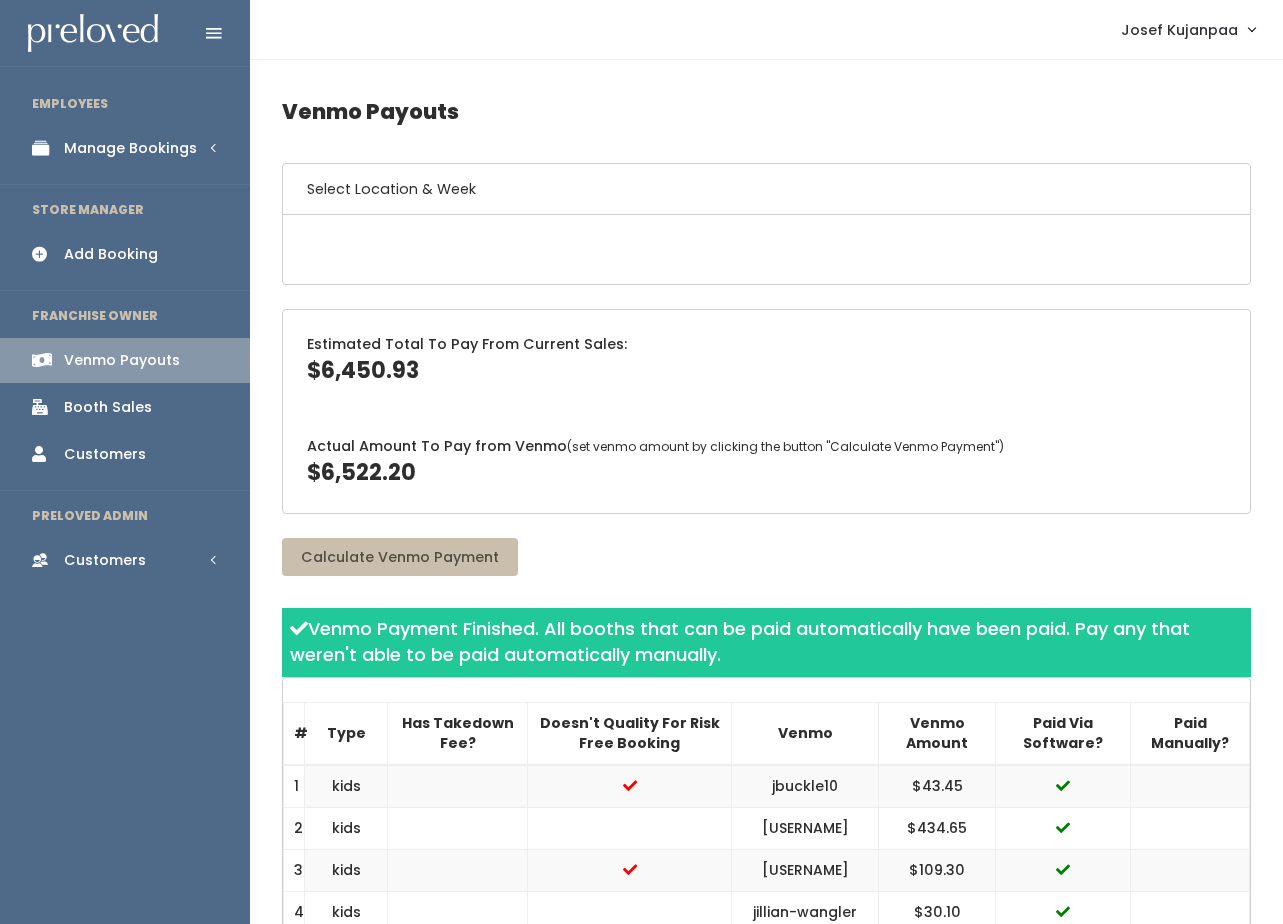 scroll, scrollTop: 0, scrollLeft: 0, axis: both 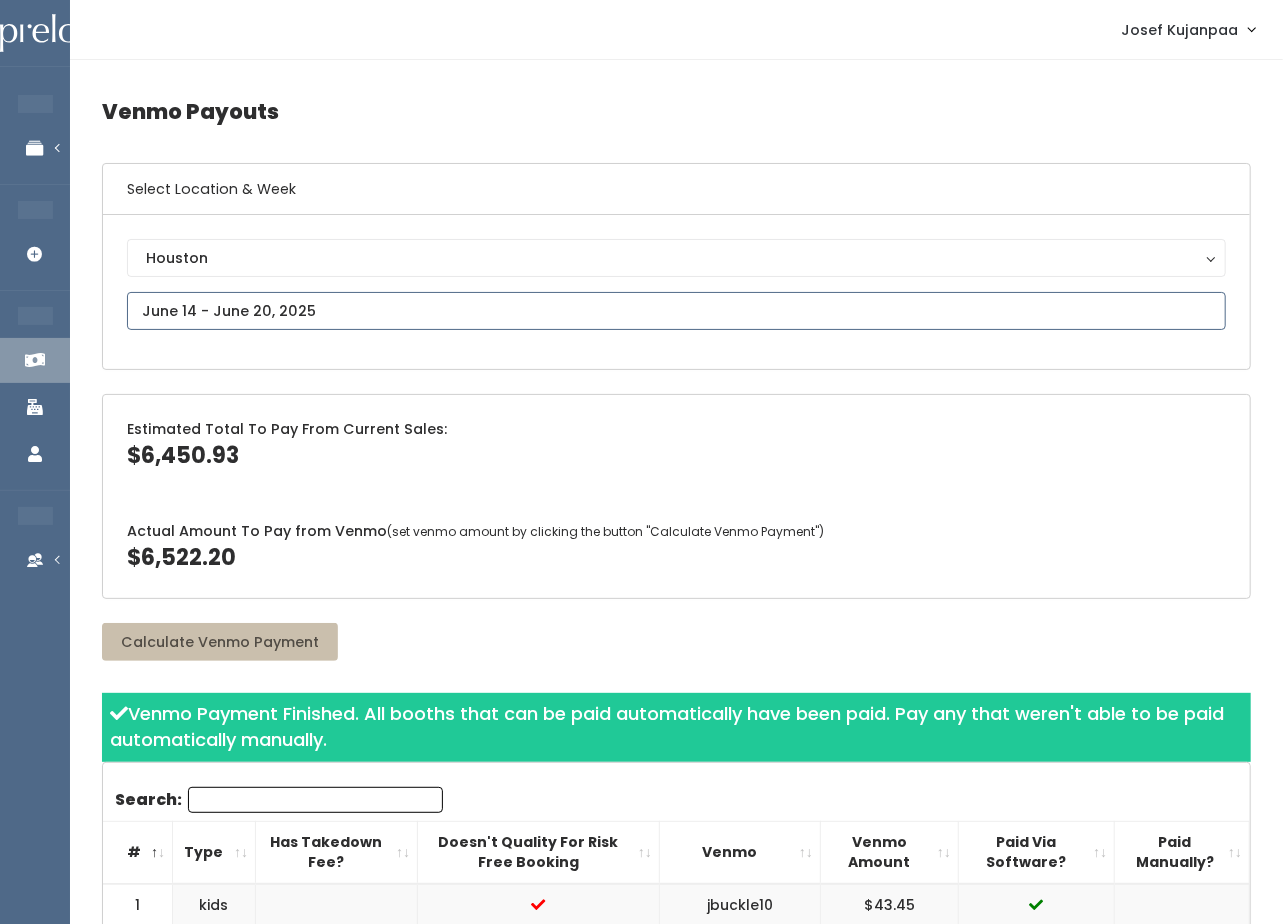 click at bounding box center [676, 311] 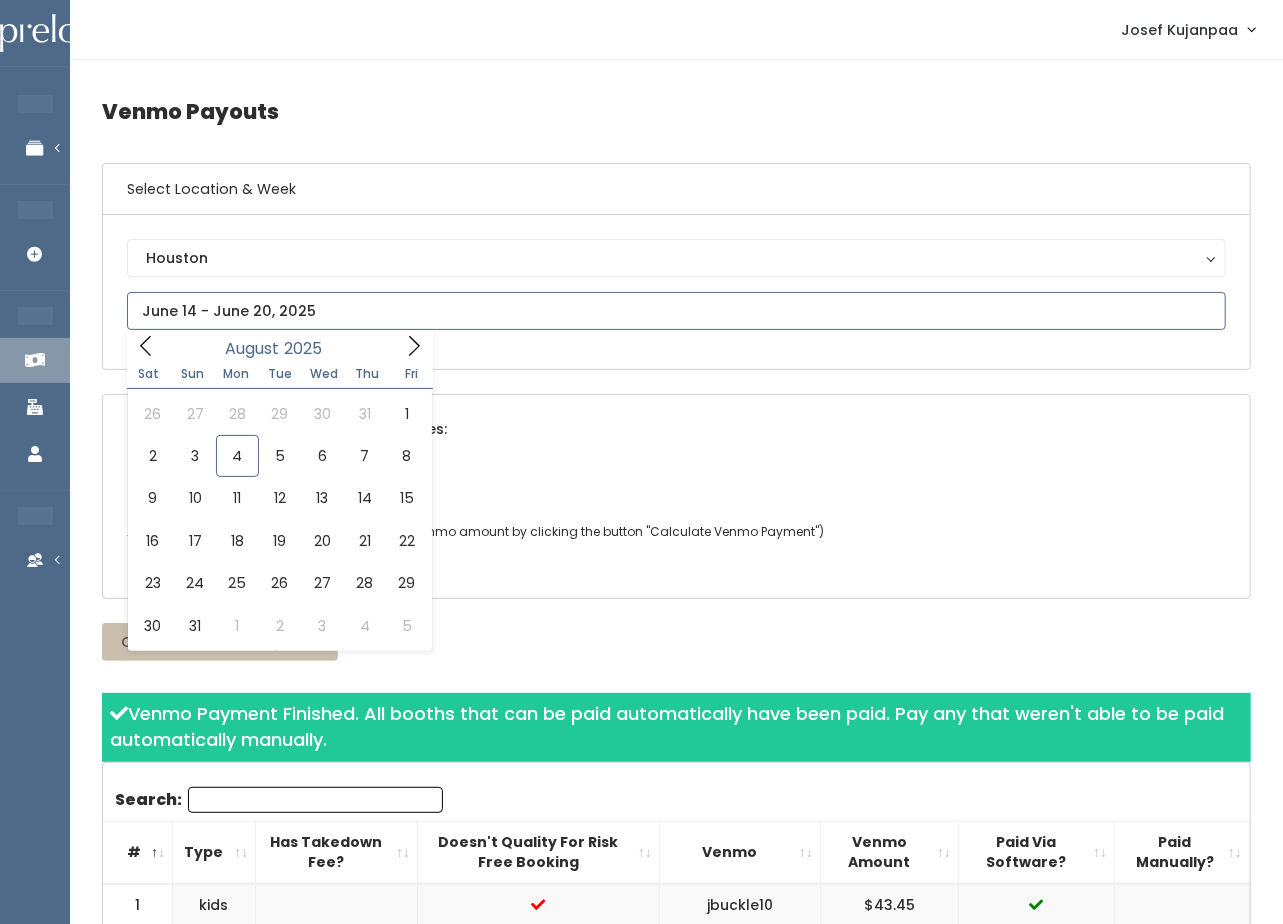 click 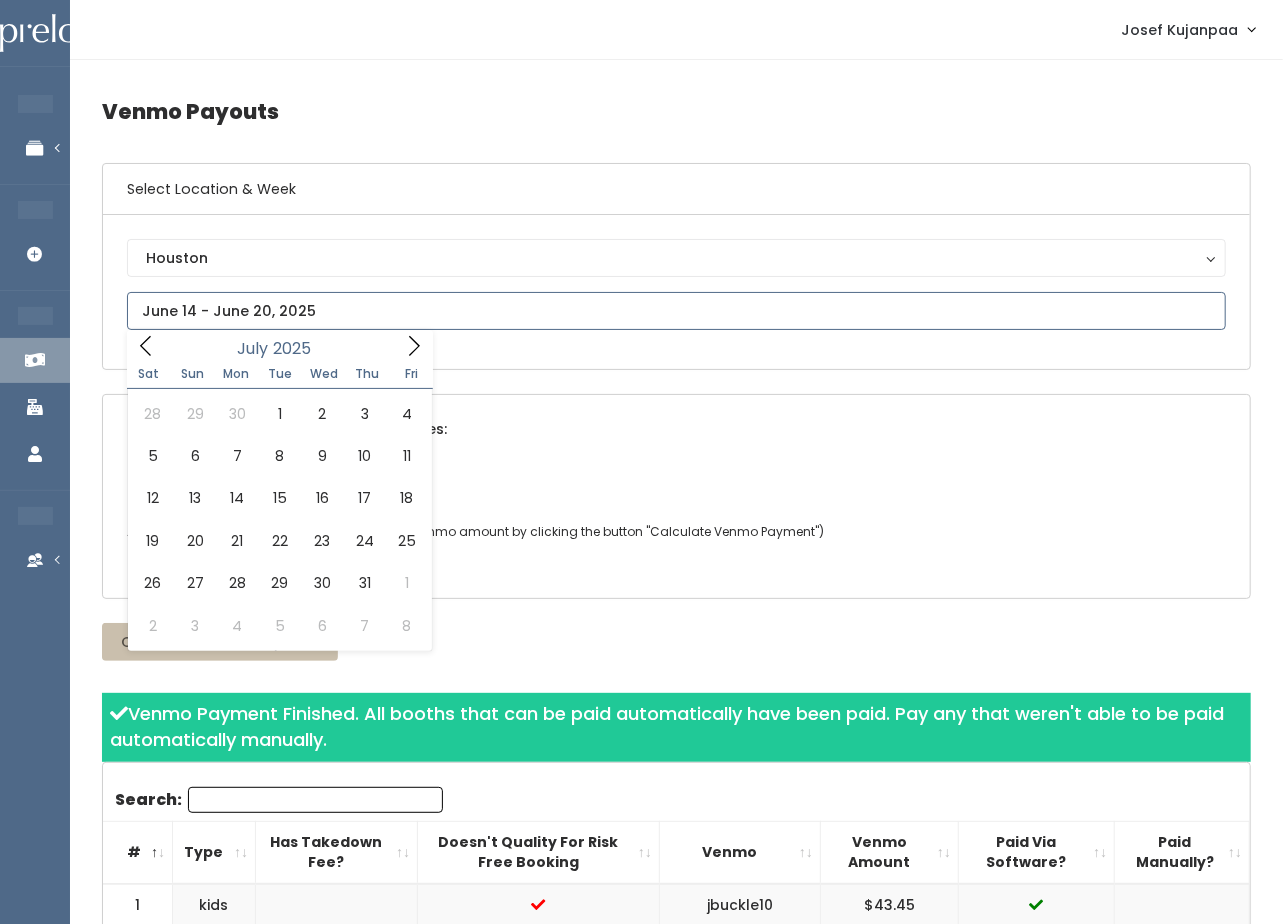 click 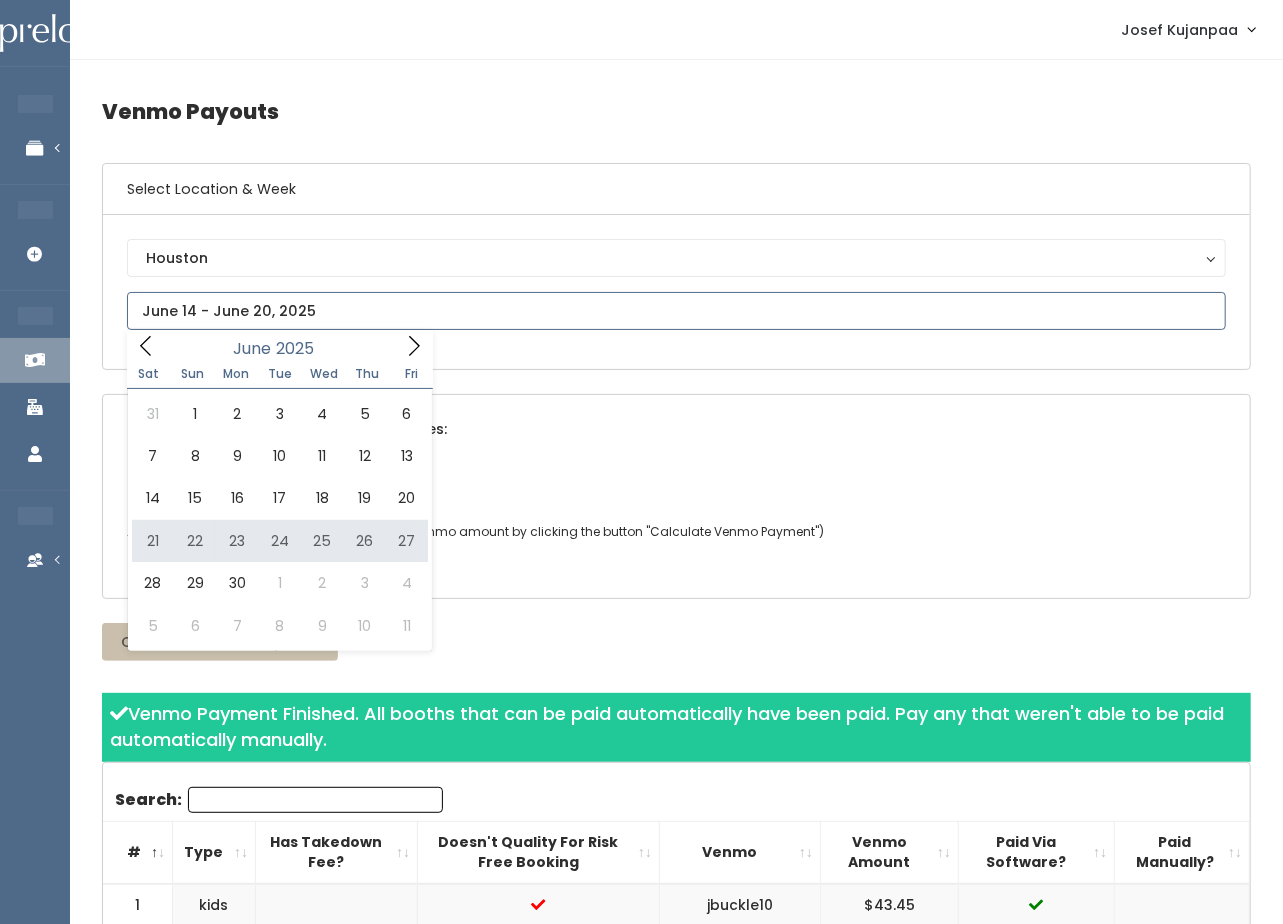 type on "June 21 to June 27" 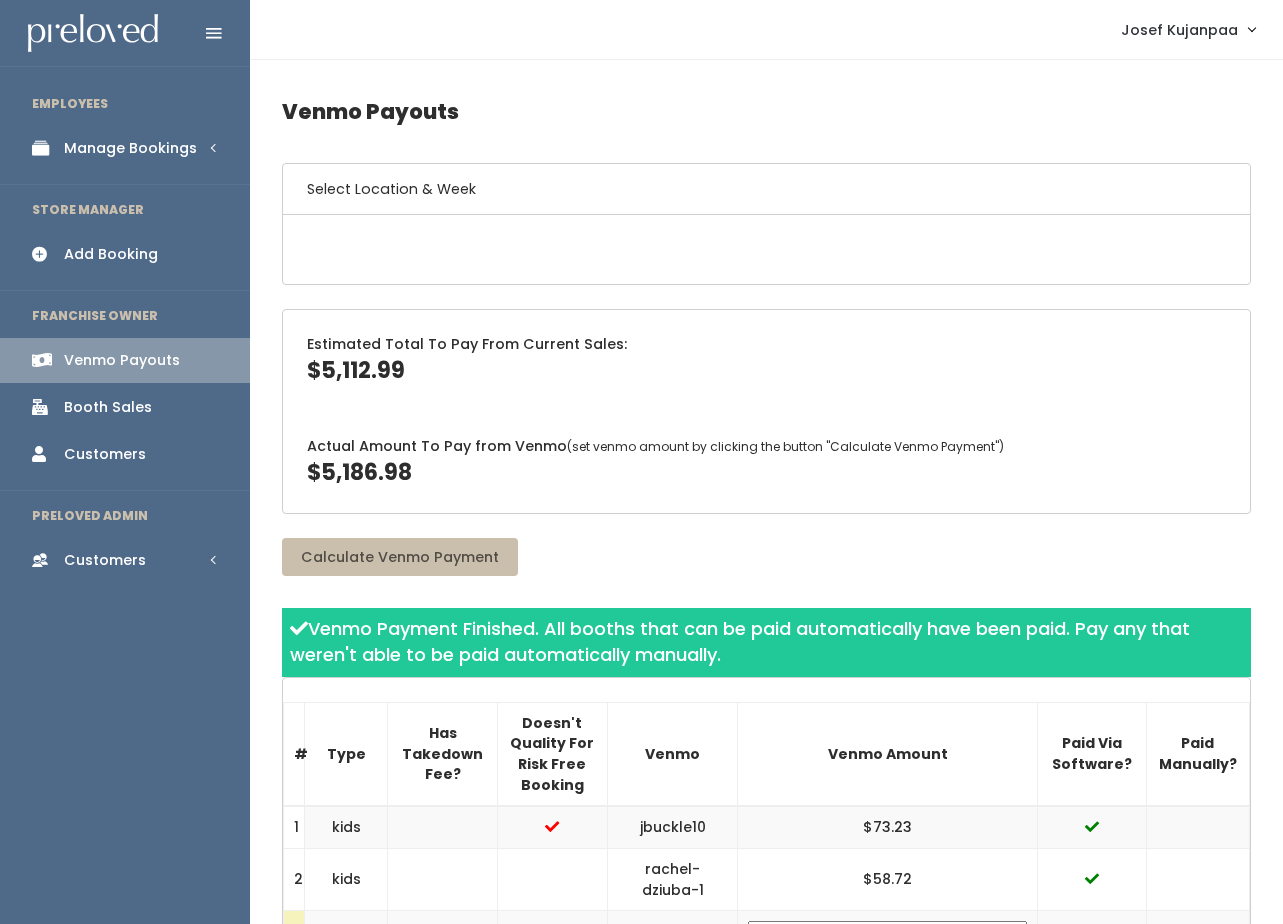scroll, scrollTop: 0, scrollLeft: 0, axis: both 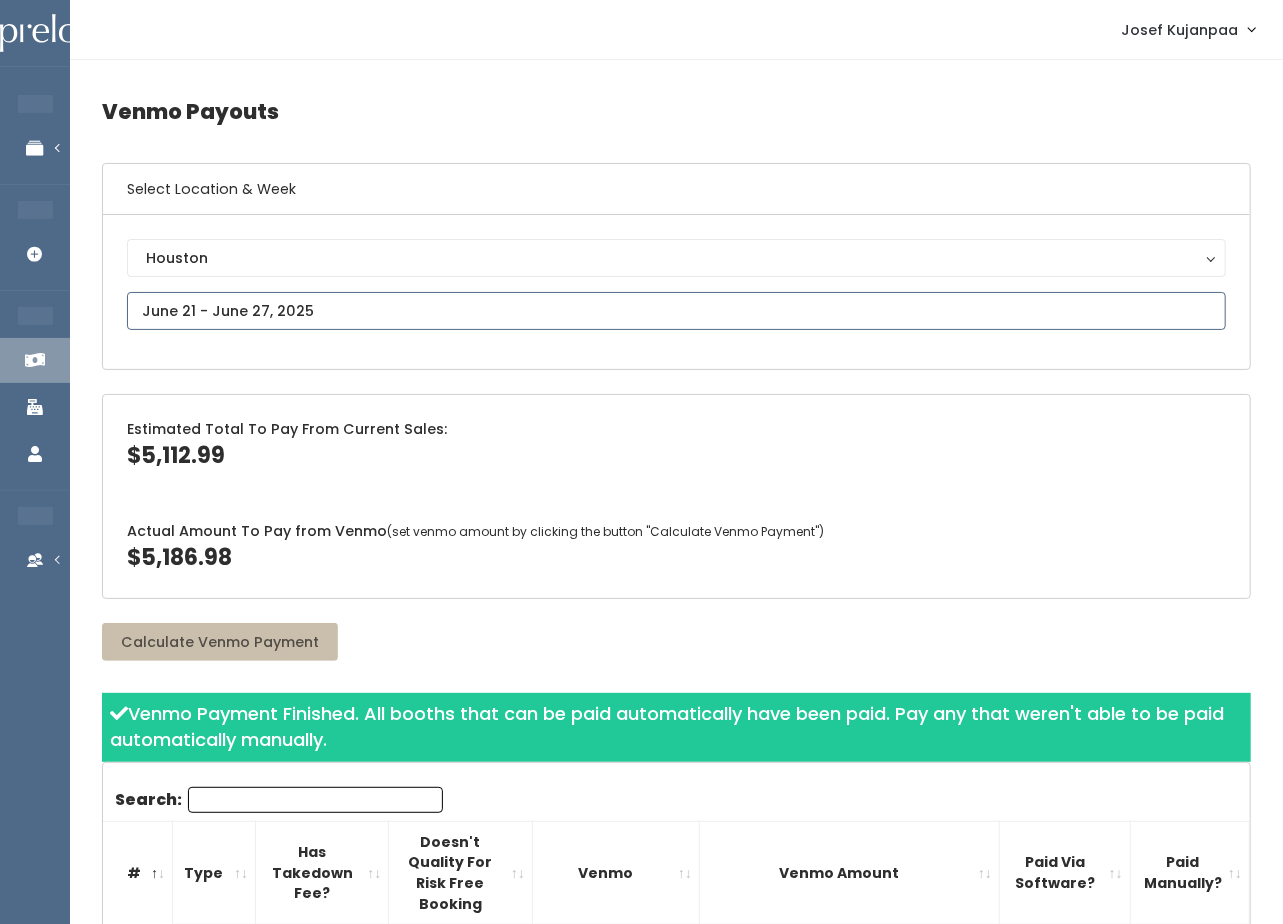click at bounding box center [676, 311] 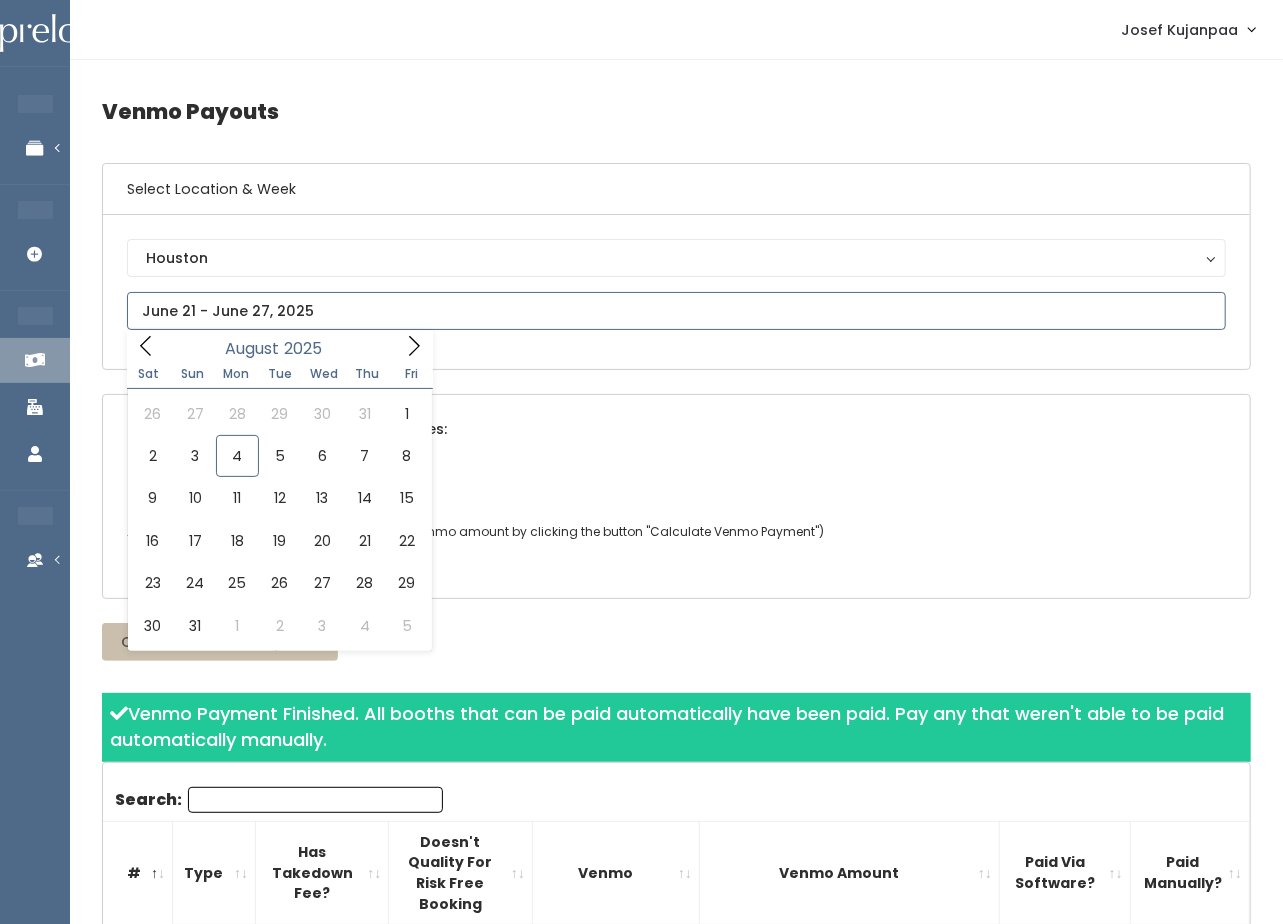 click 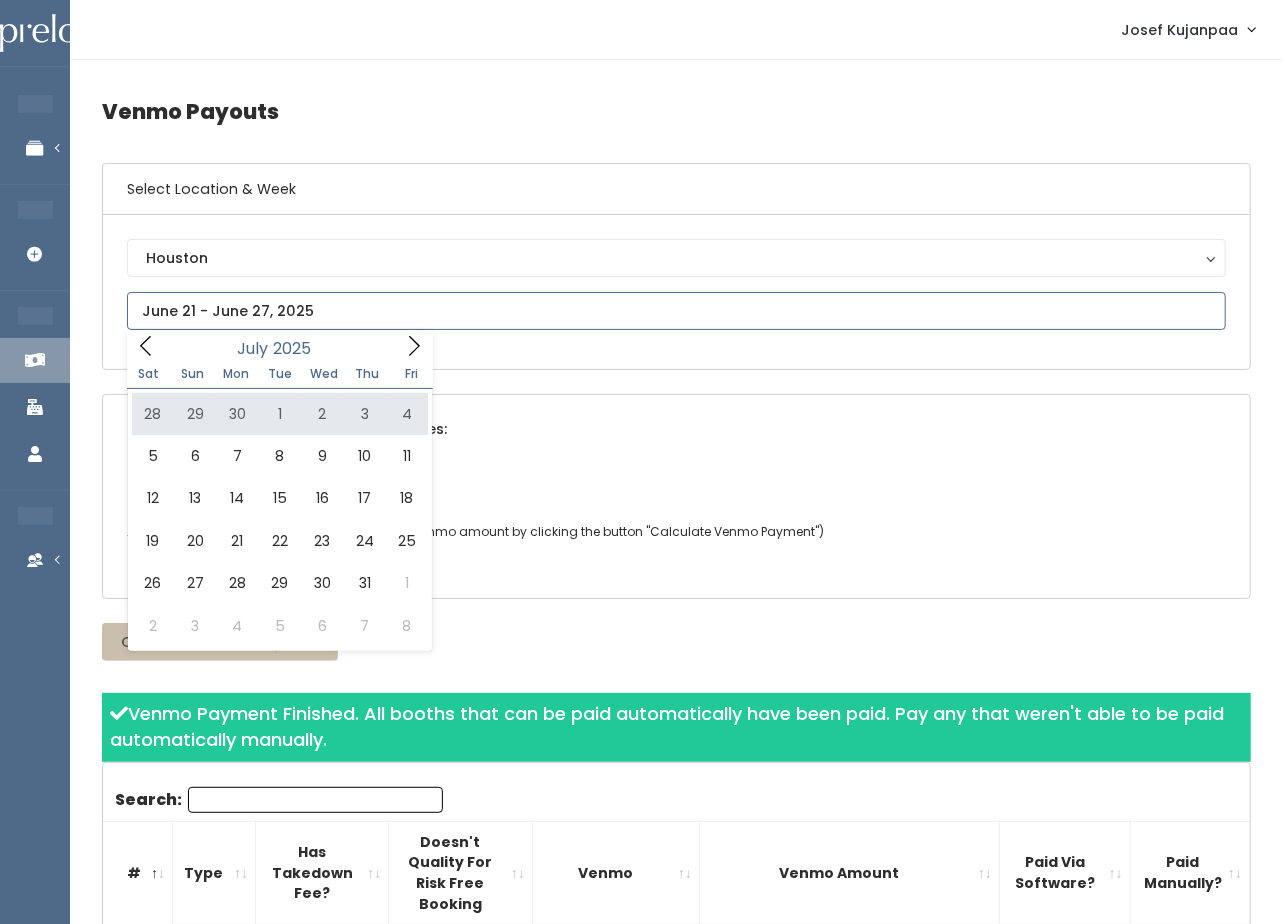 type on "June 28 to July 4" 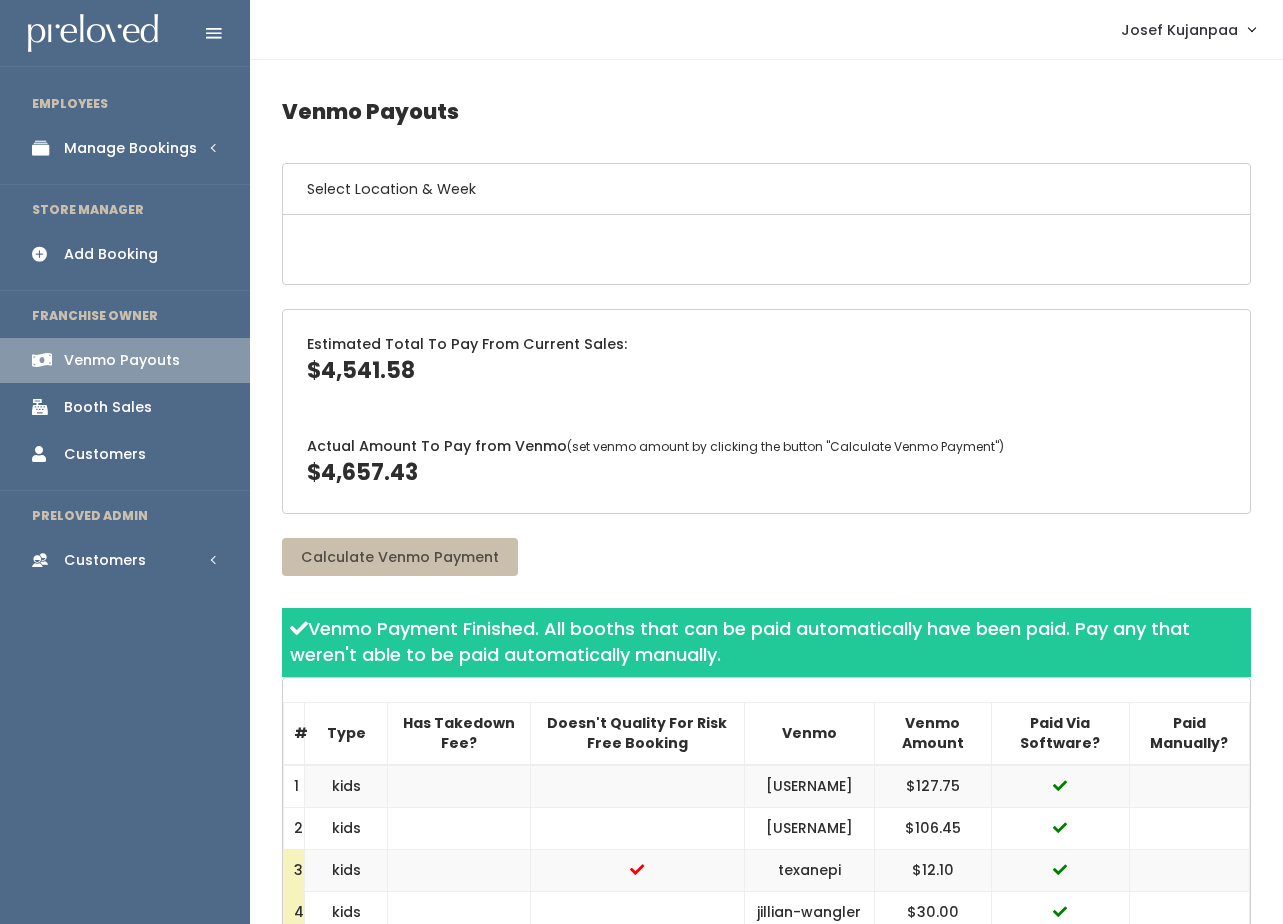 scroll, scrollTop: 0, scrollLeft: 0, axis: both 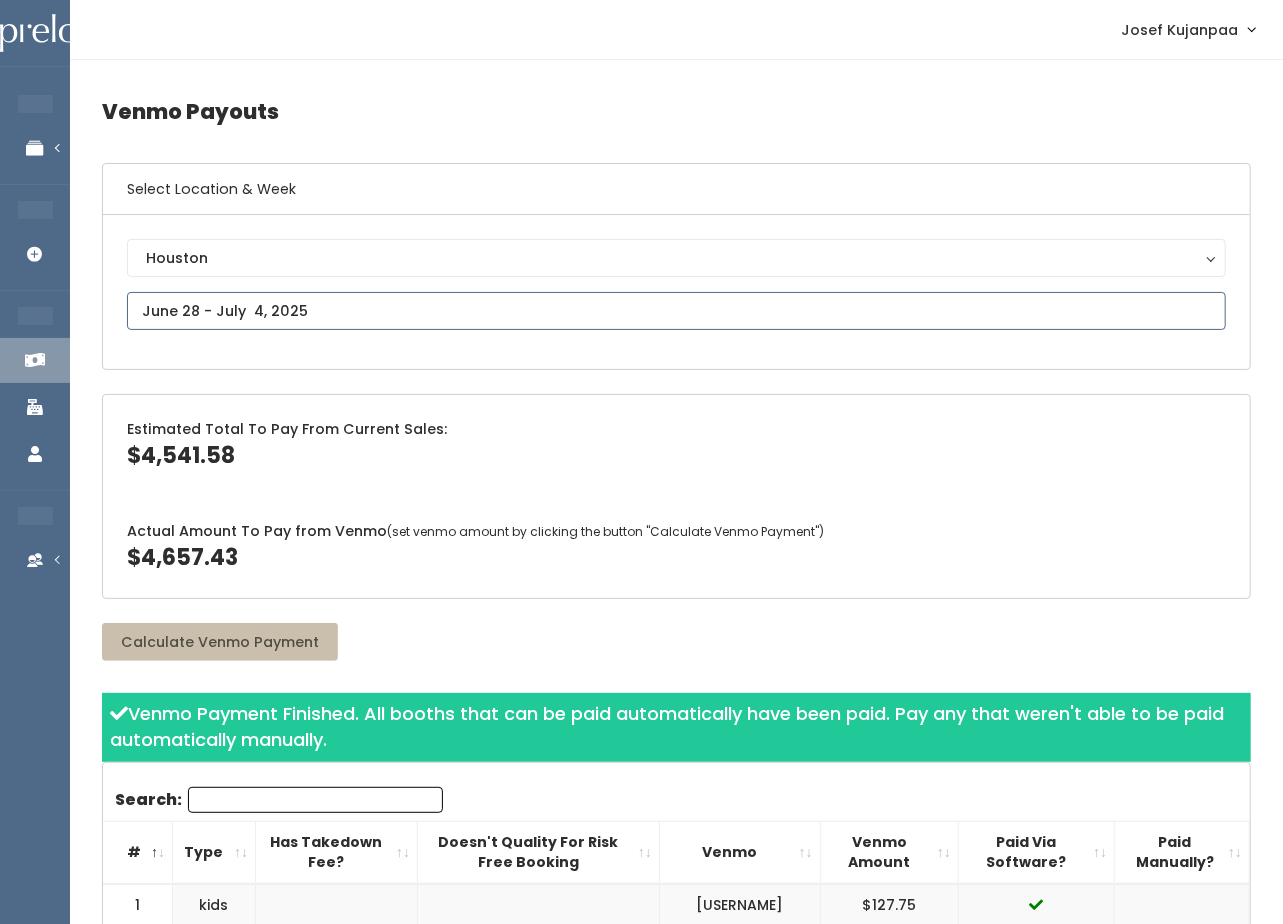 click at bounding box center (676, 311) 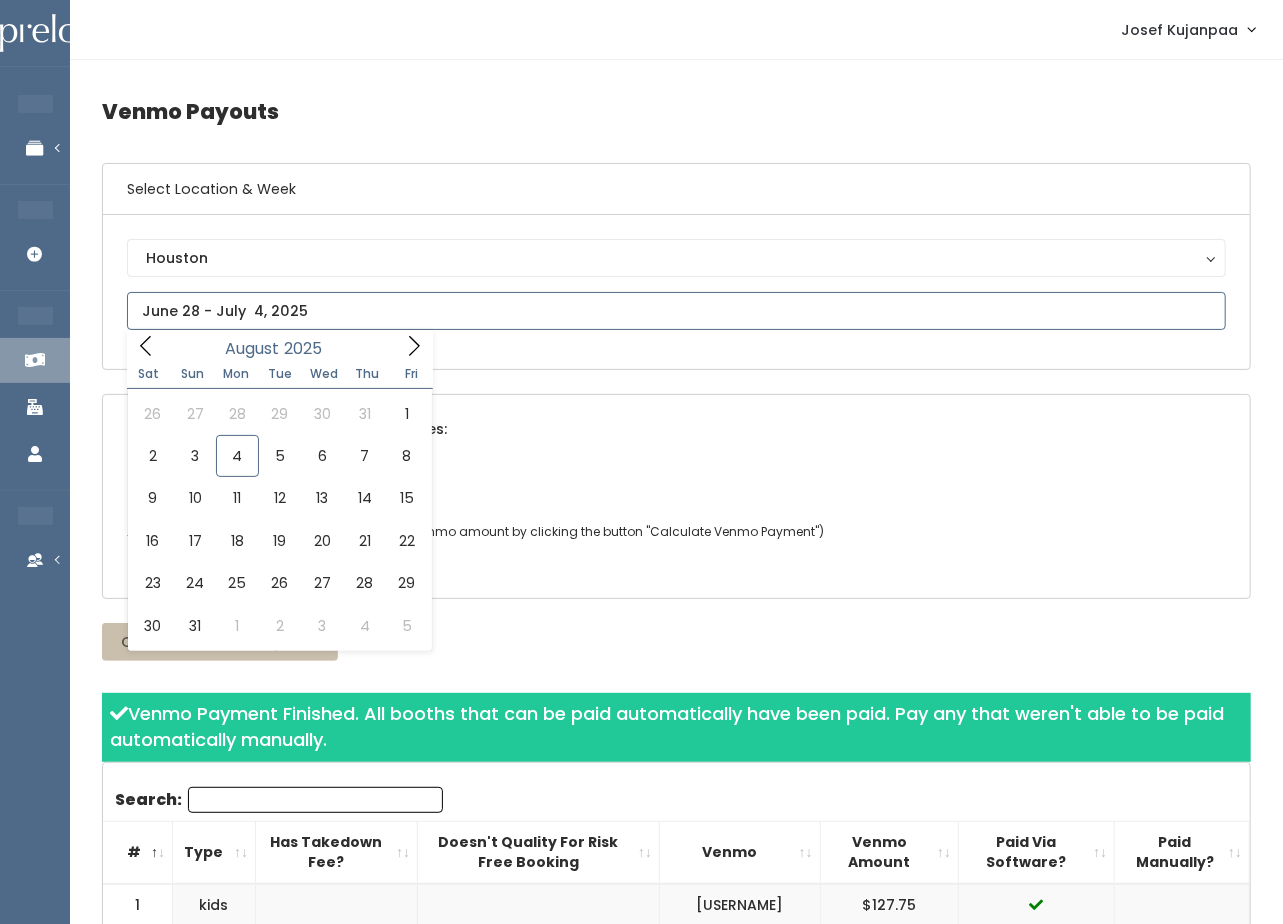 click 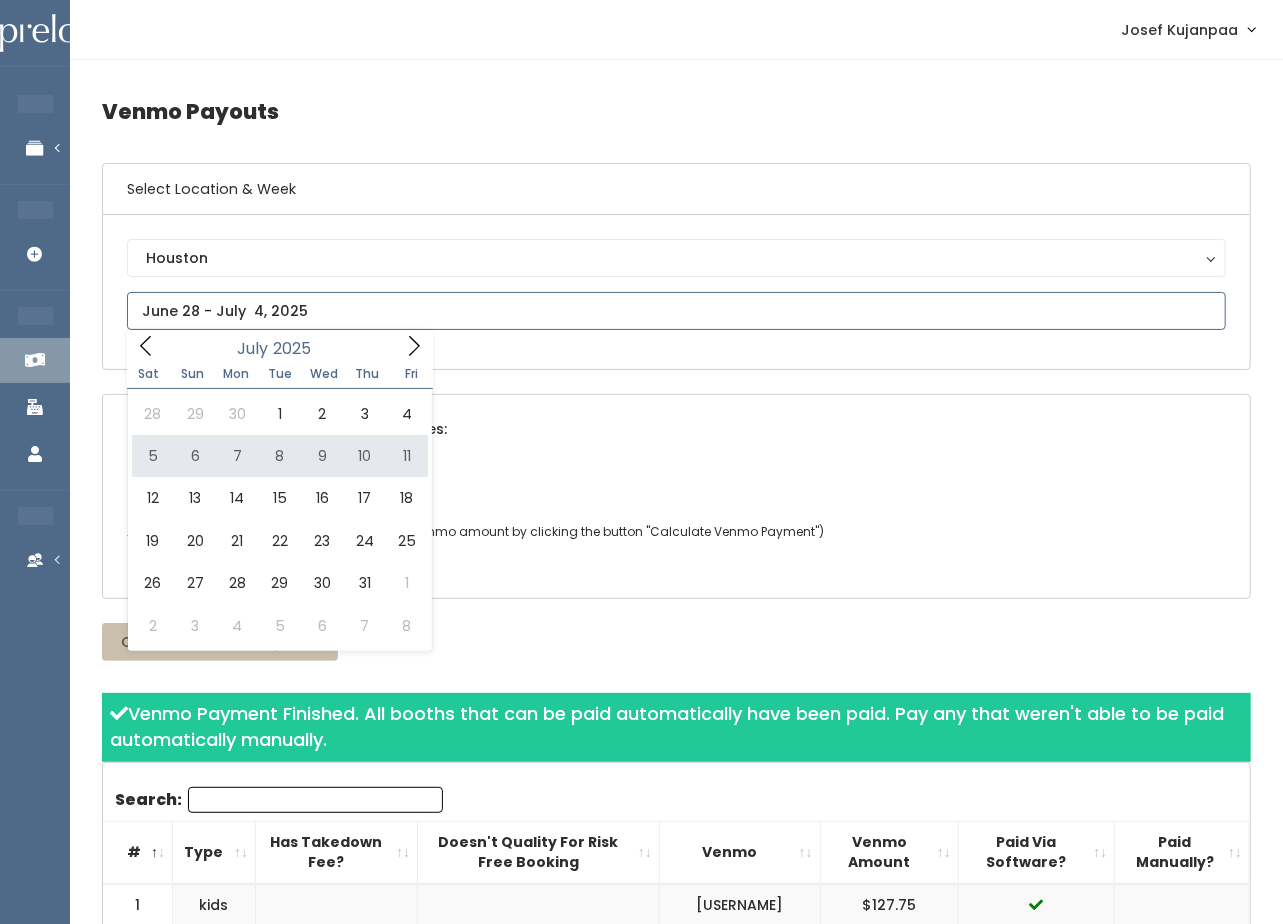 type on "July 5 to July 11" 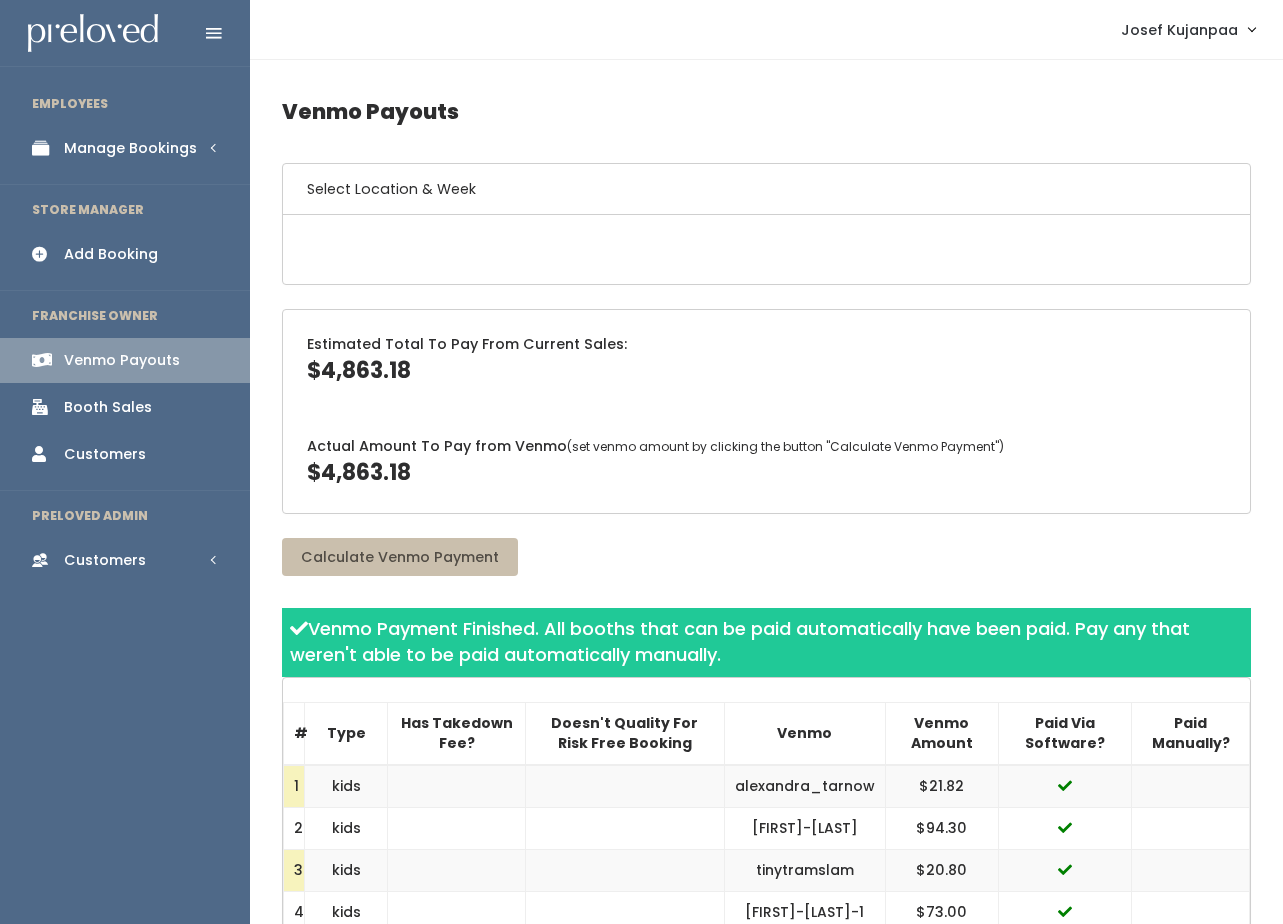 scroll, scrollTop: 0, scrollLeft: 0, axis: both 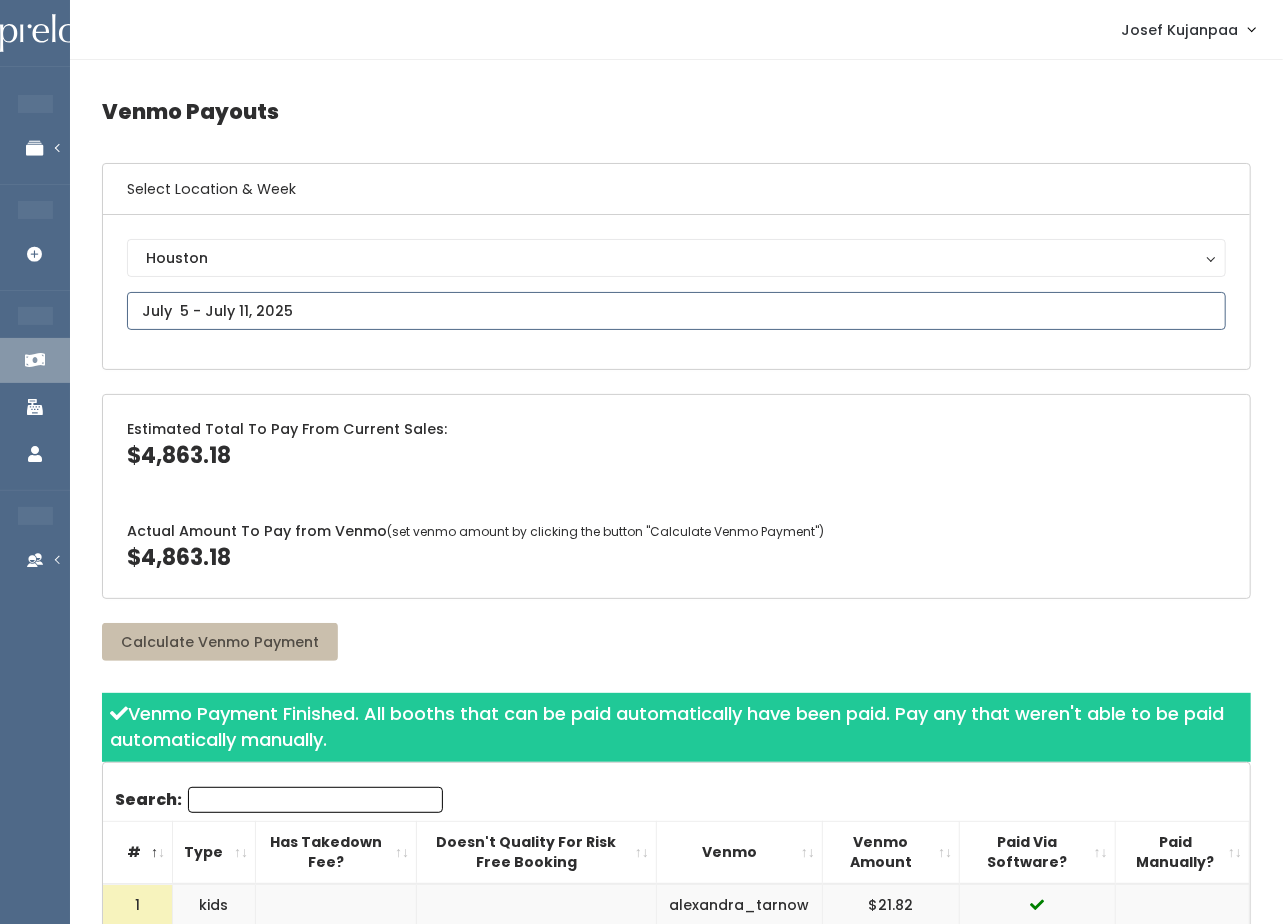 click at bounding box center [676, 311] 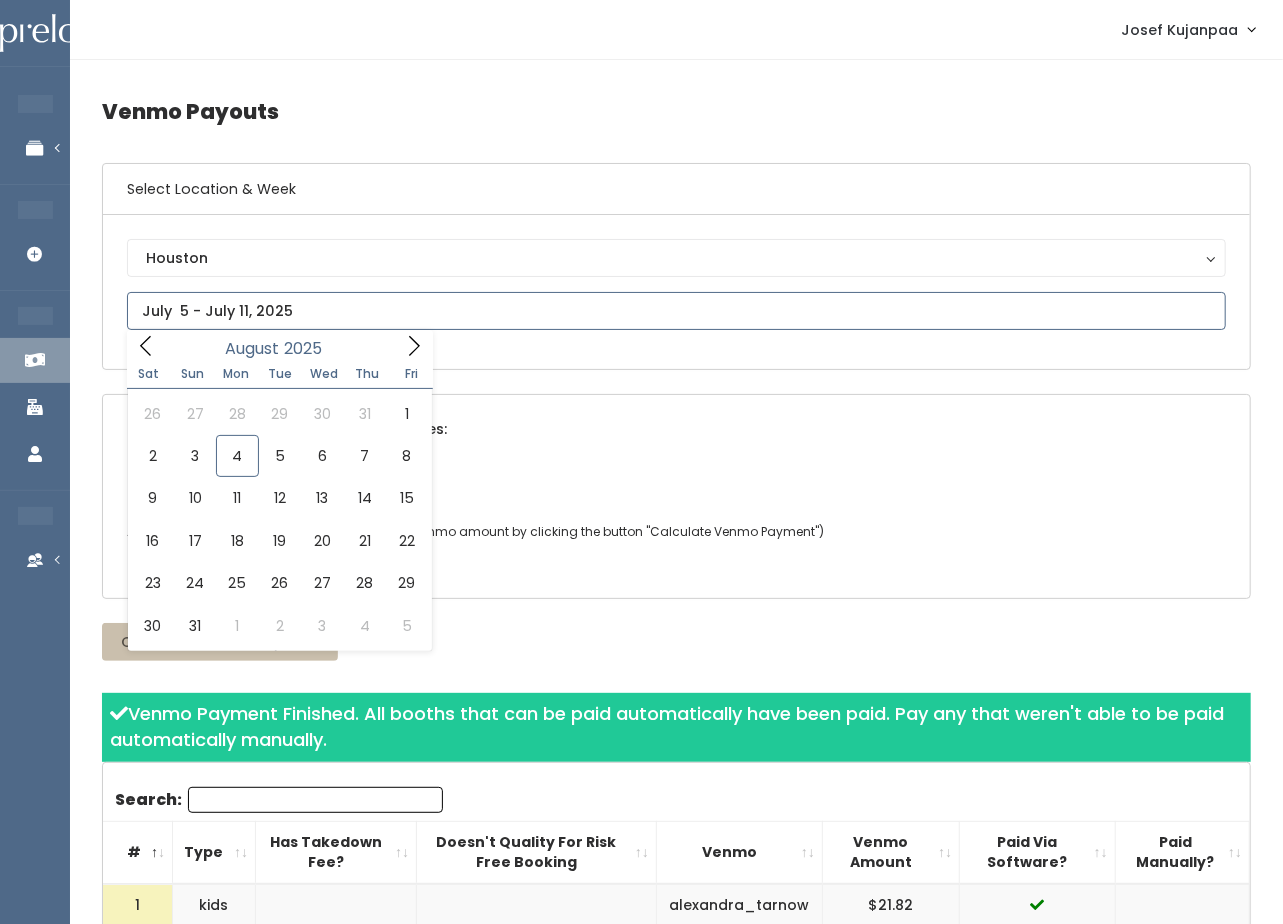 click 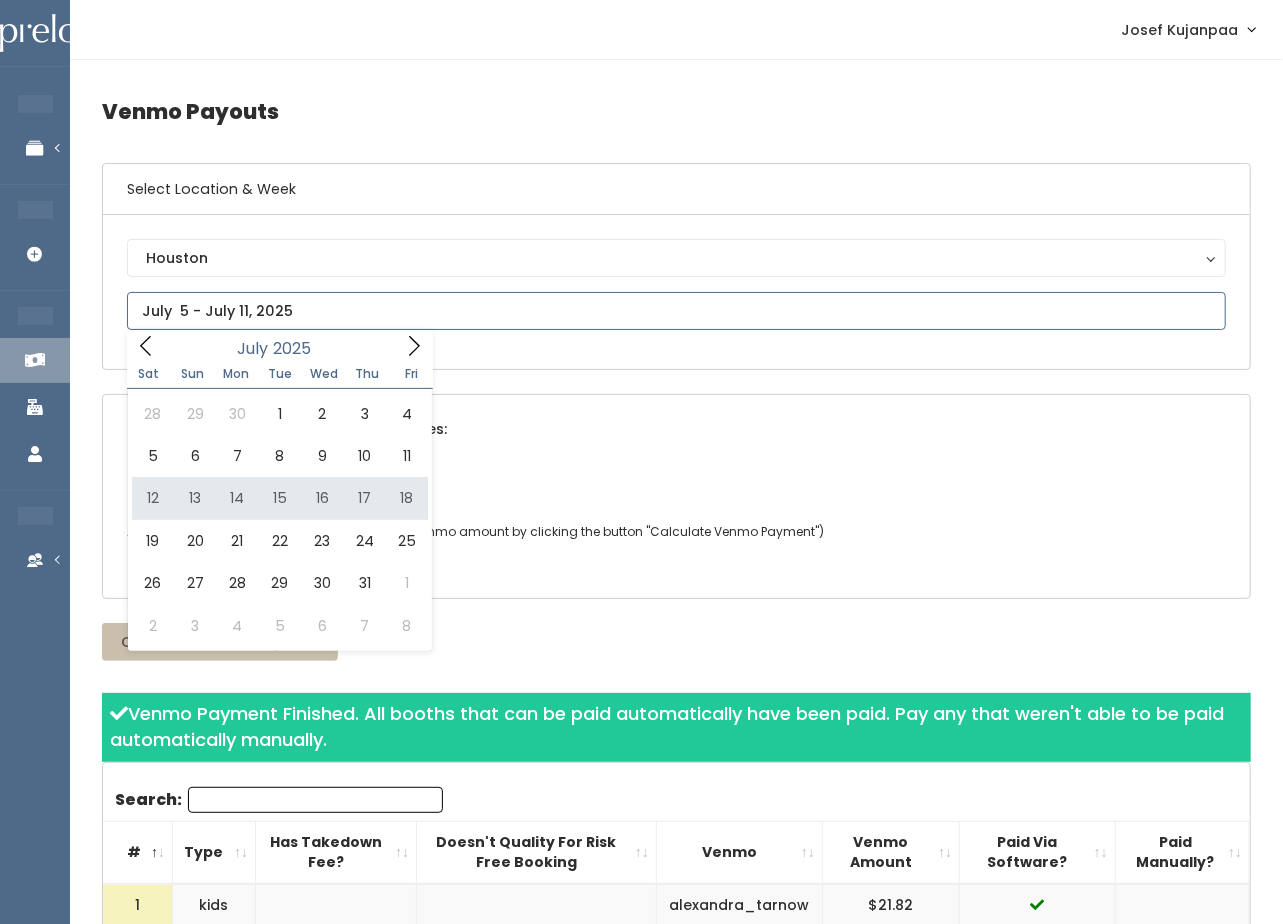type on "July 12 to July 18" 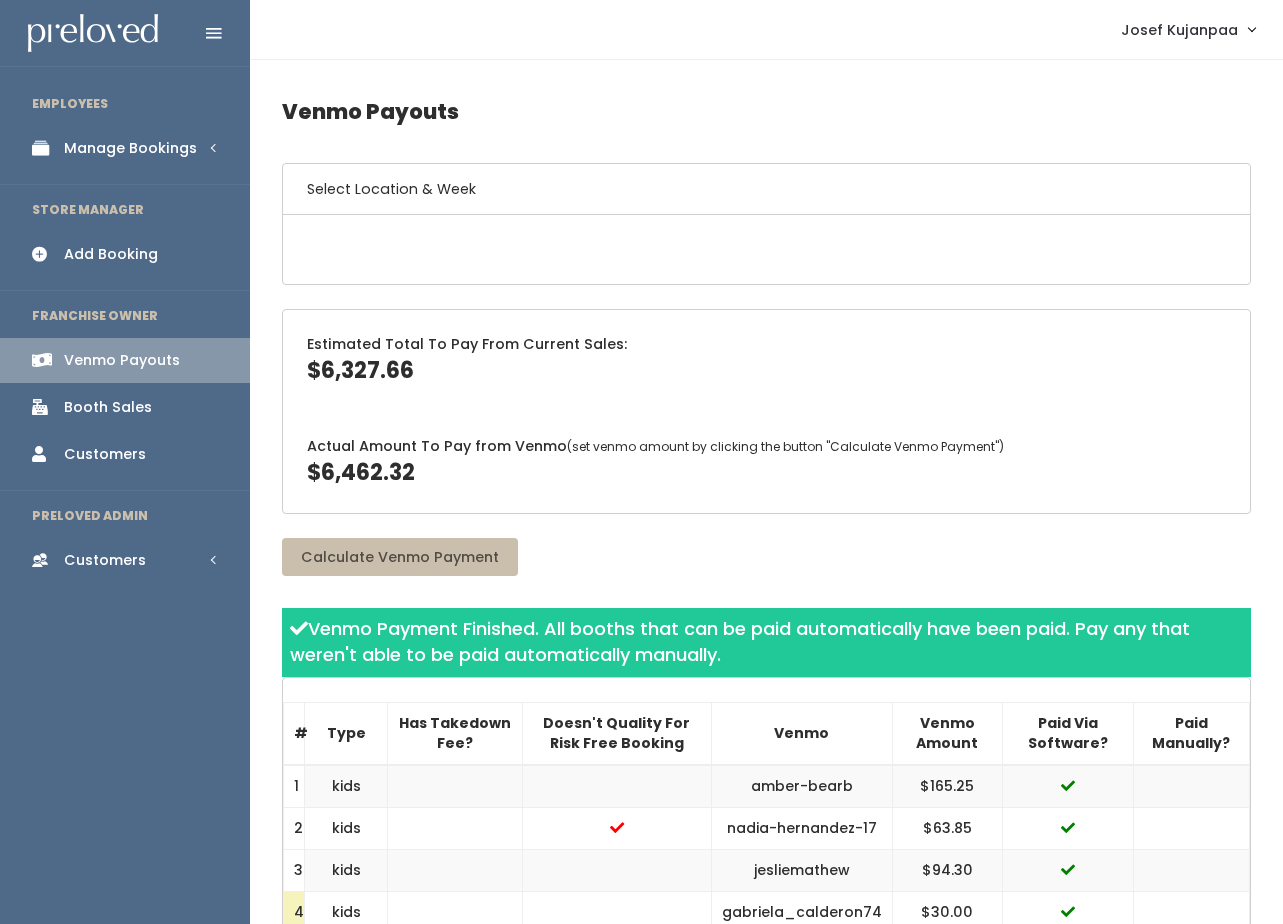 scroll, scrollTop: 0, scrollLeft: 0, axis: both 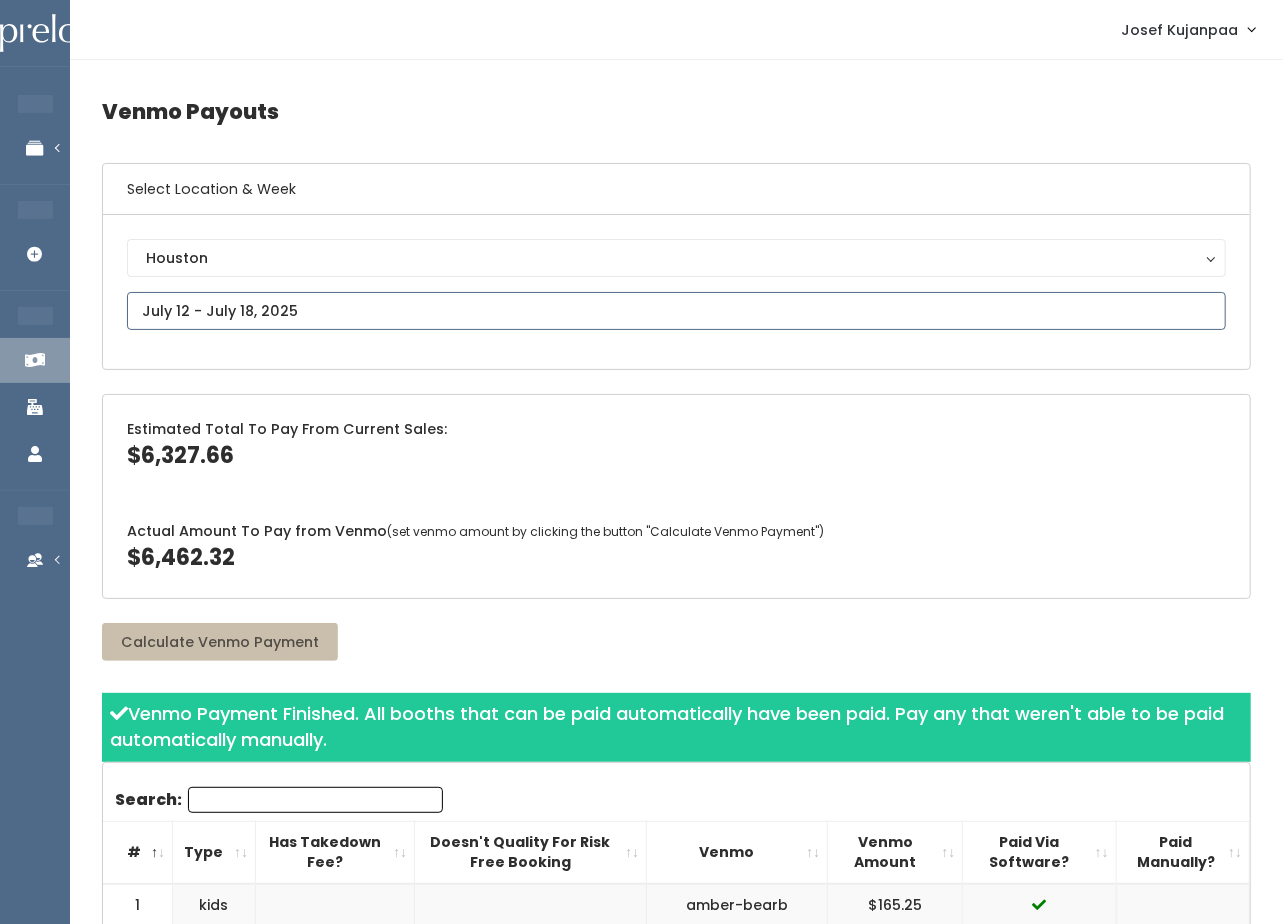 click at bounding box center (676, 311) 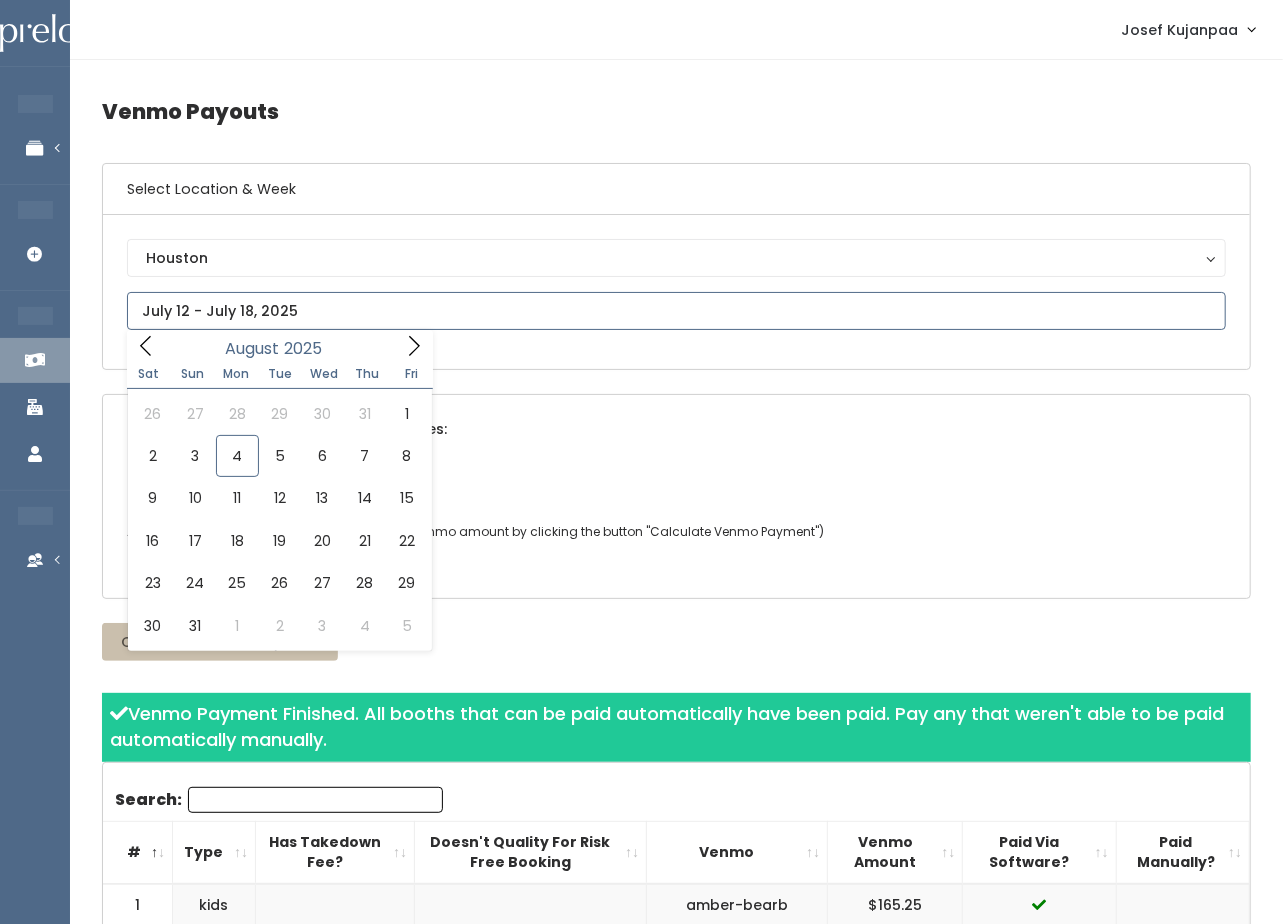 click 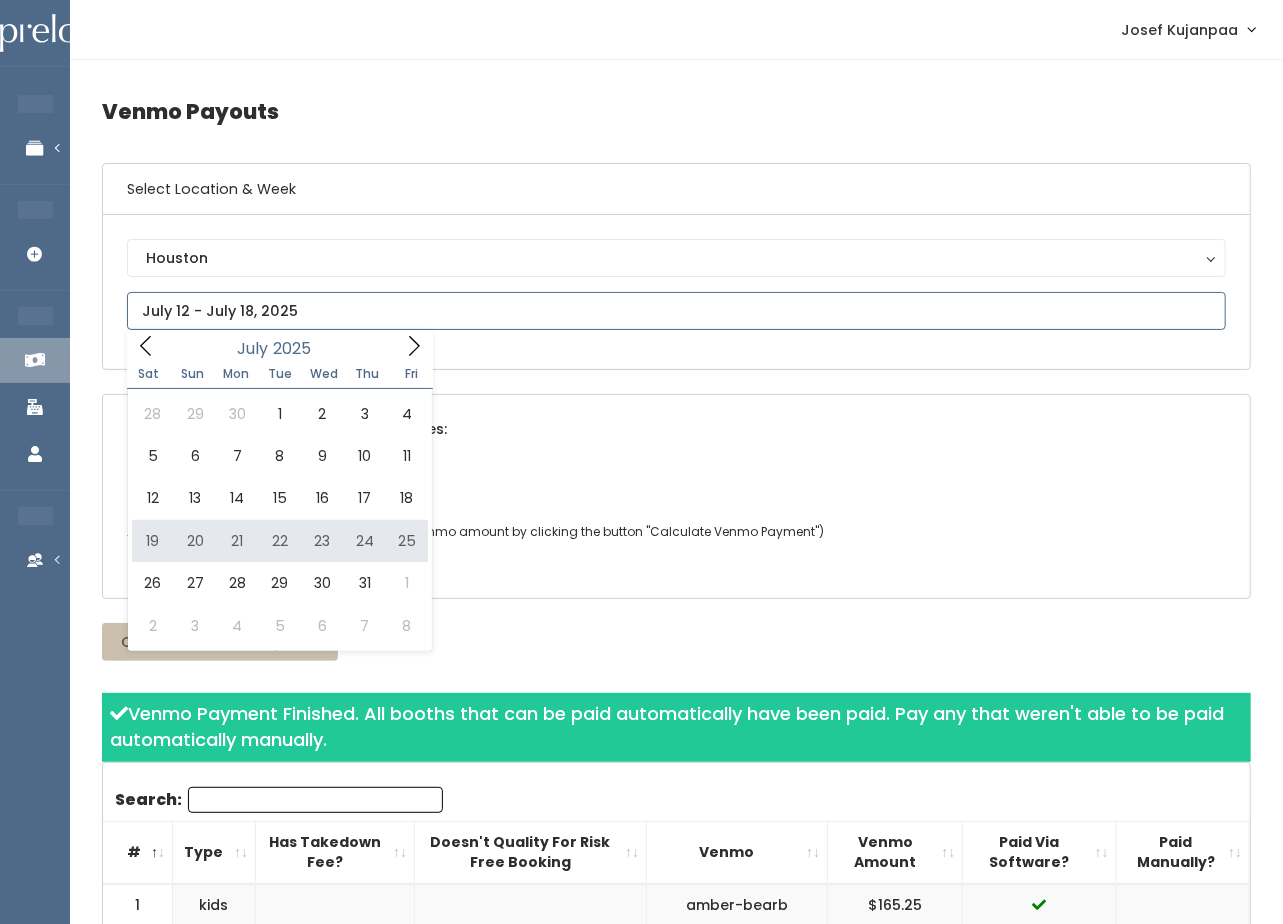 type on "July 19 to July 25" 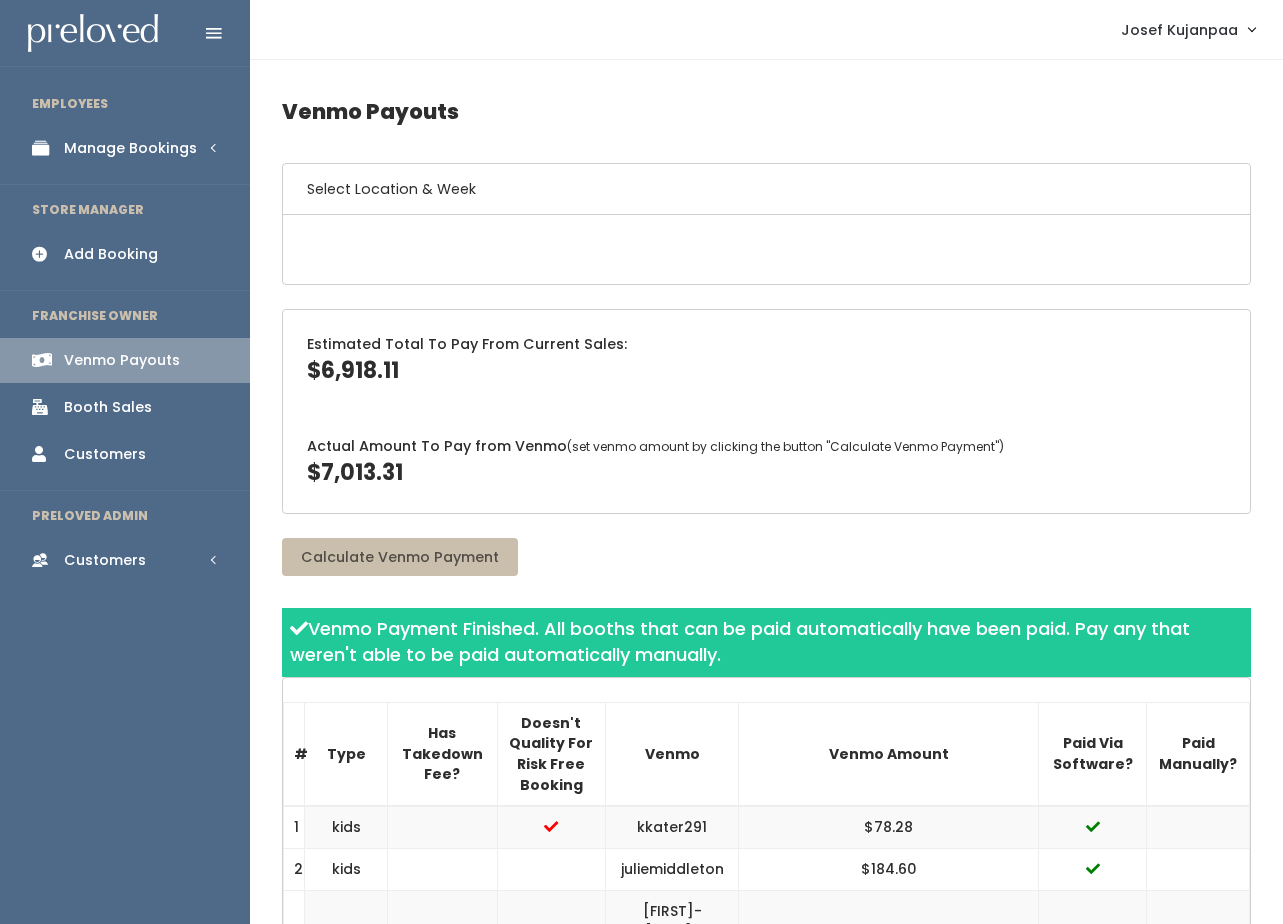 scroll, scrollTop: 0, scrollLeft: 0, axis: both 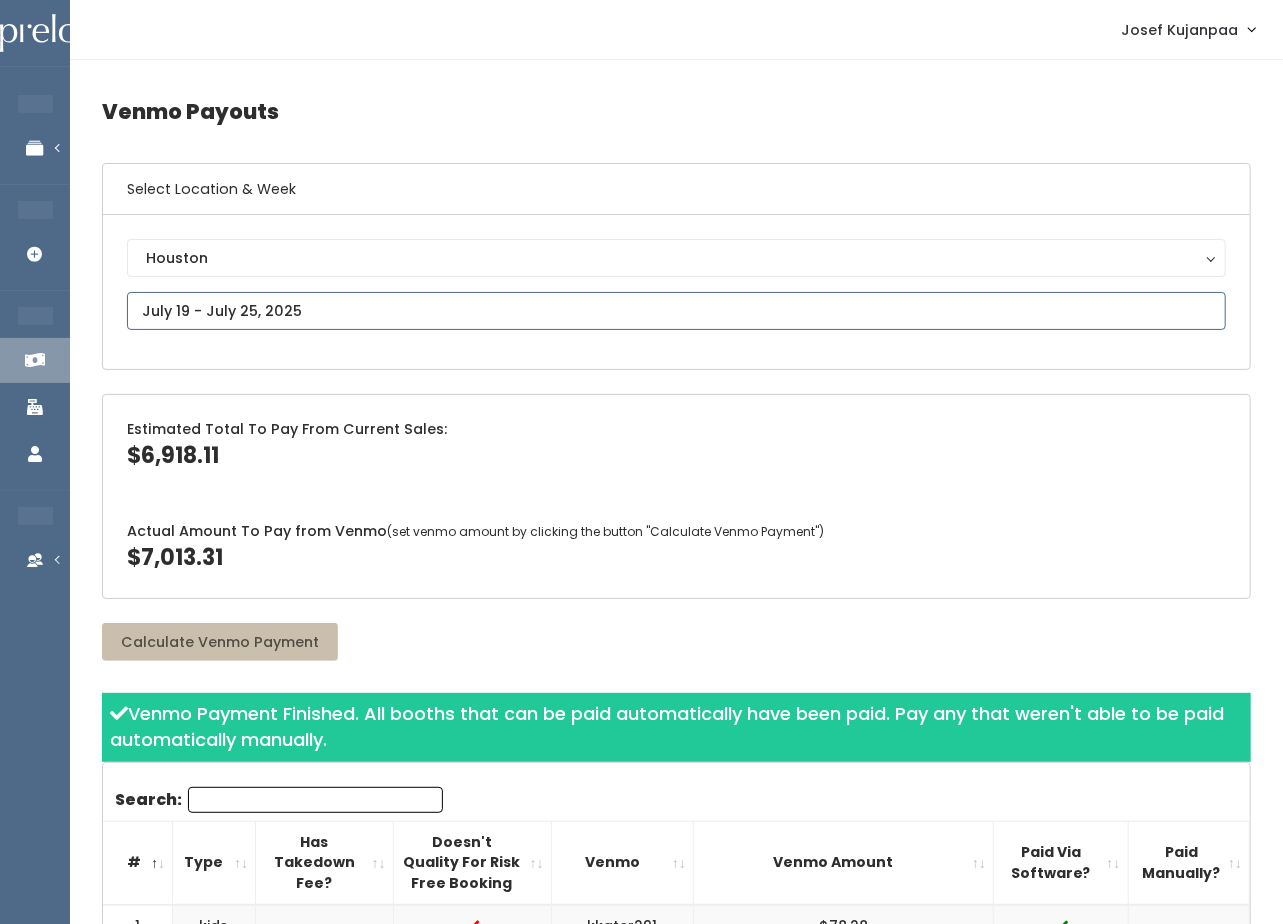 click on "EMPLOYEES
Manage Bookings
Booths by Week
All Bookings
Bookings with Booths
Booth Discounts
Seller Check-in
STORE MANAGER
Add Booking
FRANCHISE OWNER
Venmo Payouts
Booth Sales
Customers
PRELOVED ADMIN
Customers
All Customers" at bounding box center [641, 2118] 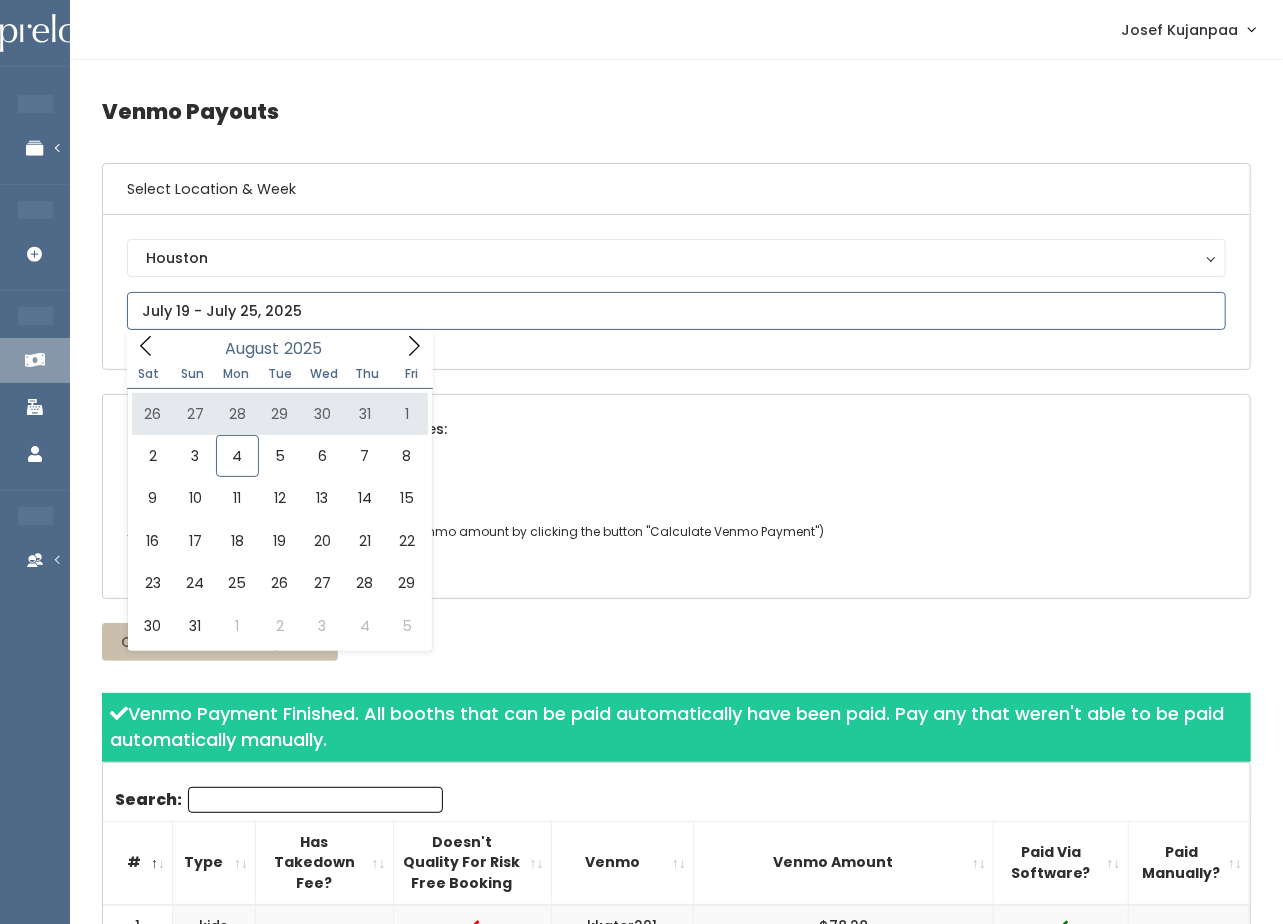type on "July 26 to August 1" 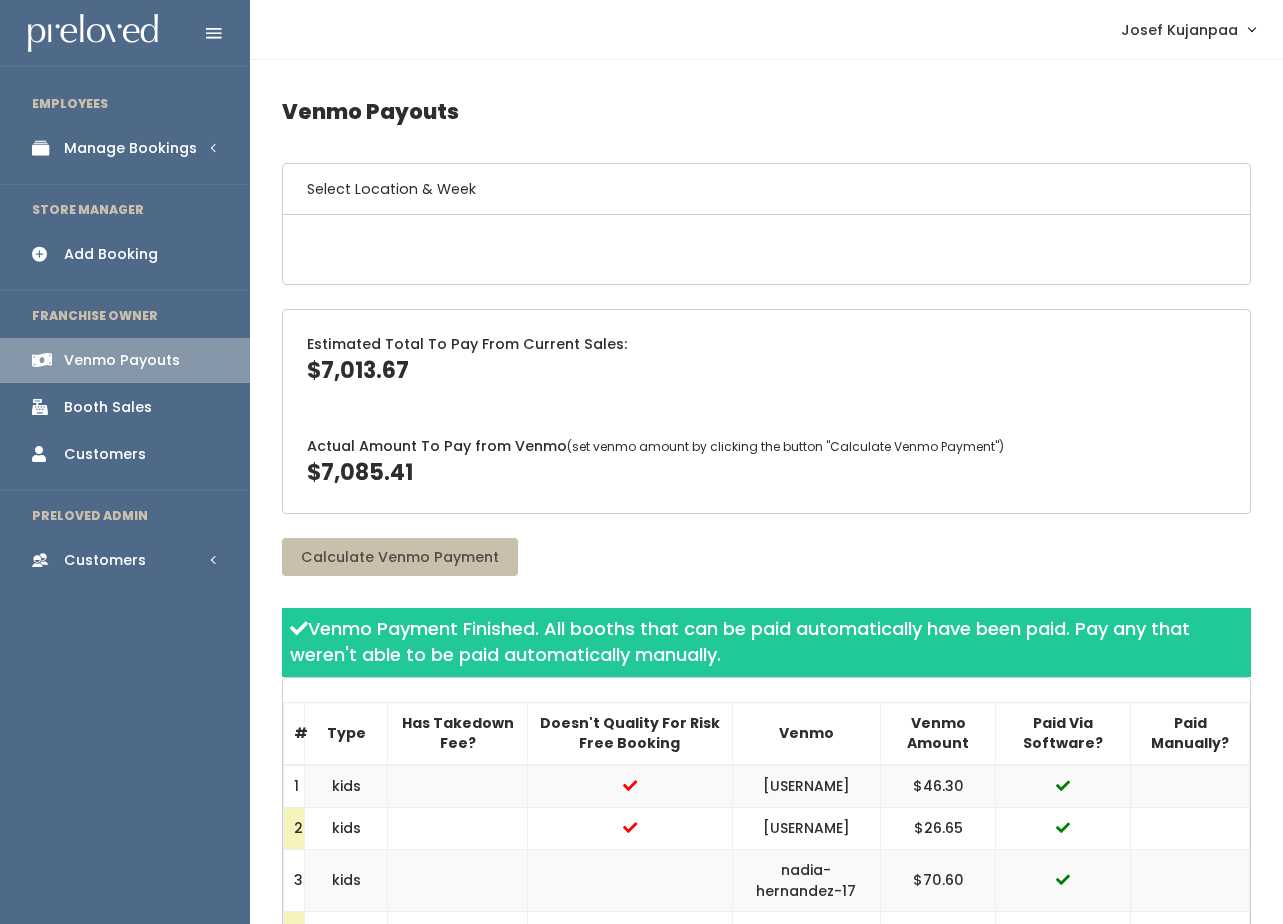 scroll, scrollTop: 0, scrollLeft: 0, axis: both 